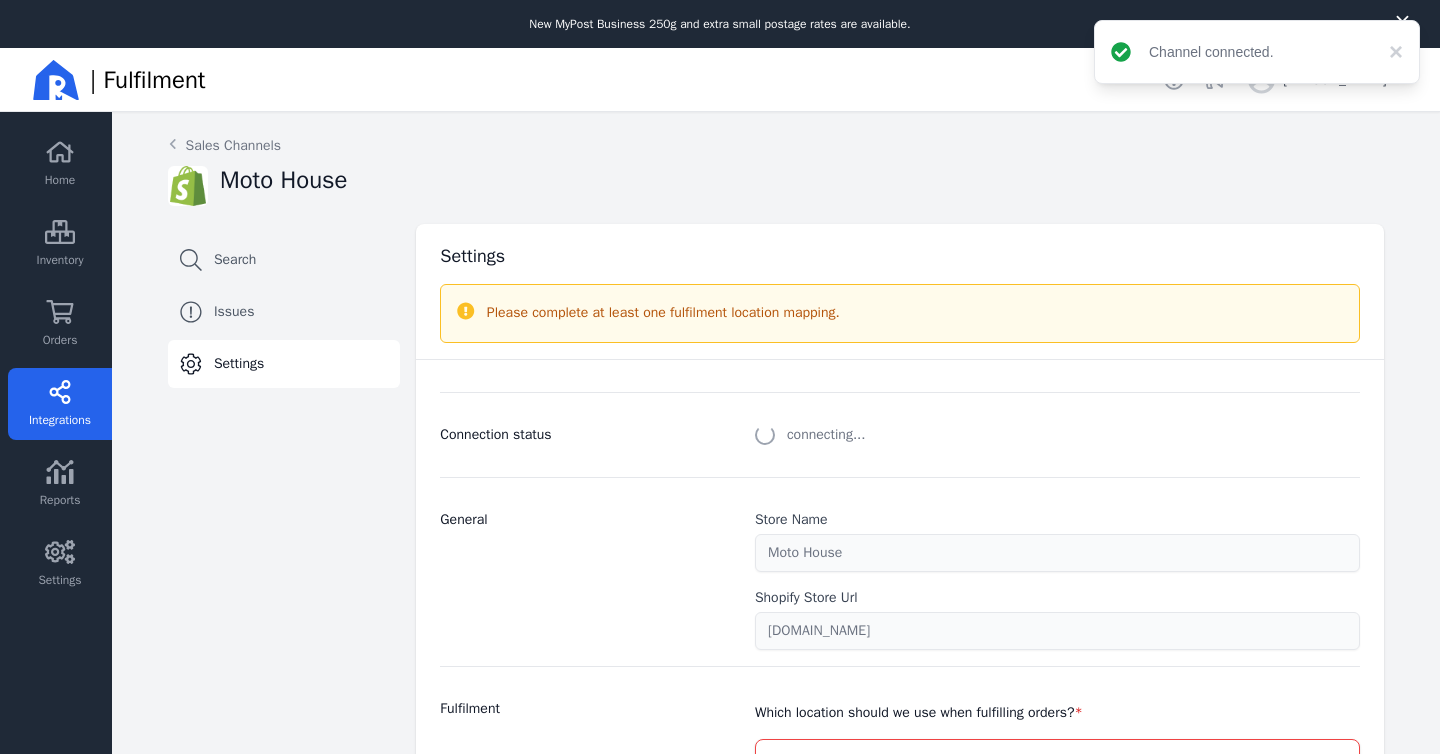select on "paid_only" 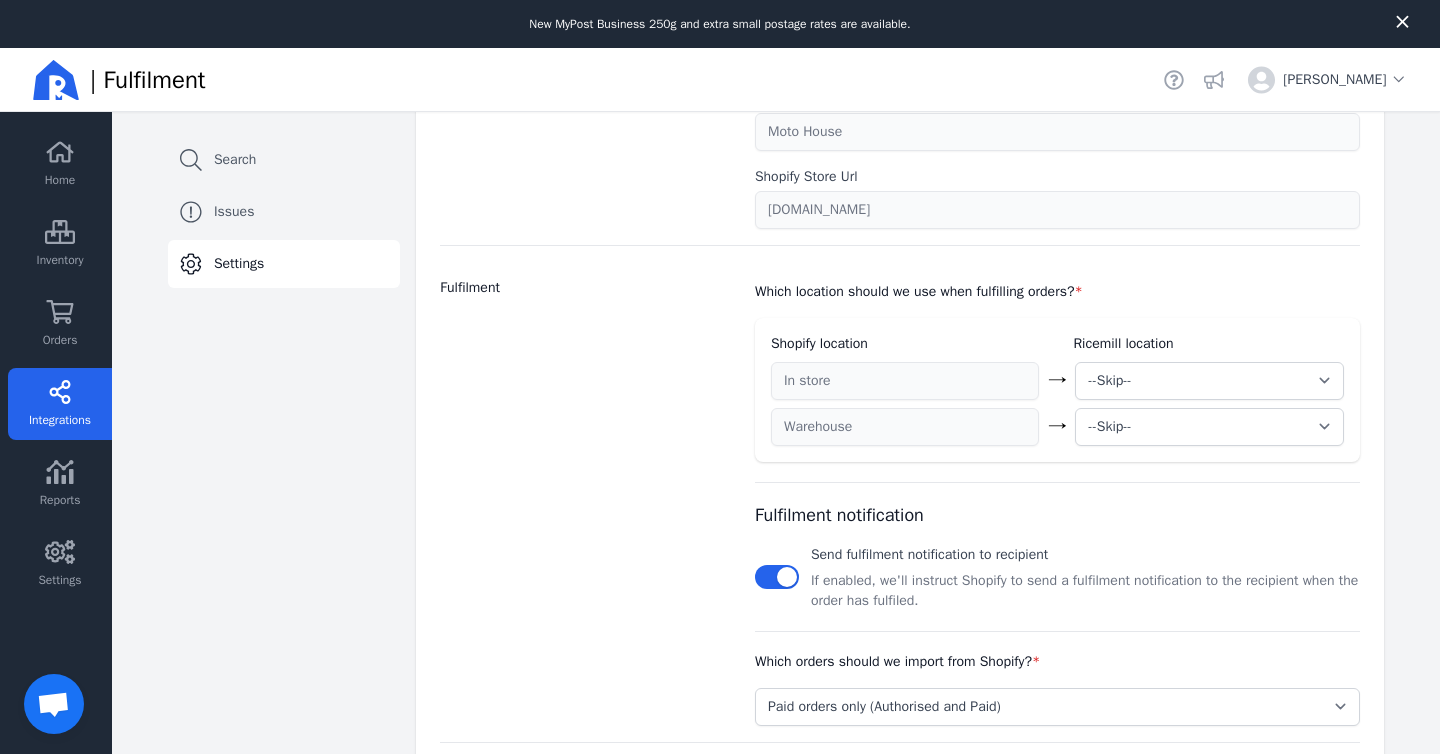 scroll, scrollTop: 430, scrollLeft: 0, axis: vertical 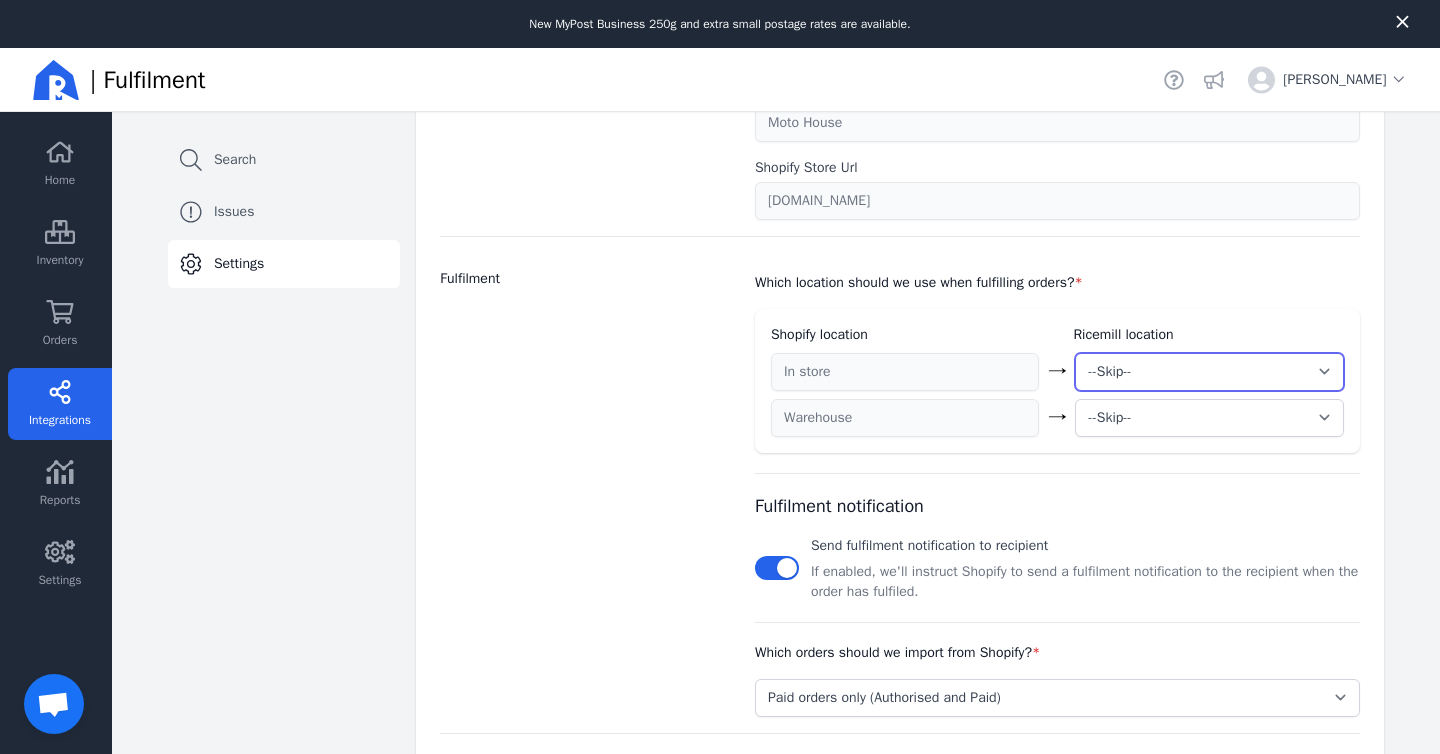 click on "--Skip-- ➕ Create new location My Warehouse" at bounding box center [1209, 372] 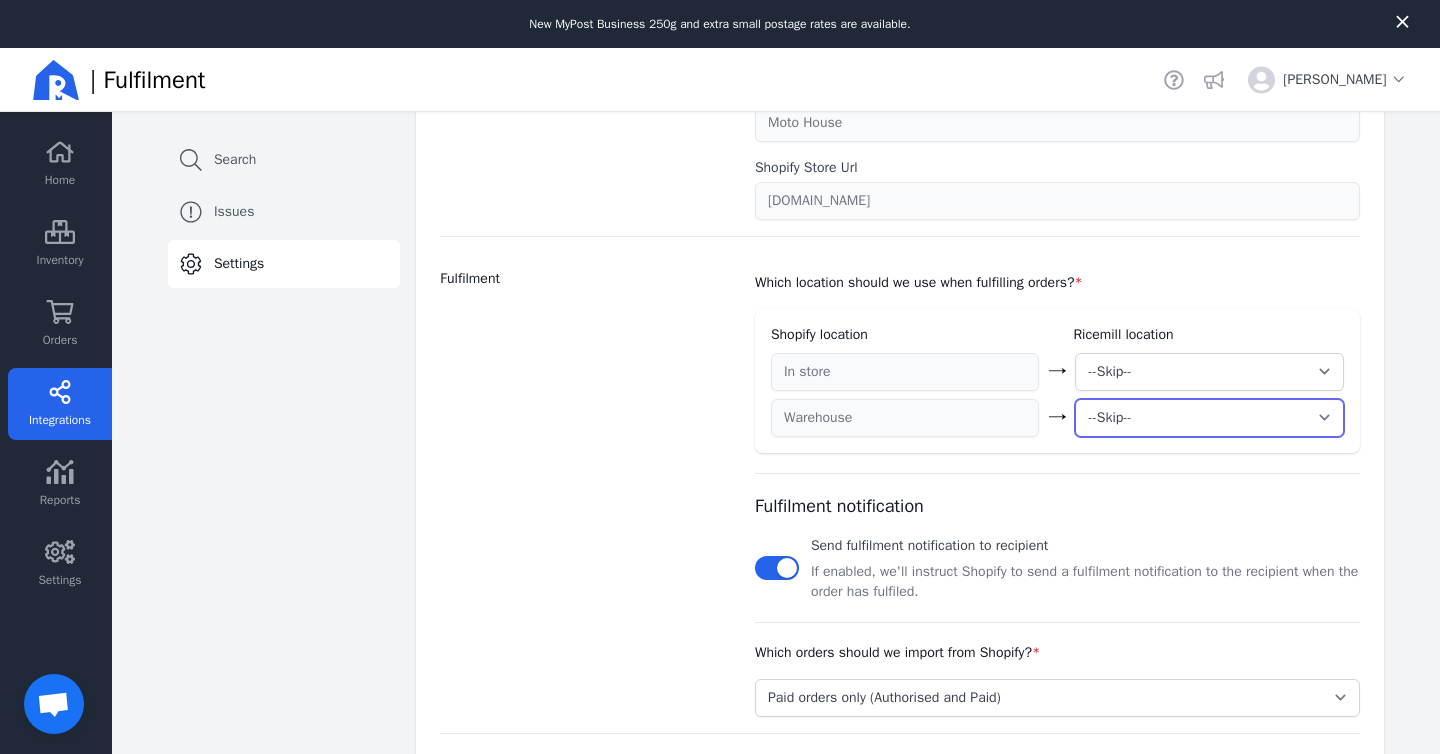 click on "--Skip-- ➕ Create new location My Warehouse" at bounding box center [1209, 418] 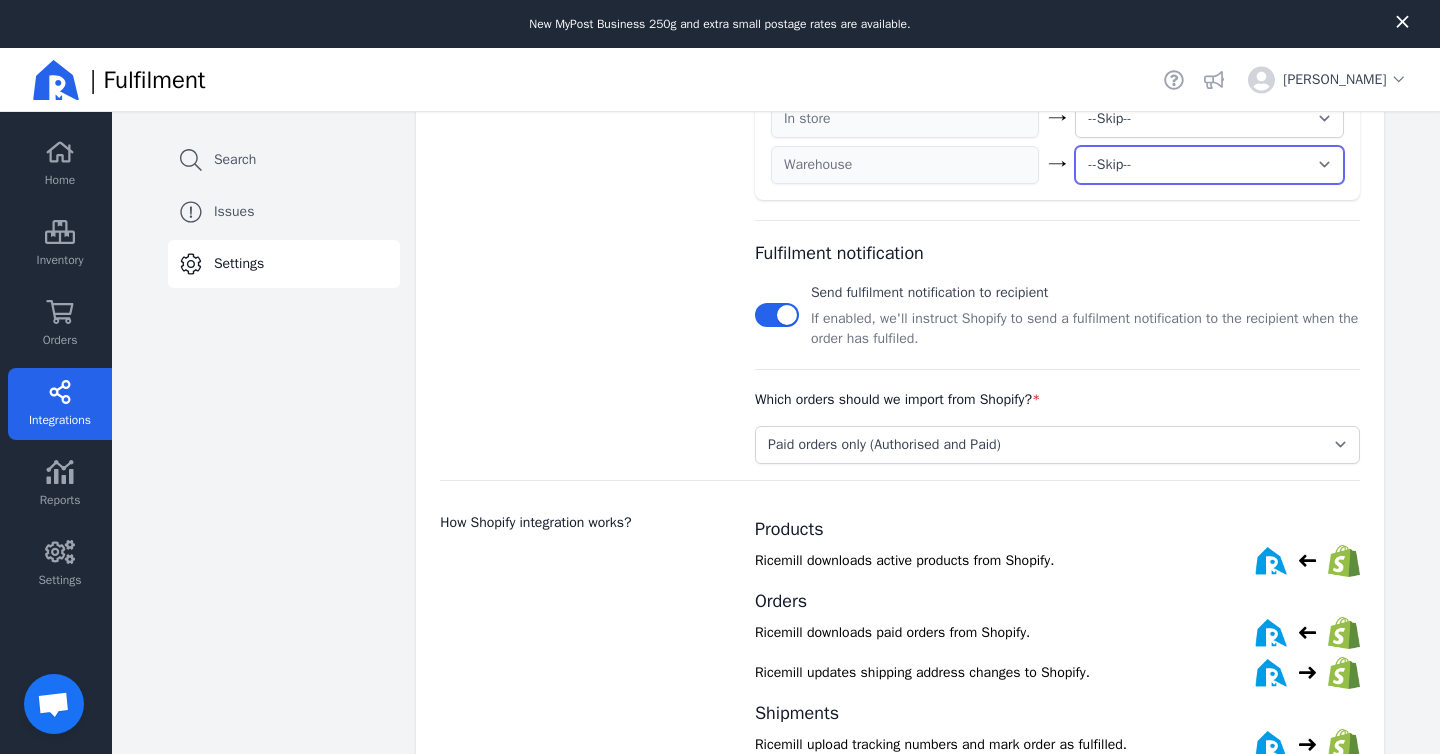 scroll, scrollTop: 688, scrollLeft: 0, axis: vertical 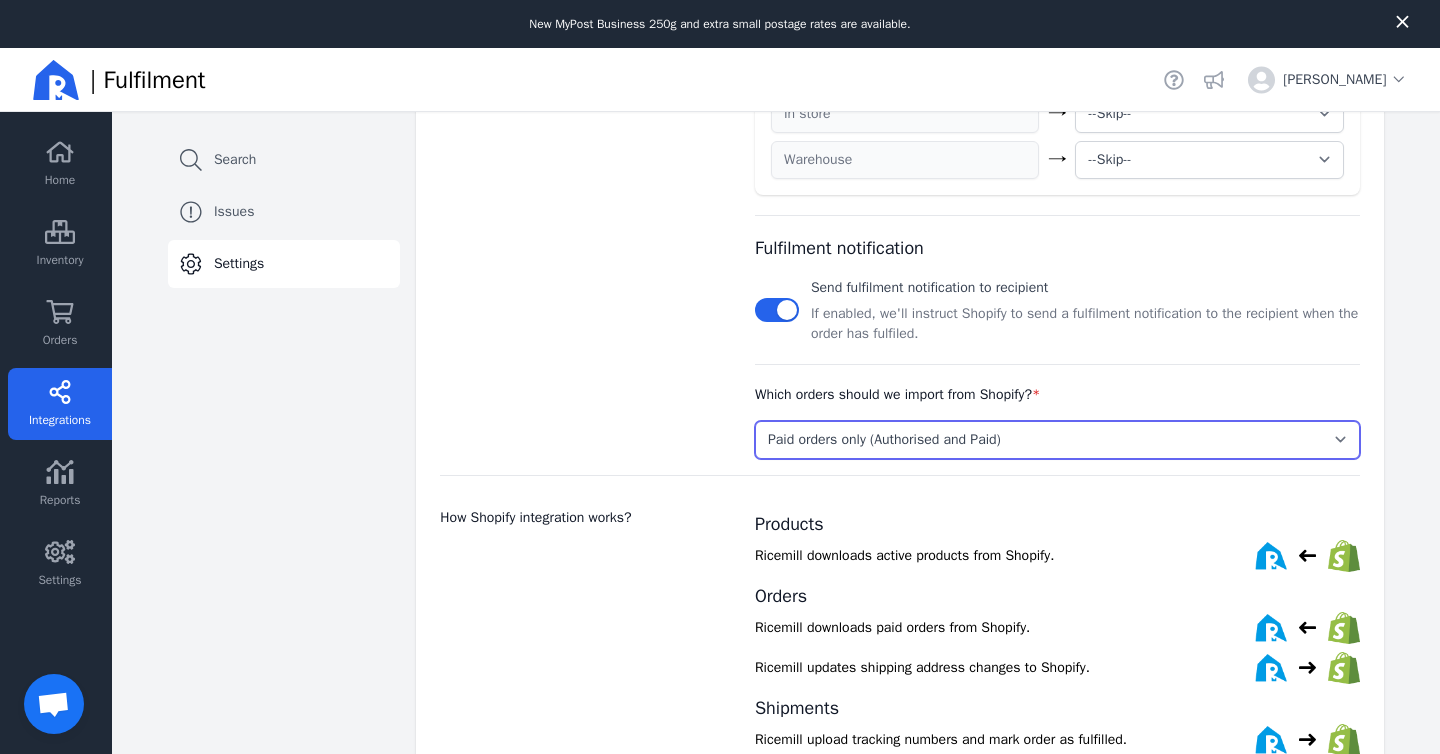 click on "Select... Paid orders only (Authorised and Paid) [PERSON_NAME] and [PERSON_NAME] orders ([PERSON_NAME], Authorised, Paid and Partially Paid)" at bounding box center [1057, 440] 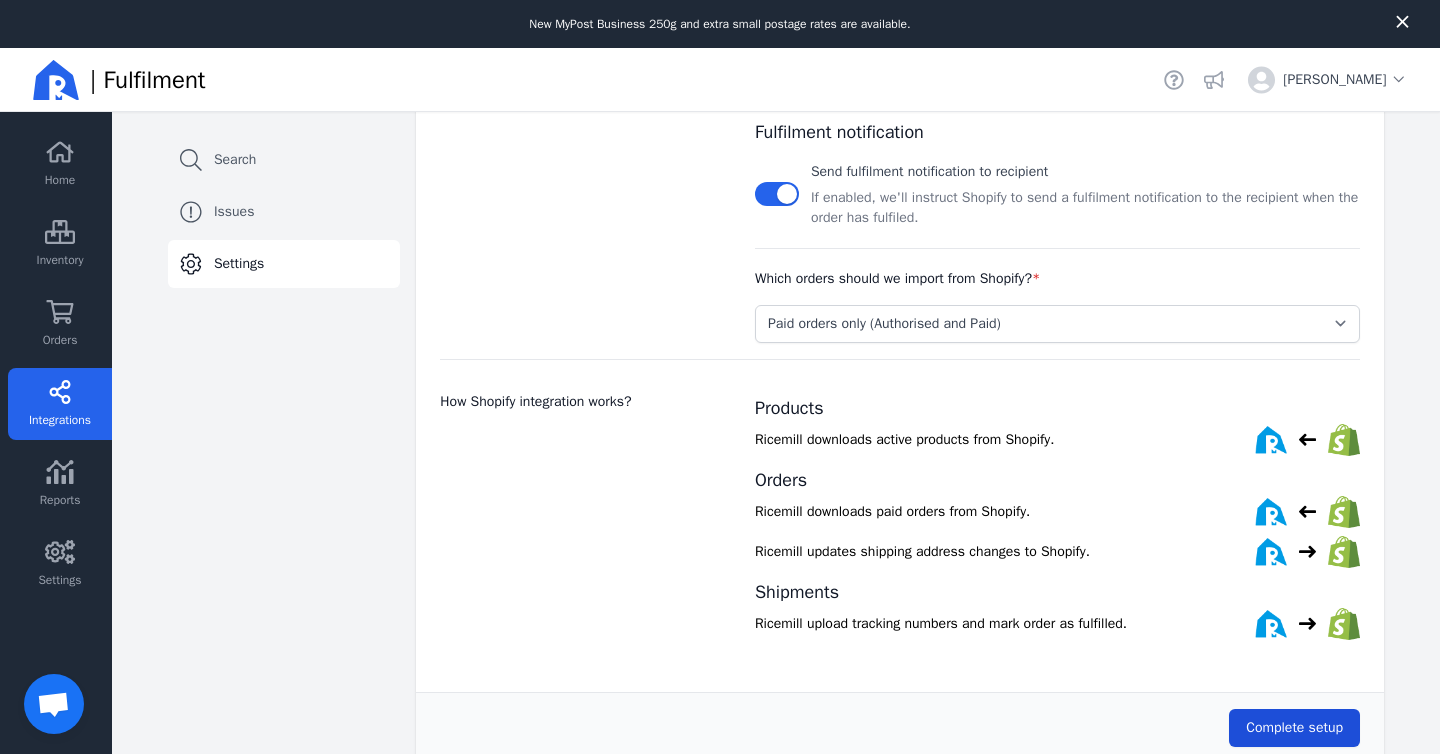 click on "Complete setup" at bounding box center [1294, 727] 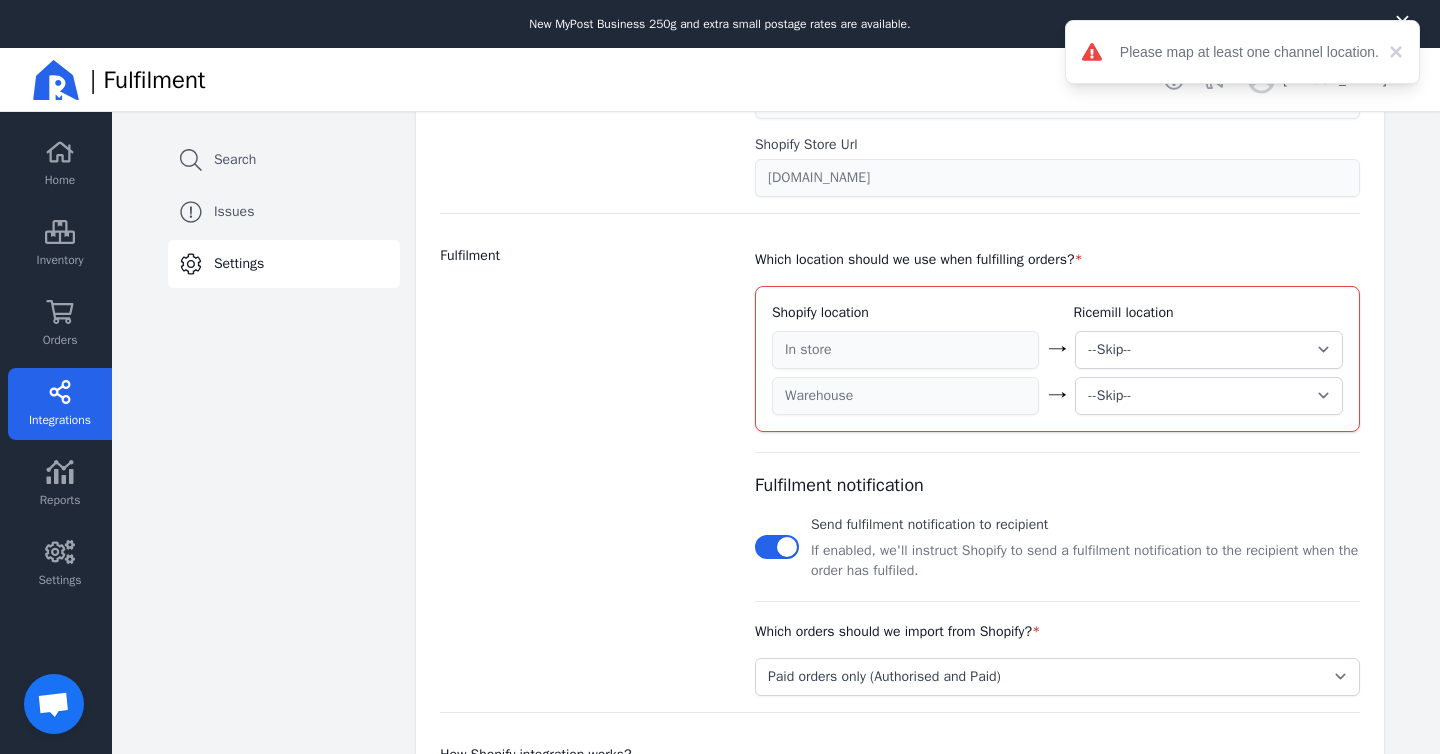 scroll, scrollTop: 335, scrollLeft: 0, axis: vertical 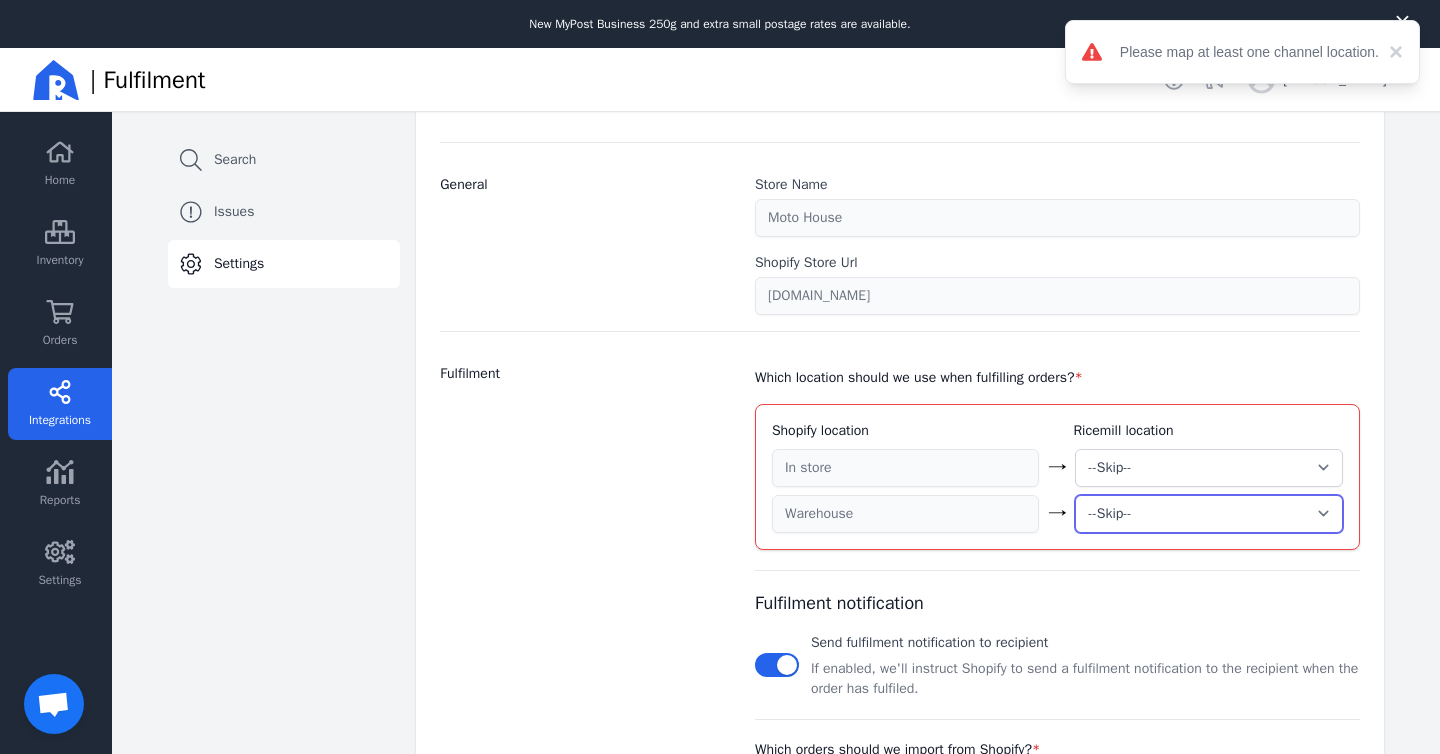 click on "--Skip-- ➕ Create new location My Warehouse" at bounding box center [1209, 514] 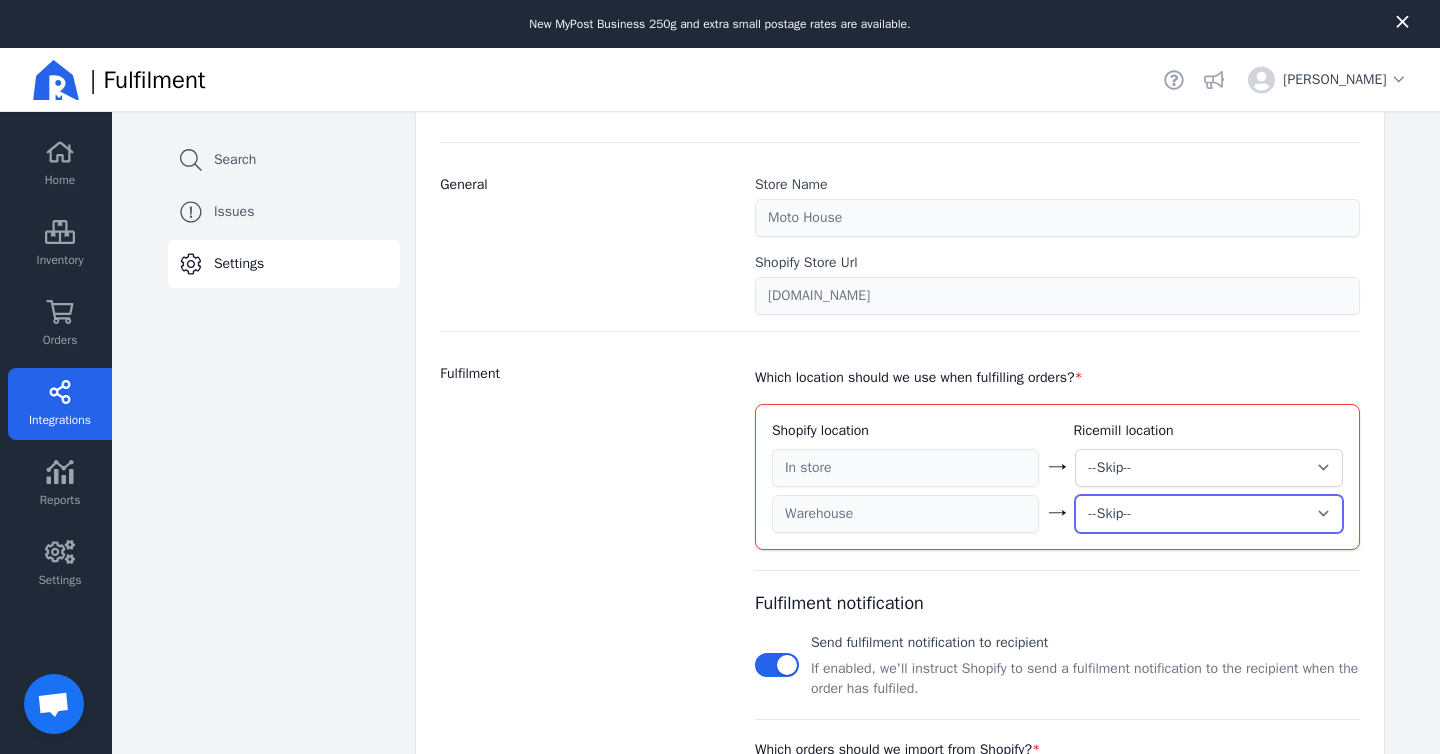 select on "1944" 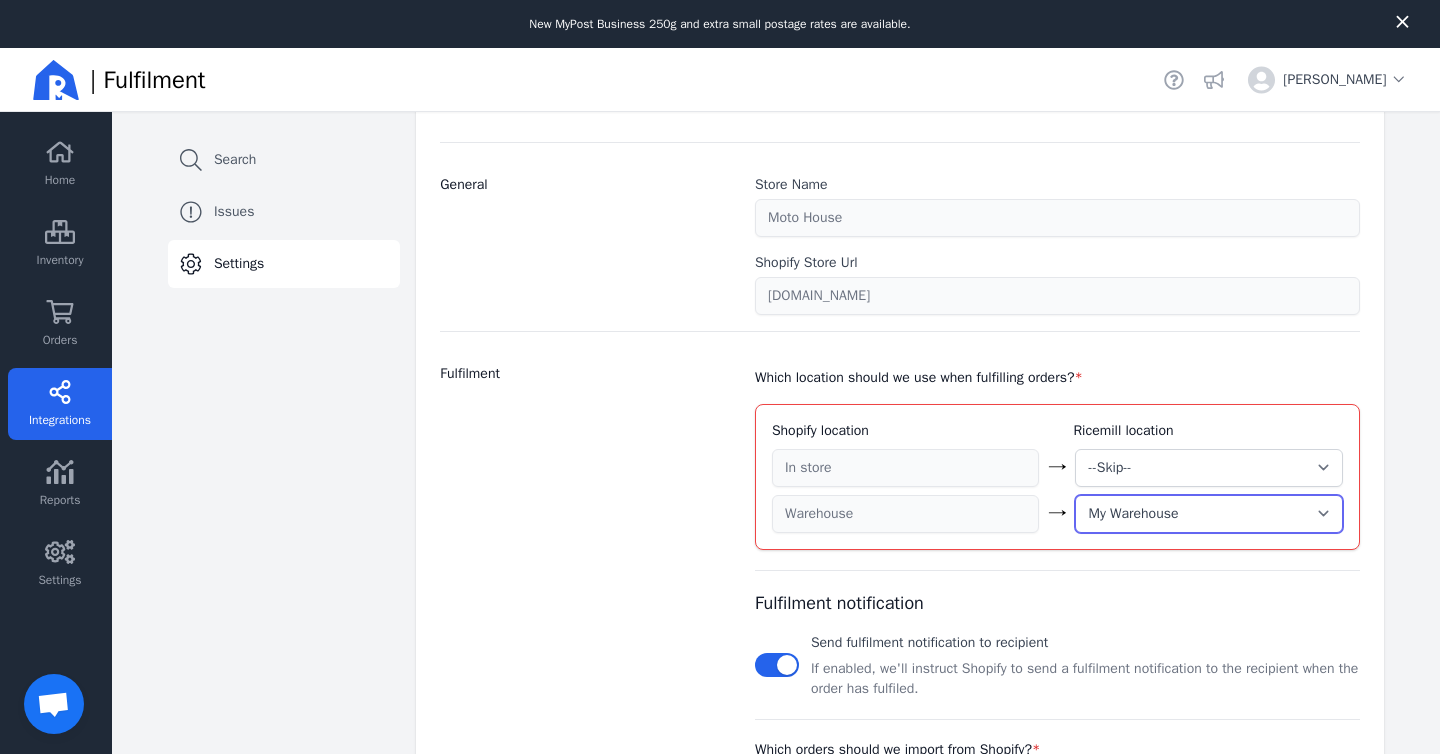 click on "--Skip-- ➕ Create new location My Warehouse" at bounding box center [1209, 514] 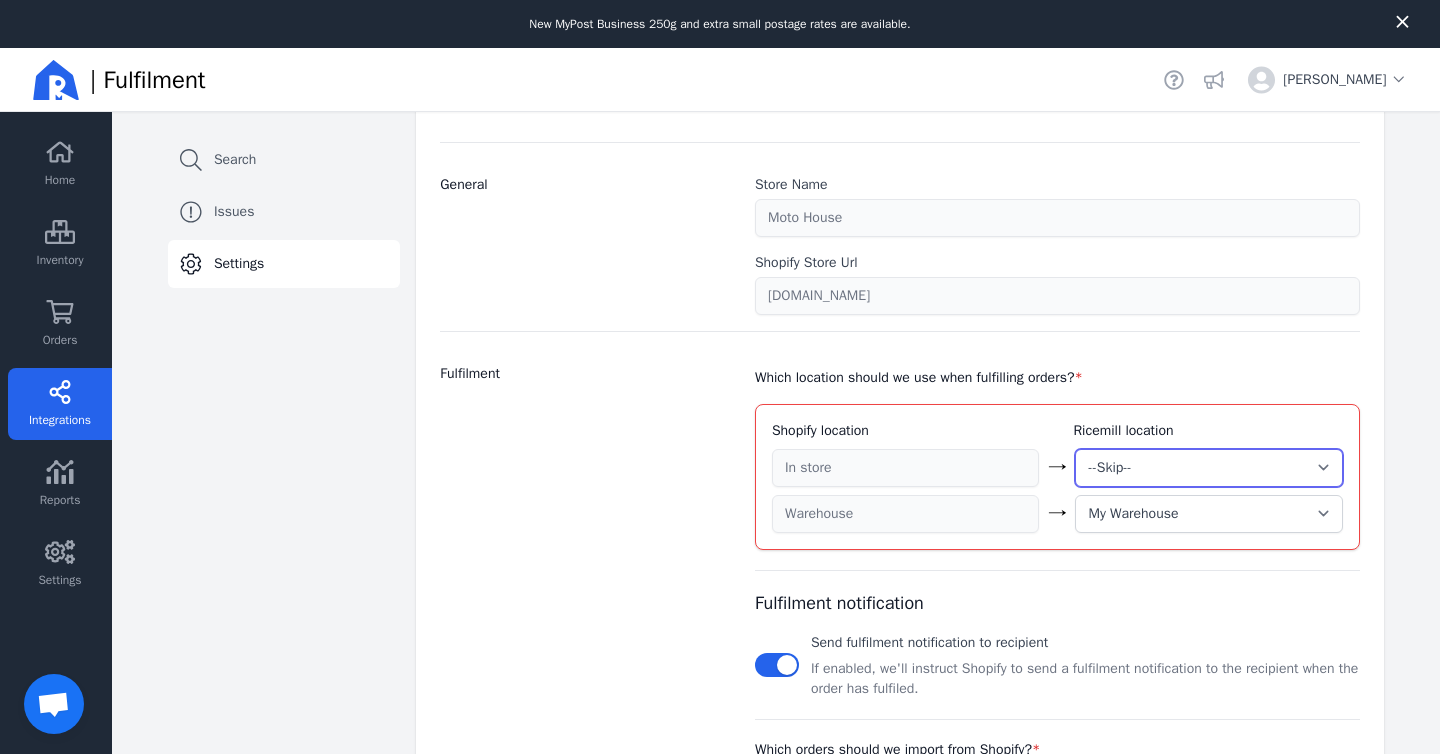 click on "--Skip-- ➕ Create new location My Warehouse" at bounding box center [1209, 468] 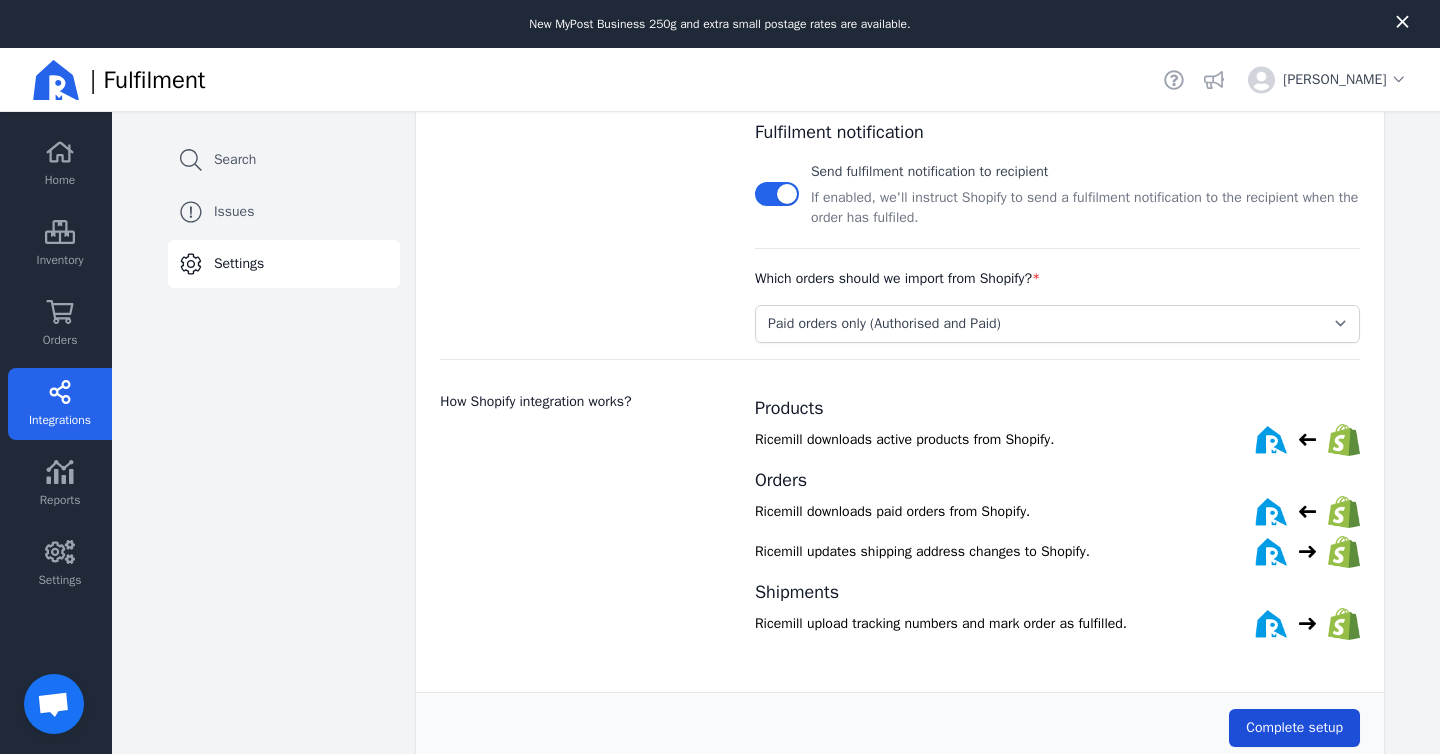 click on "Complete setup" at bounding box center [1294, 728] 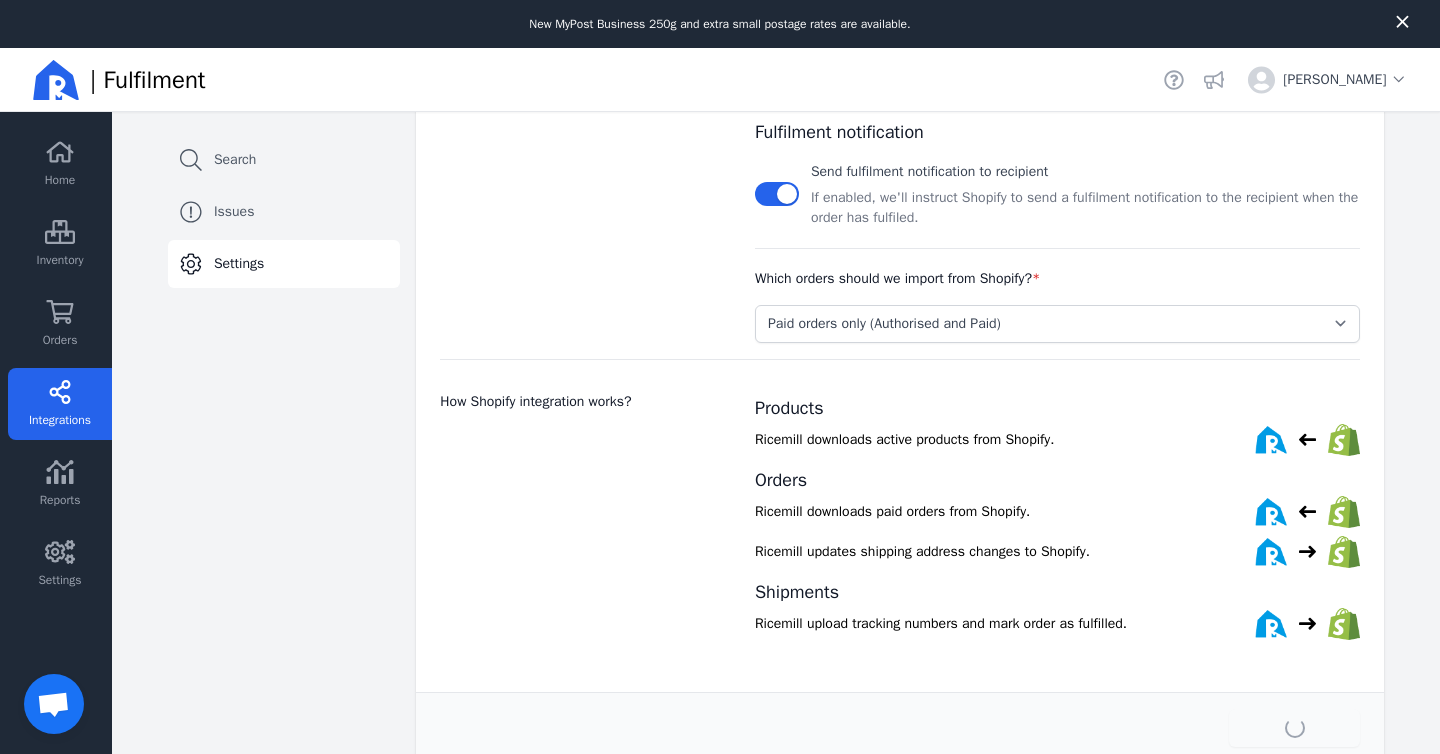 scroll, scrollTop: 164, scrollLeft: 0, axis: vertical 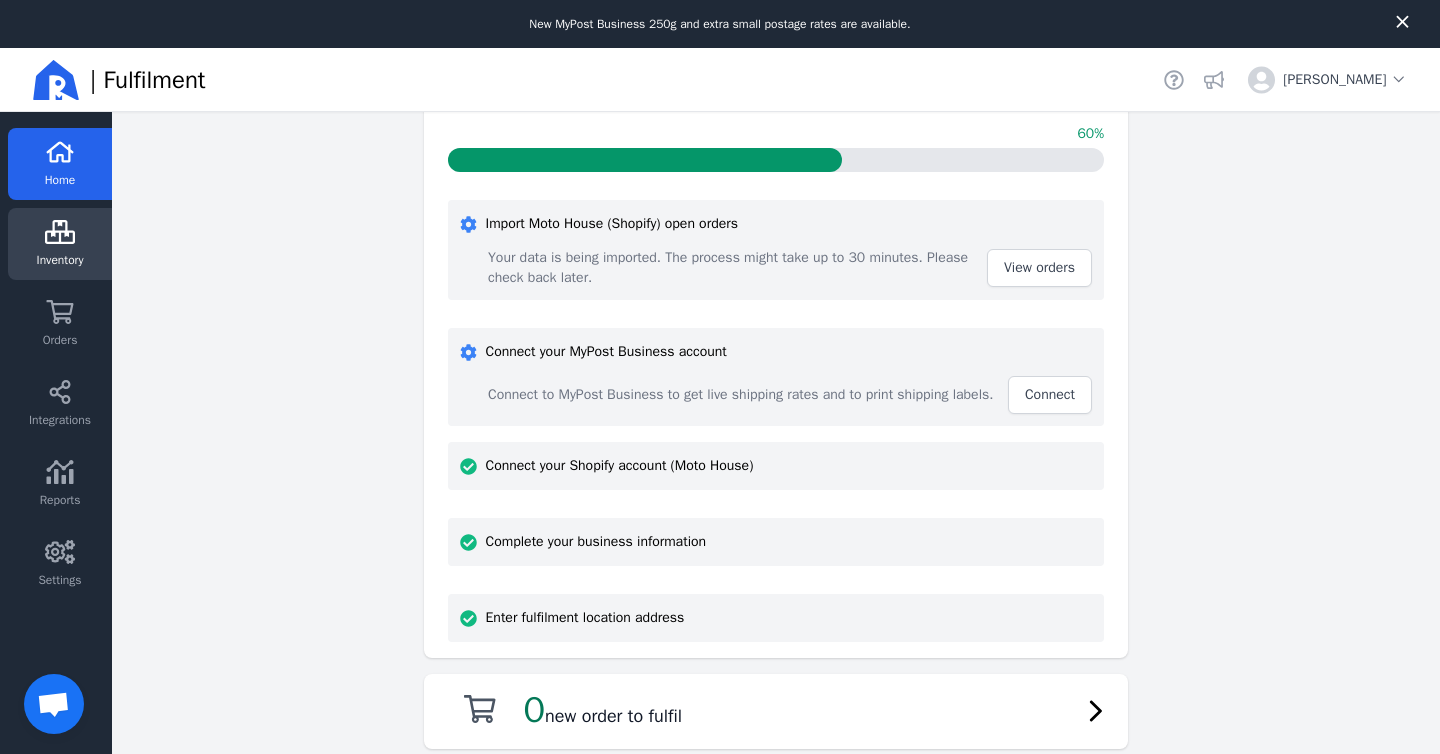 click on "Inventory" 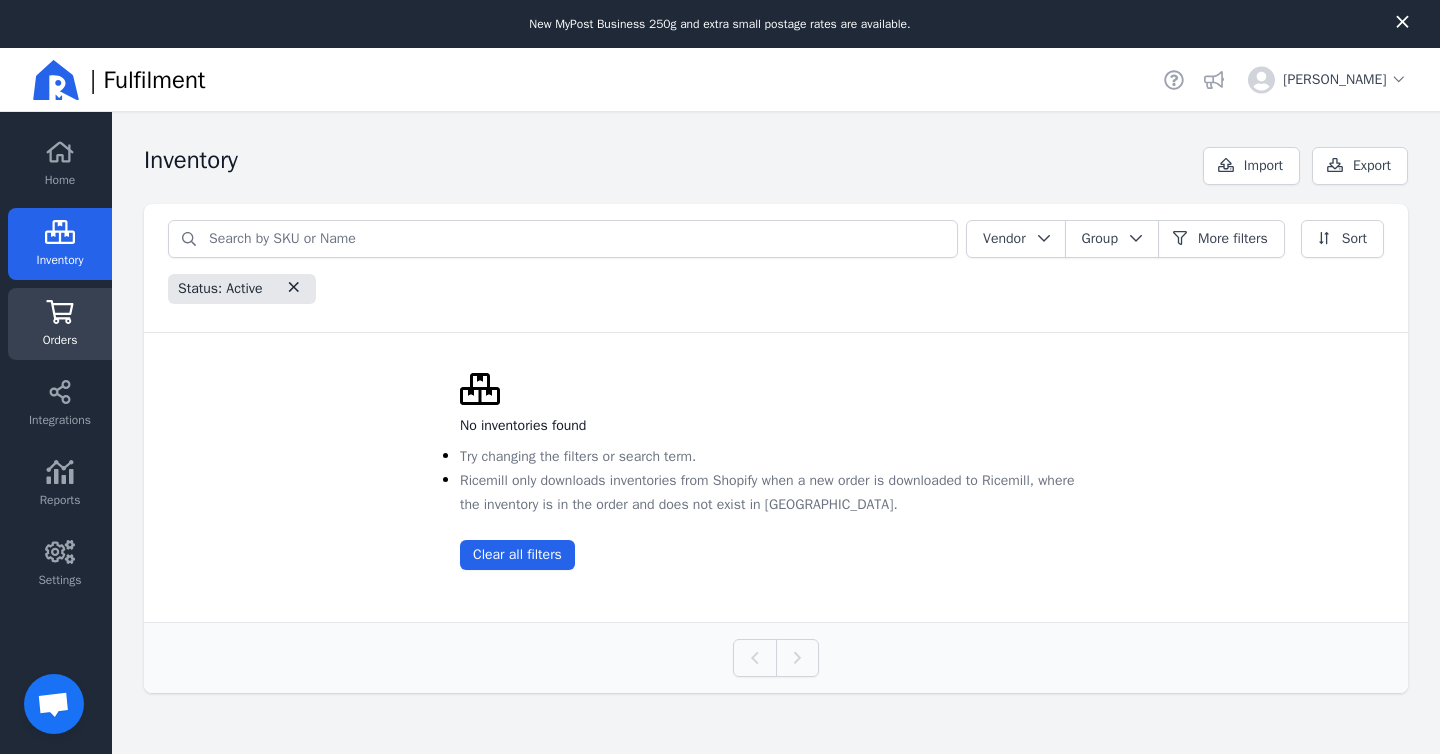 click 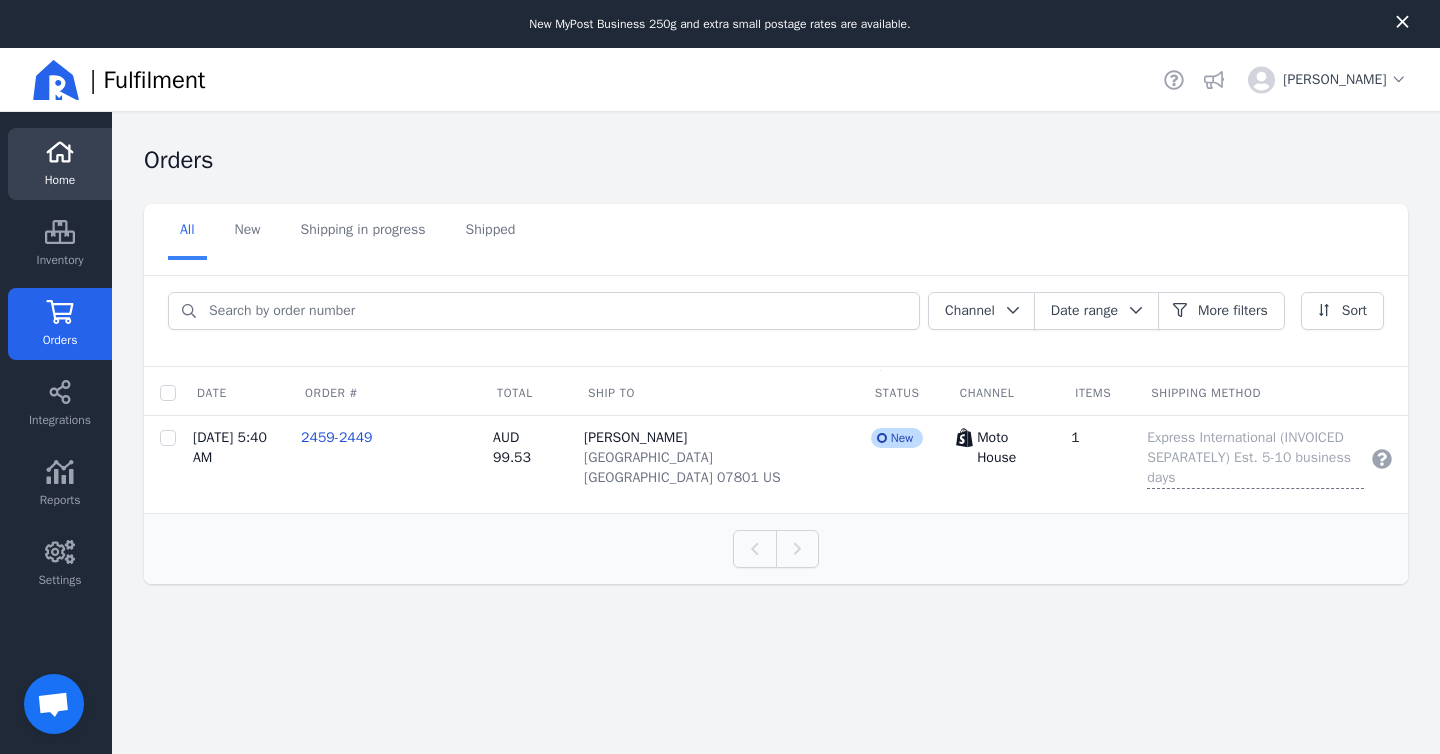 click on "Home" 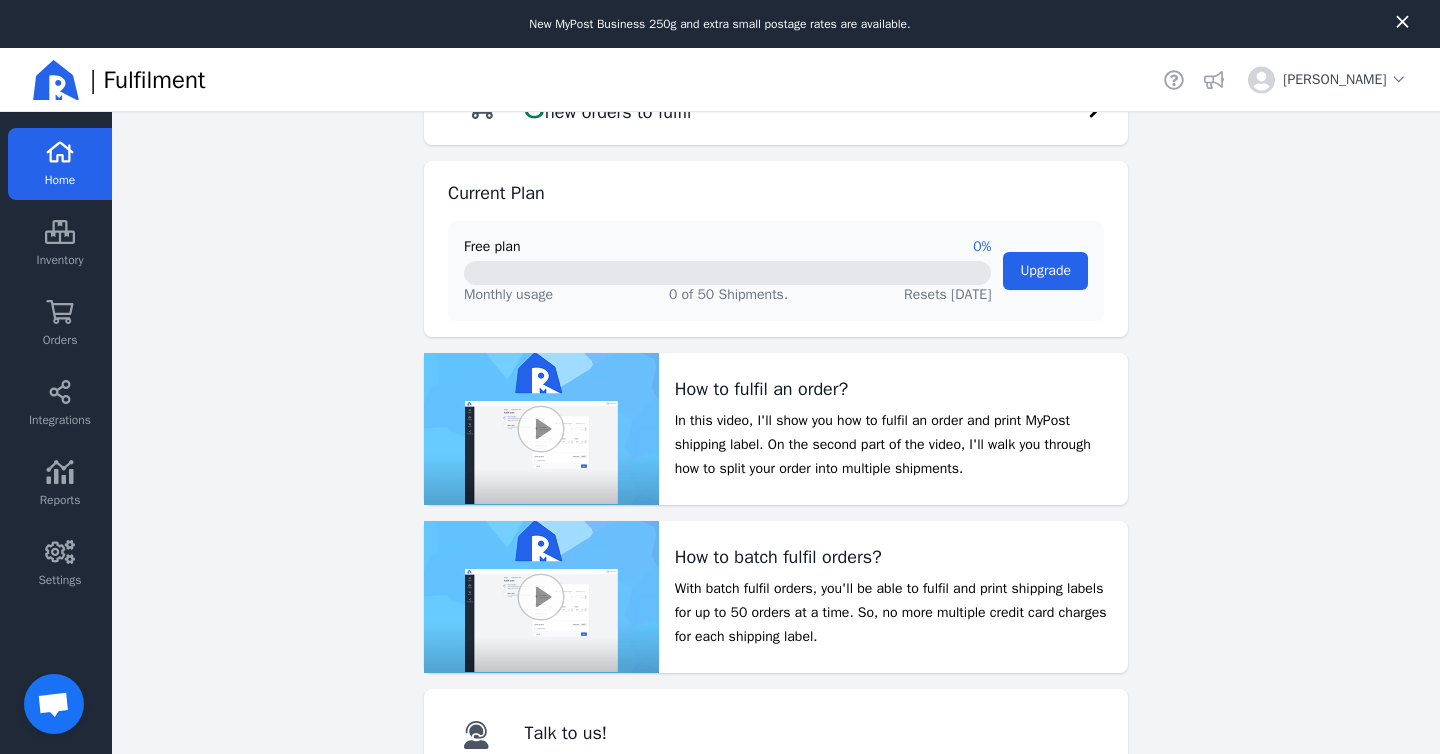 scroll, scrollTop: 828, scrollLeft: 0, axis: vertical 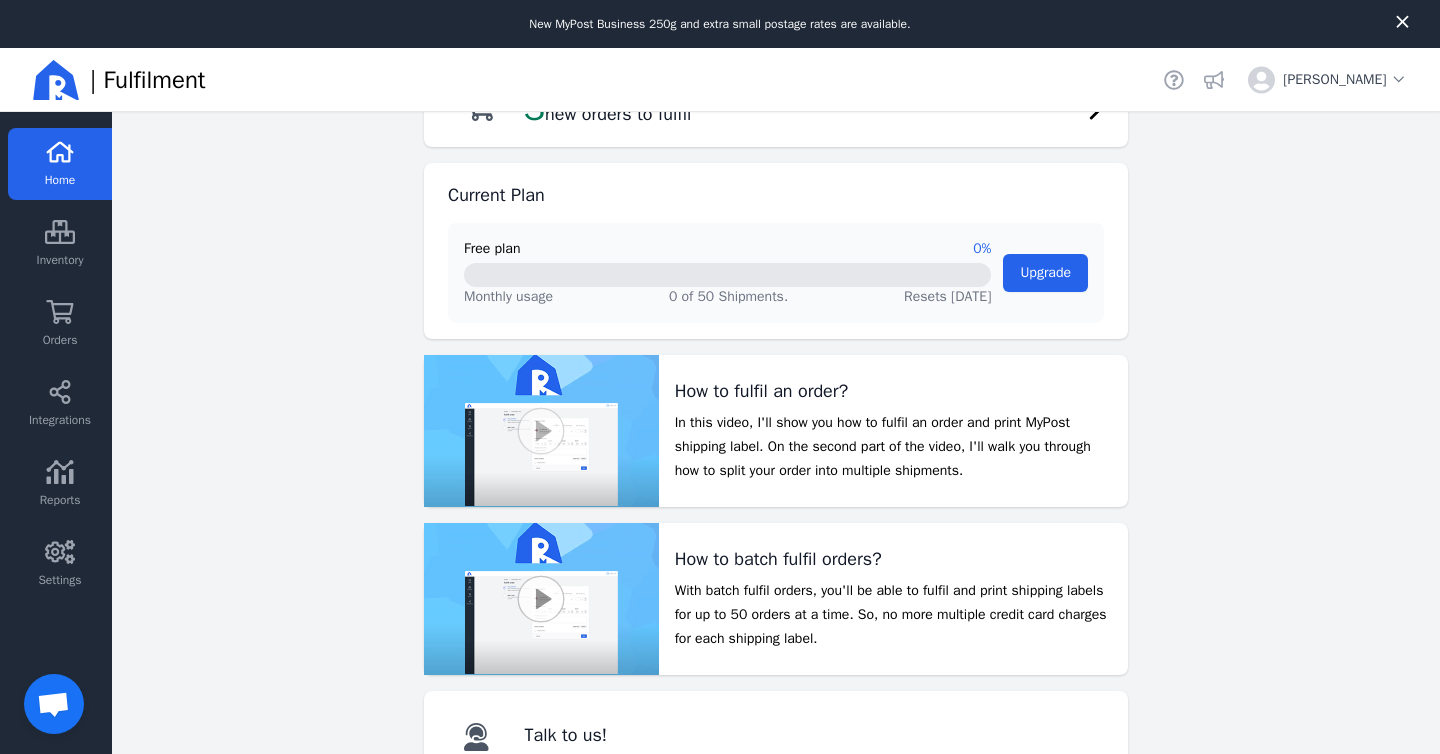 click at bounding box center (541, 431) 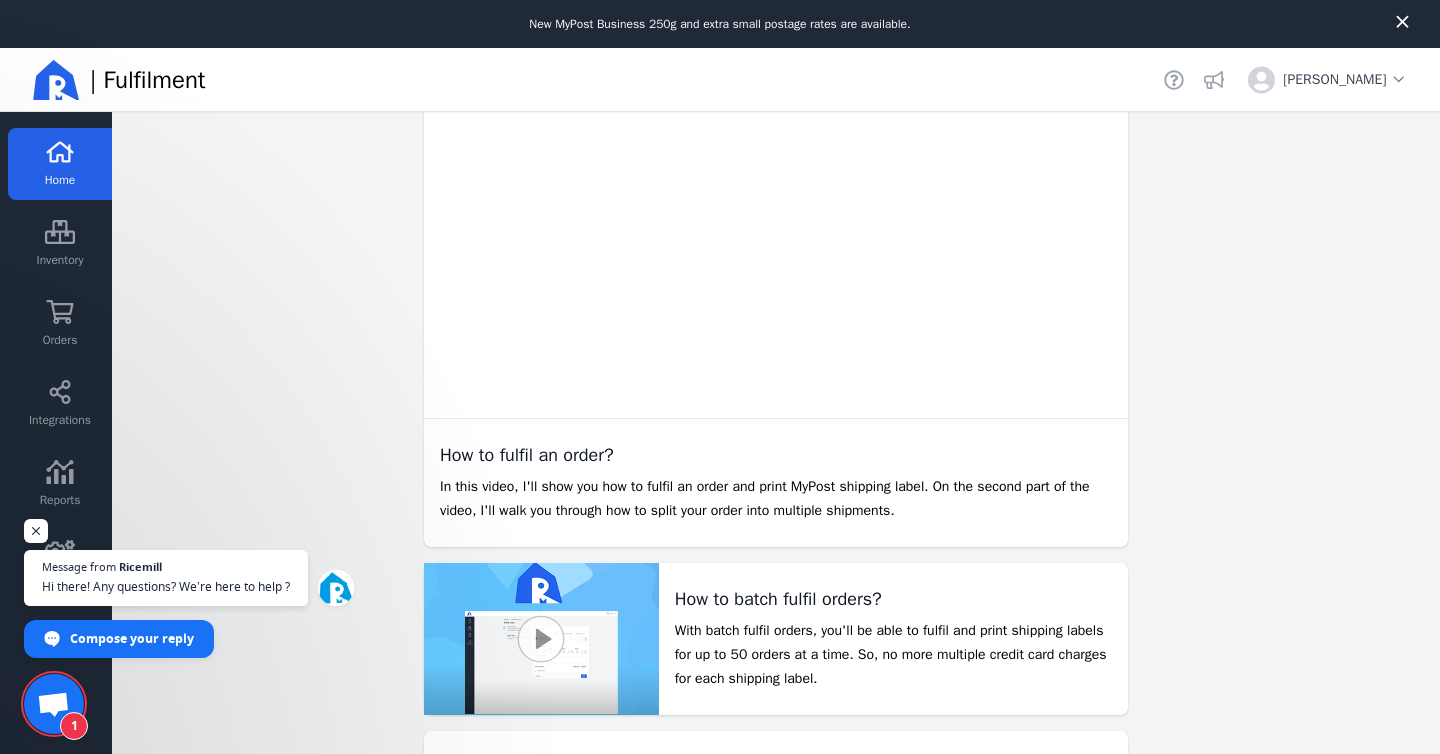 scroll, scrollTop: 1165, scrollLeft: 0, axis: vertical 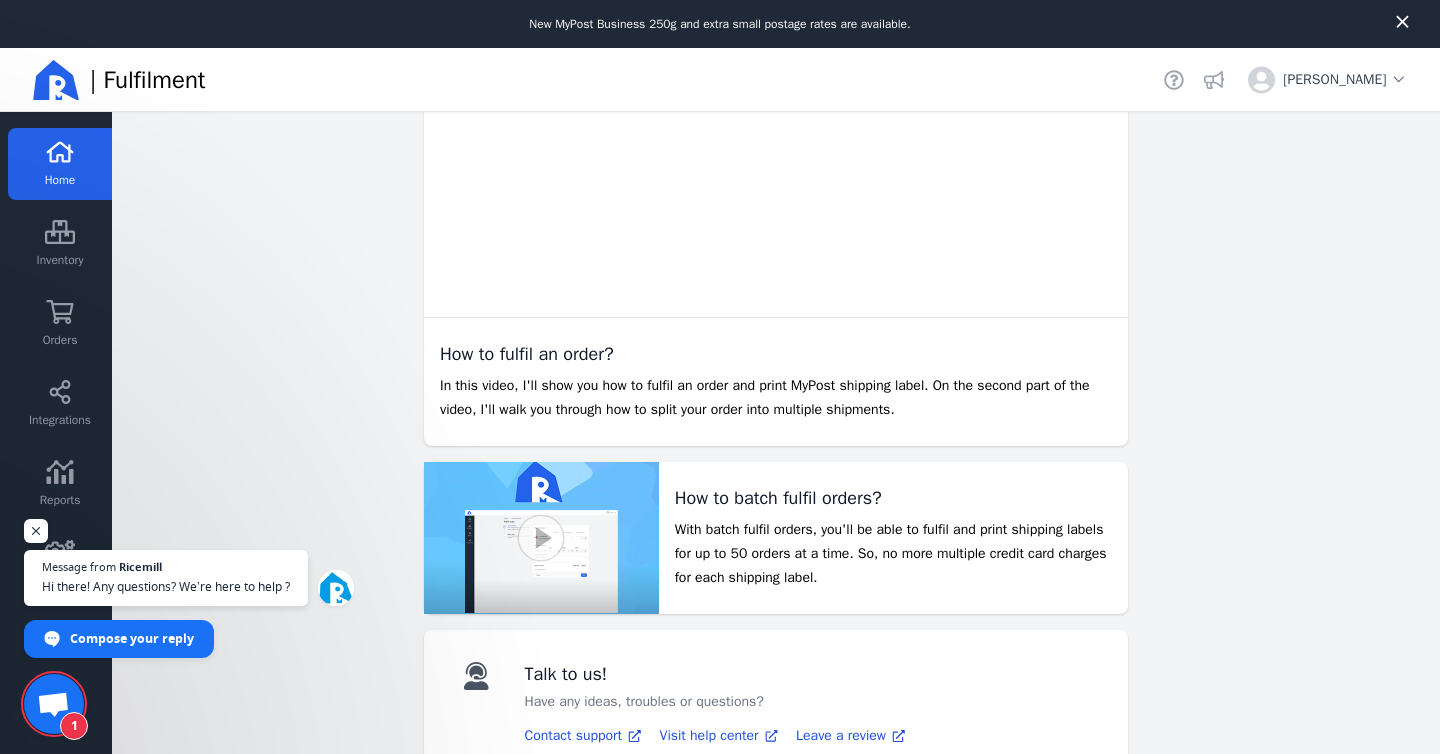 click at bounding box center [541, 538] 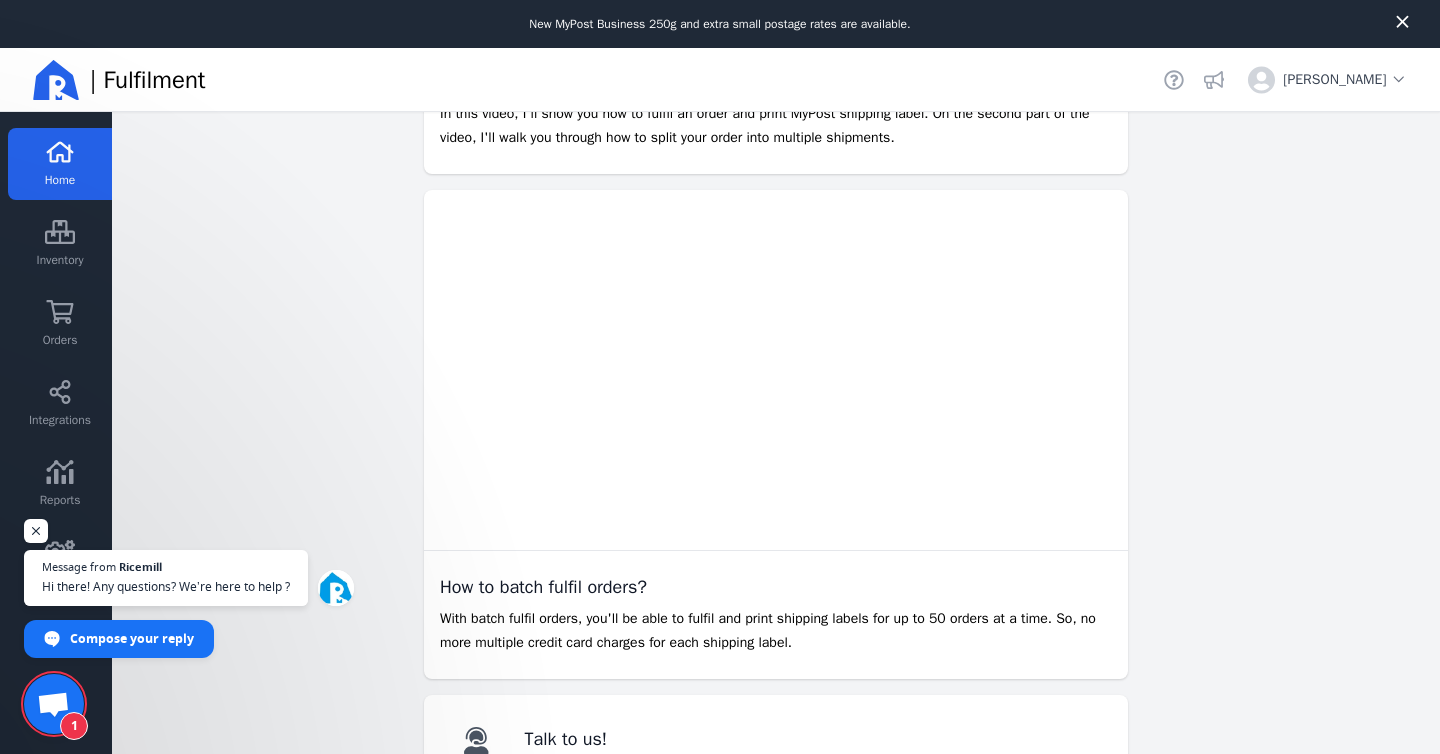scroll, scrollTop: 1502, scrollLeft: 0, axis: vertical 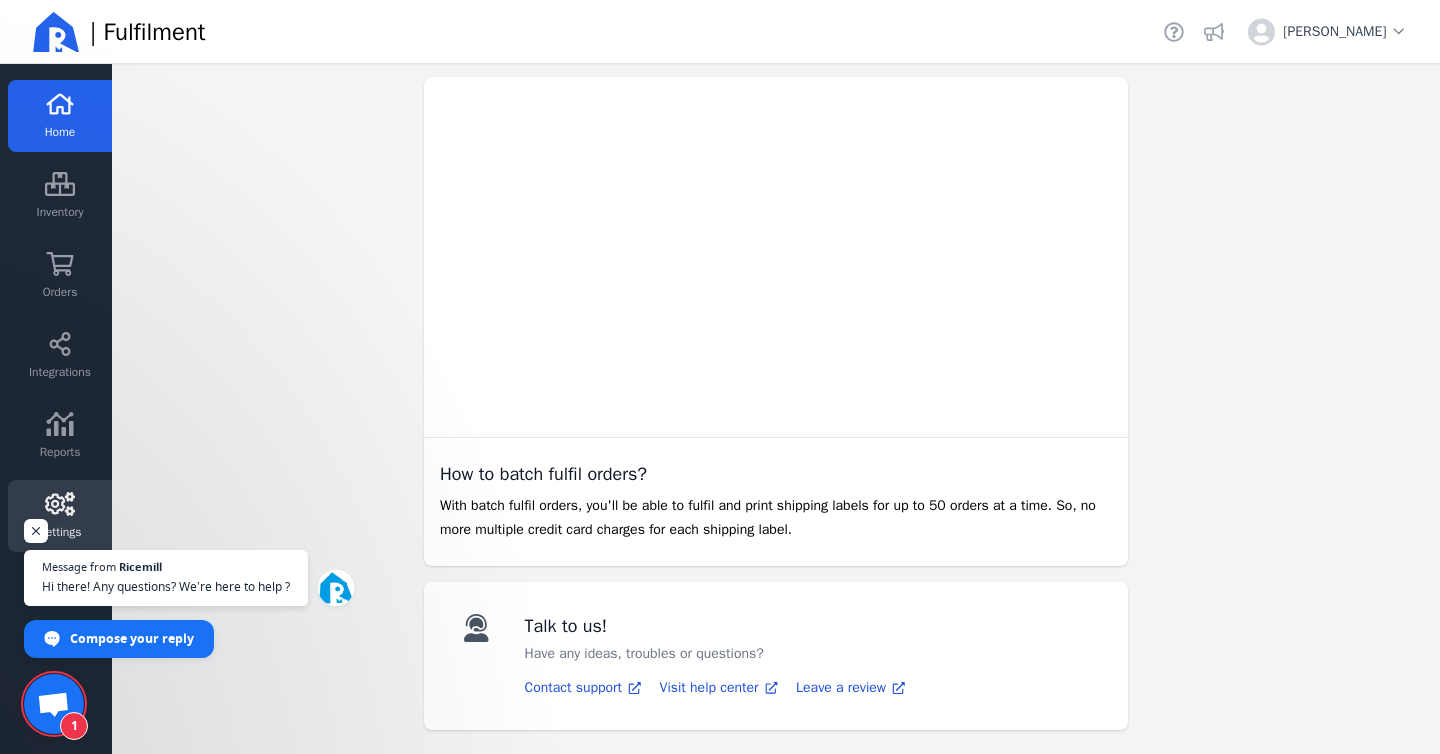 click on "Settings" 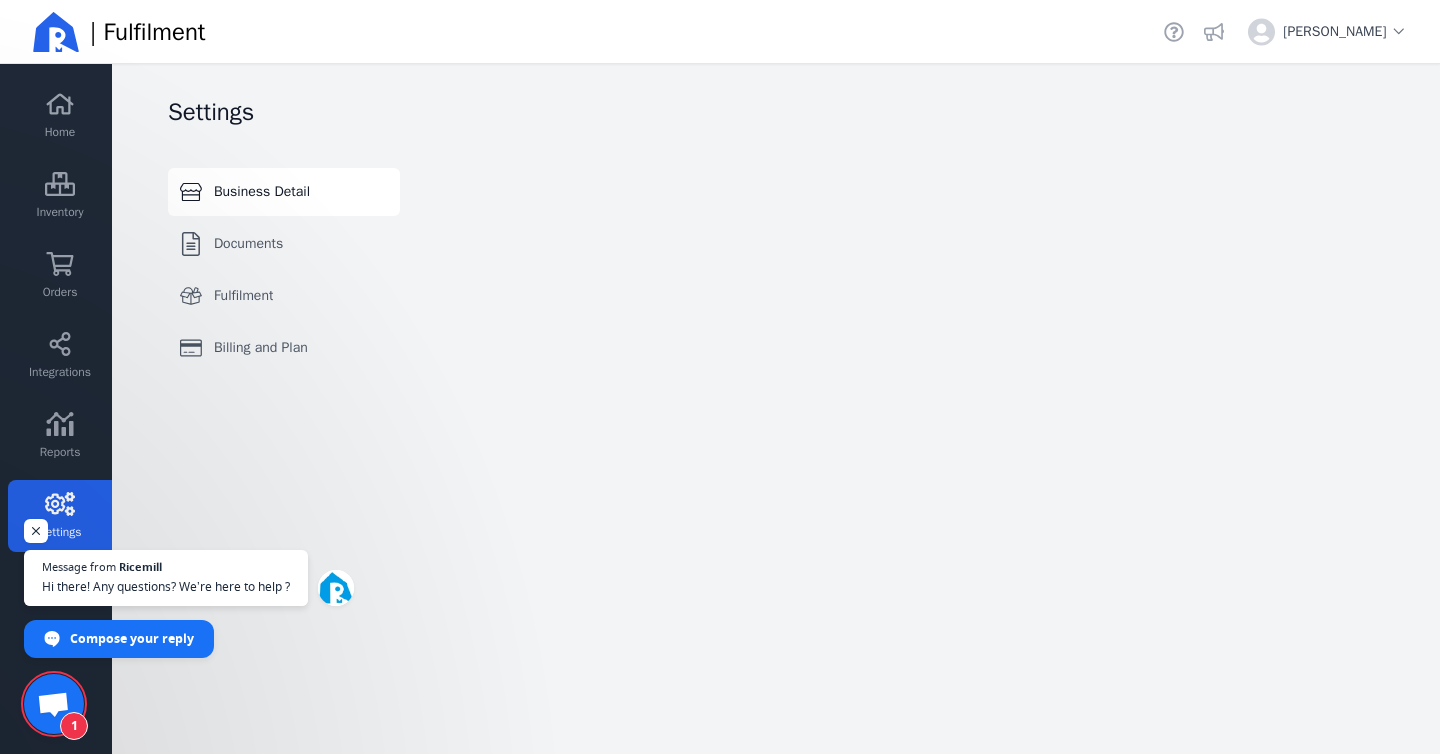 scroll, scrollTop: 0, scrollLeft: 0, axis: both 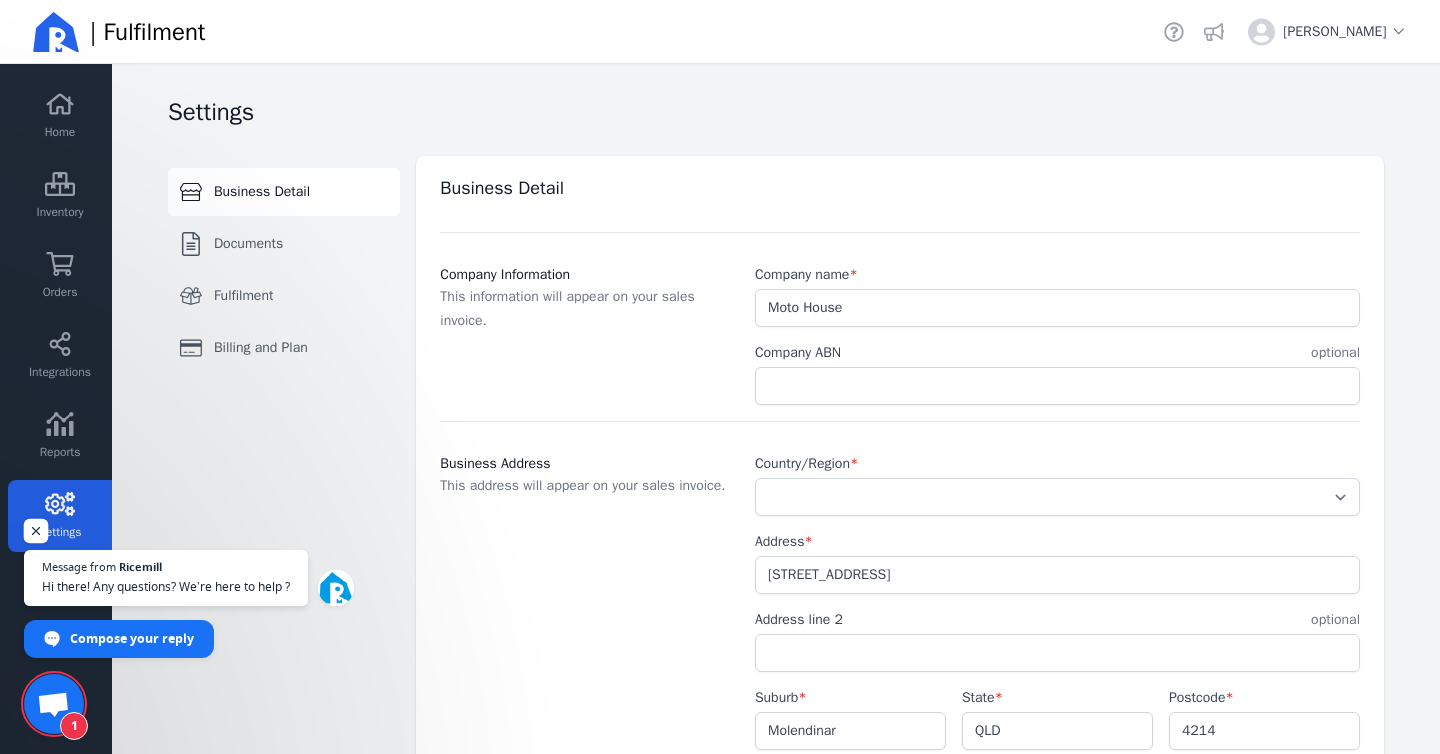 select on "AU" 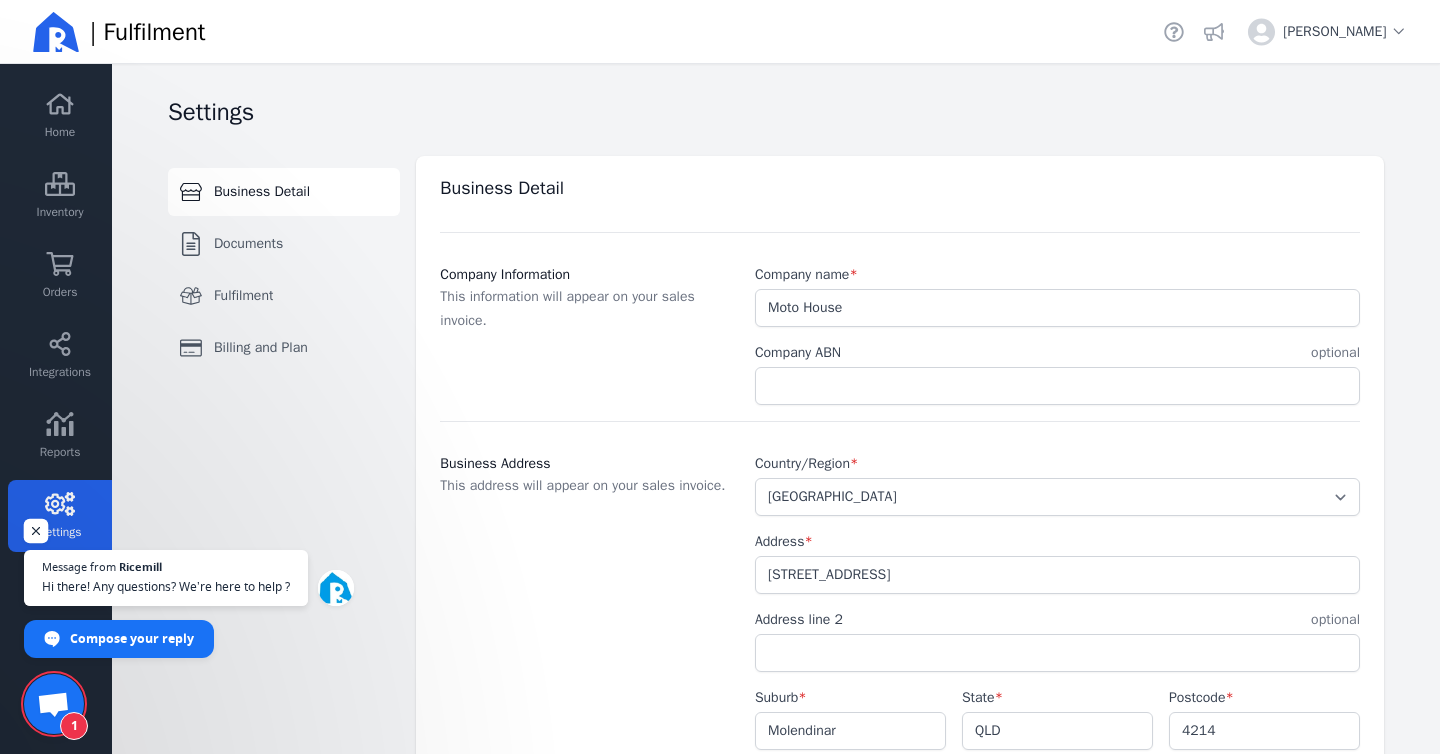 click at bounding box center (36, 531) 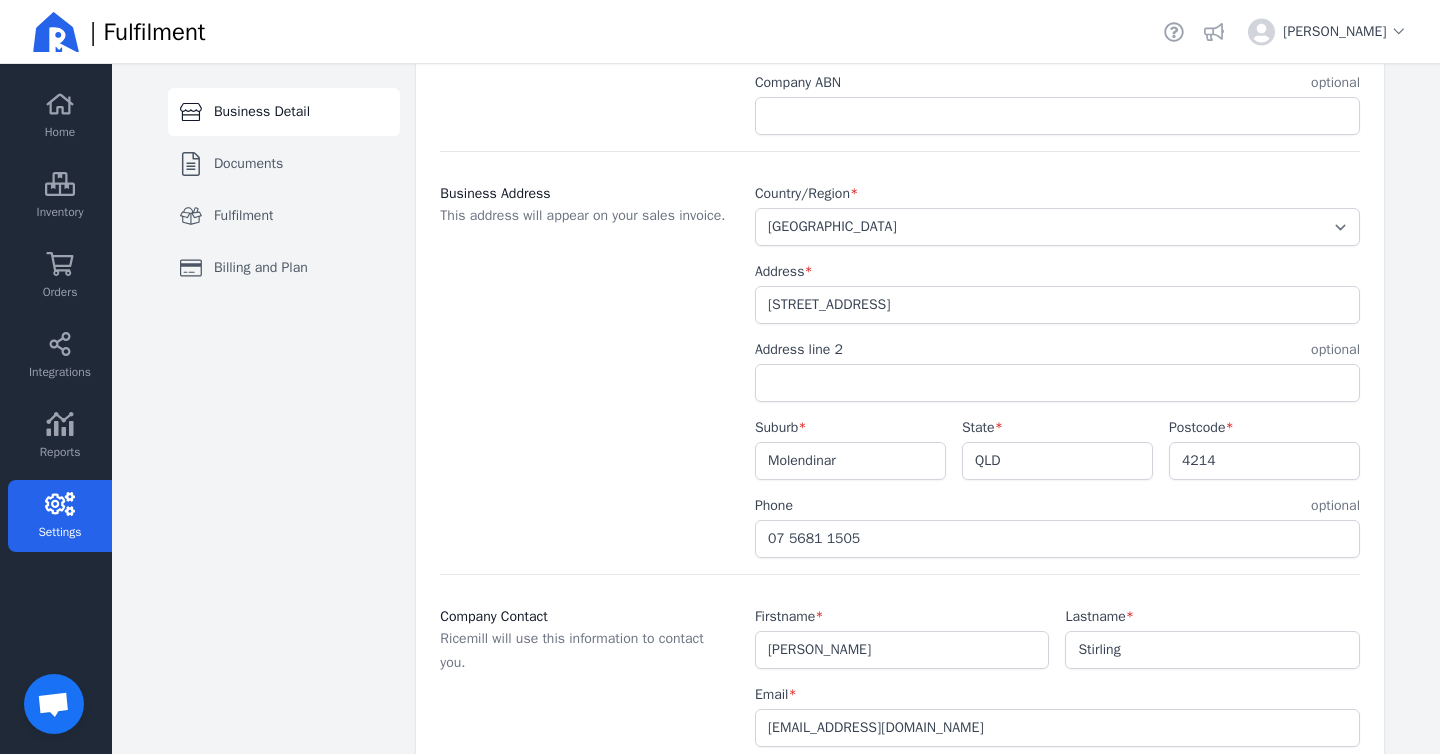 scroll, scrollTop: 374, scrollLeft: 0, axis: vertical 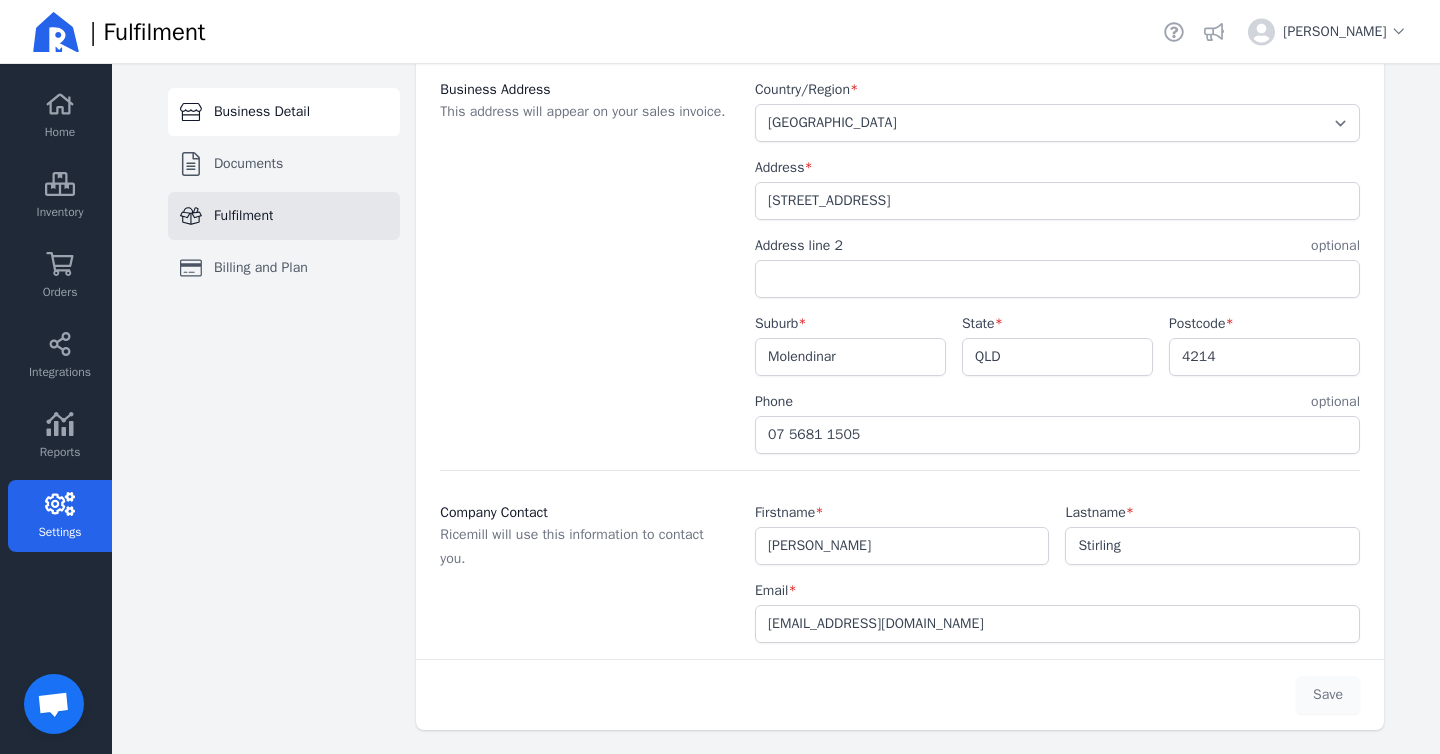 click on "Fulfilment" 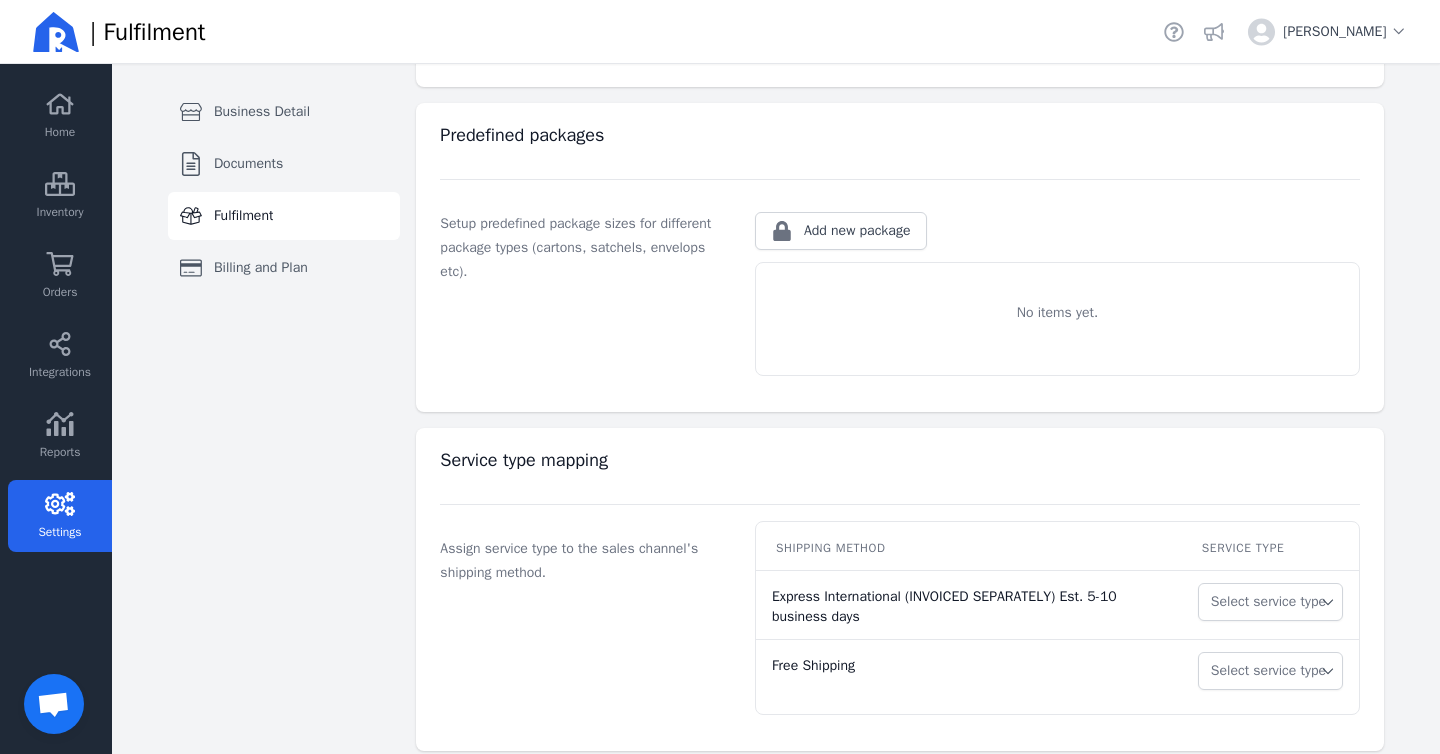 scroll, scrollTop: 802, scrollLeft: 0, axis: vertical 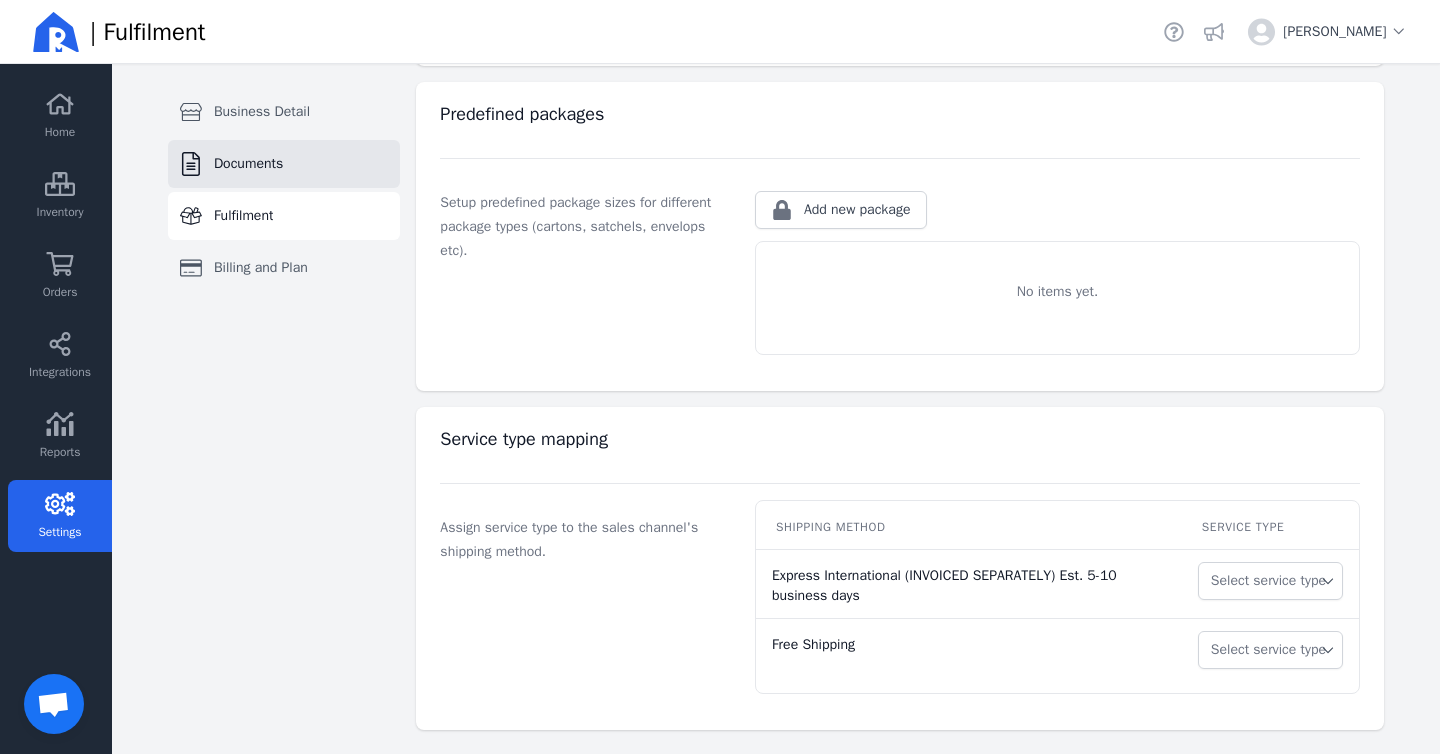 click on "Documents" 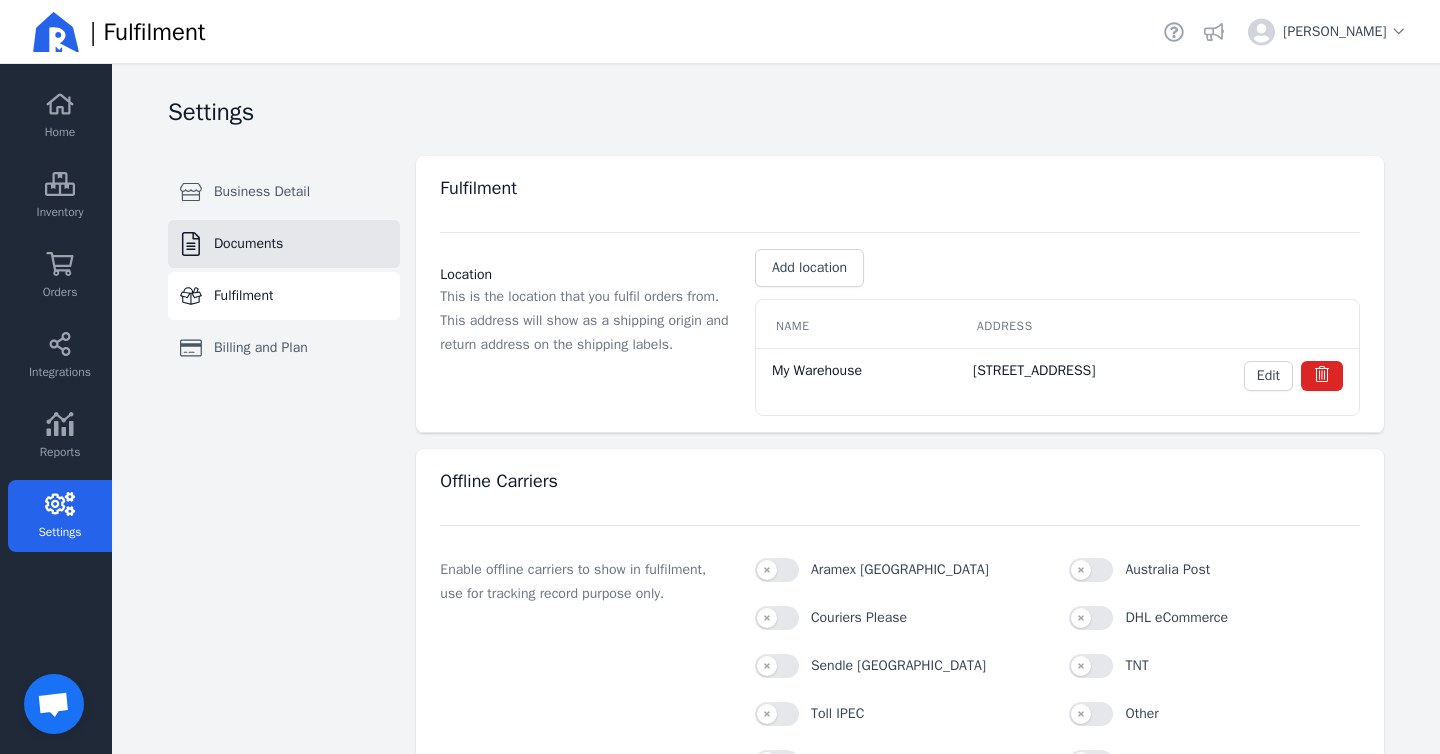select on "A4" 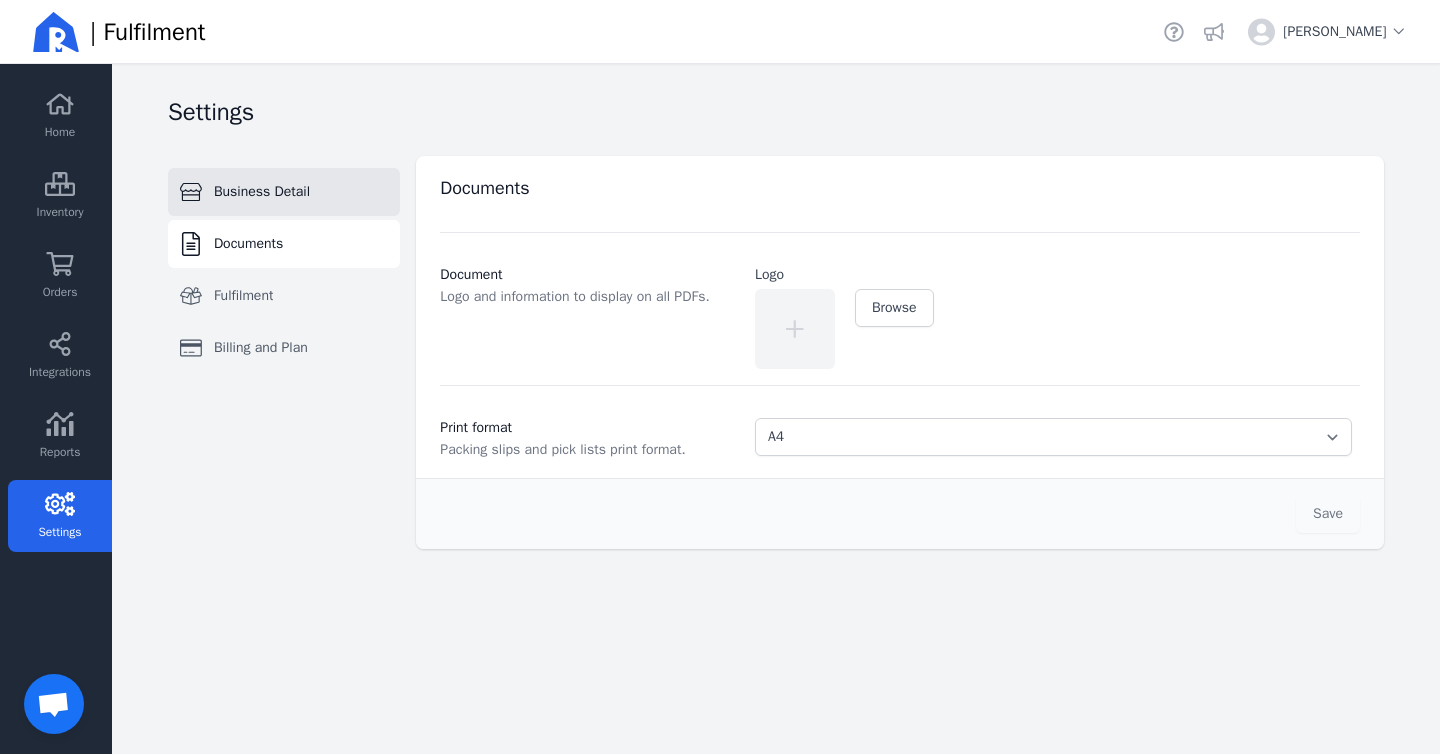 click on "Business Detail" 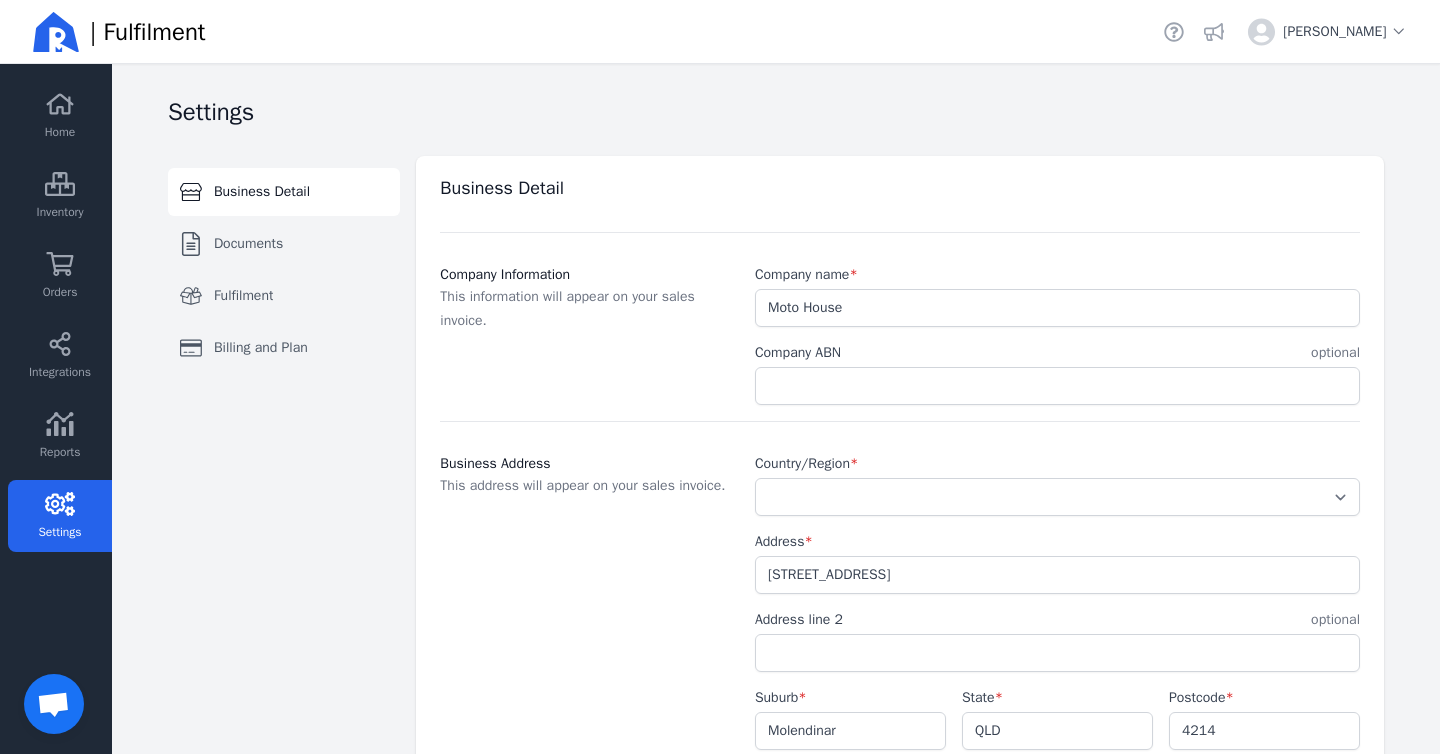 select on "AU" 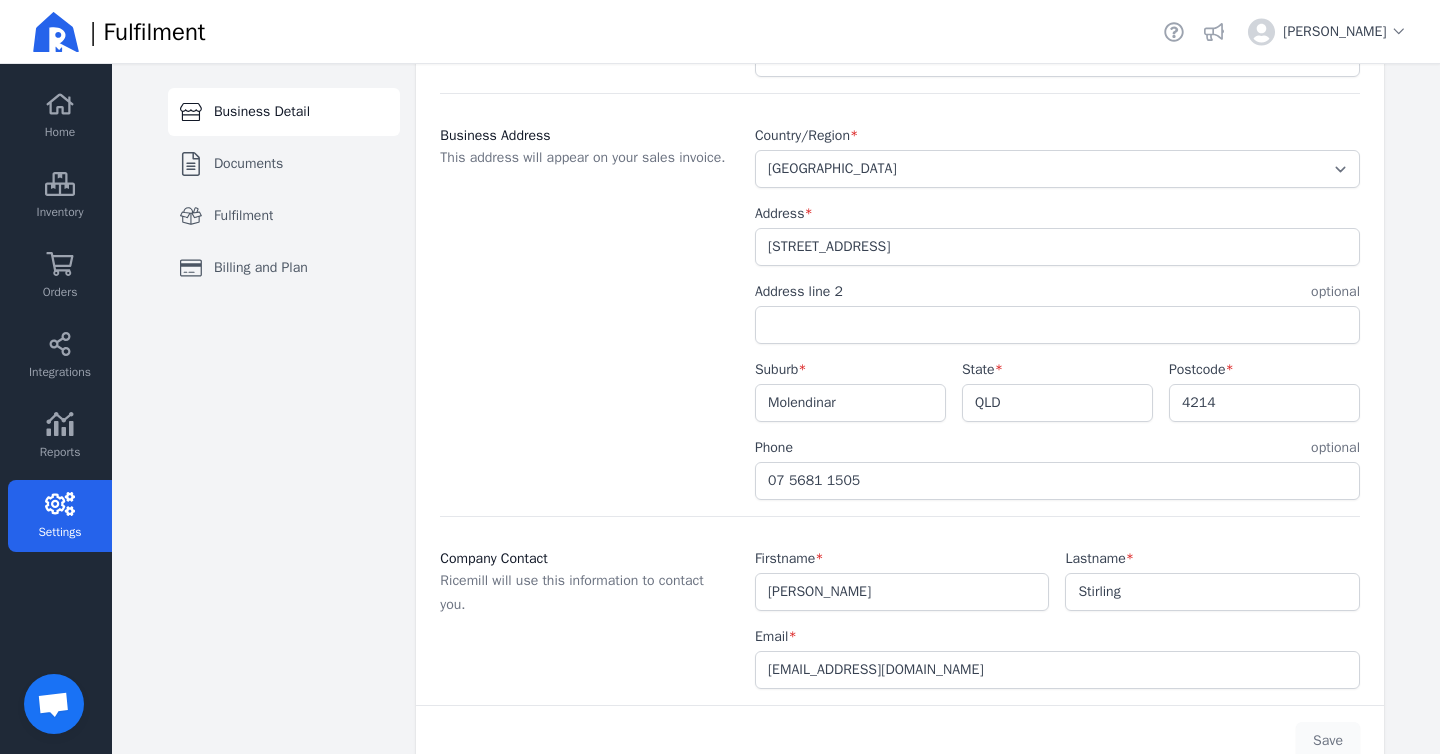 scroll, scrollTop: 374, scrollLeft: 0, axis: vertical 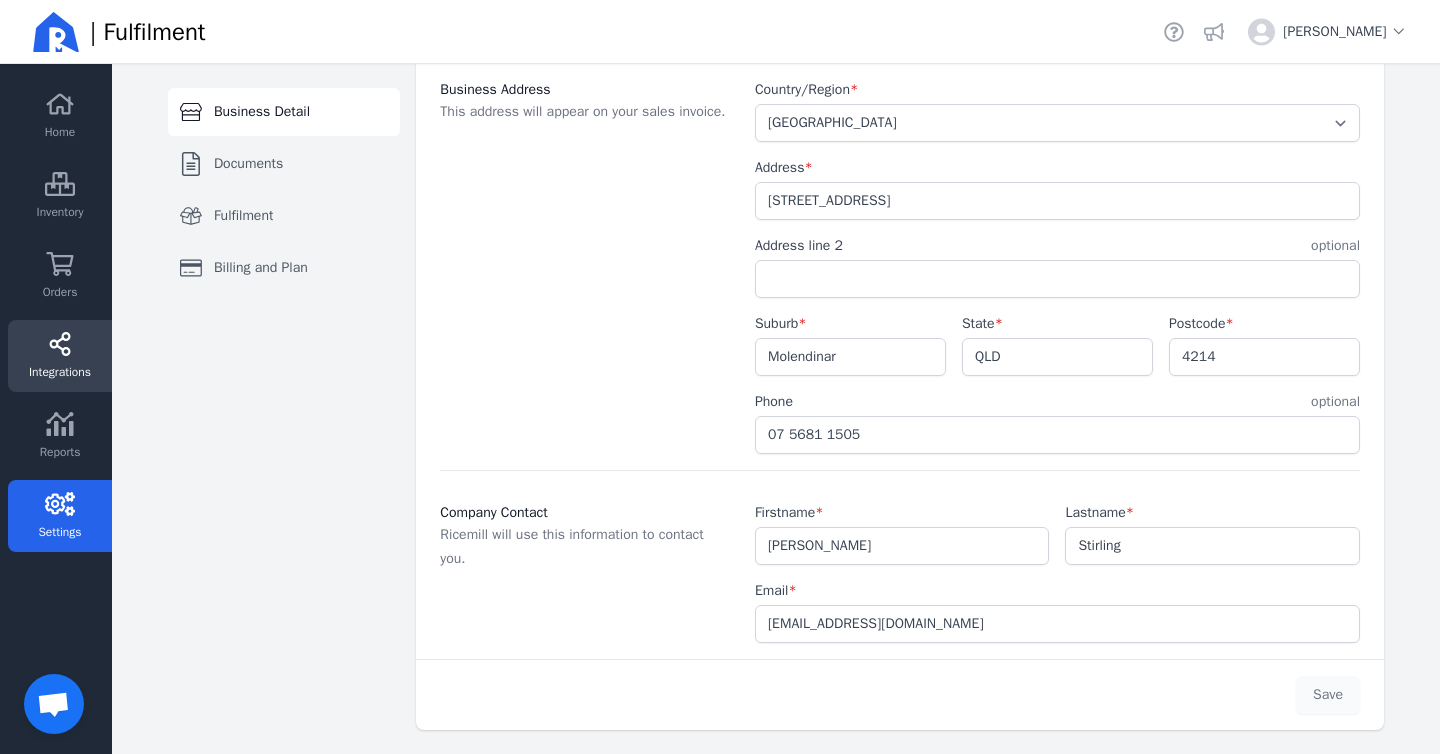 click on "Integrations" 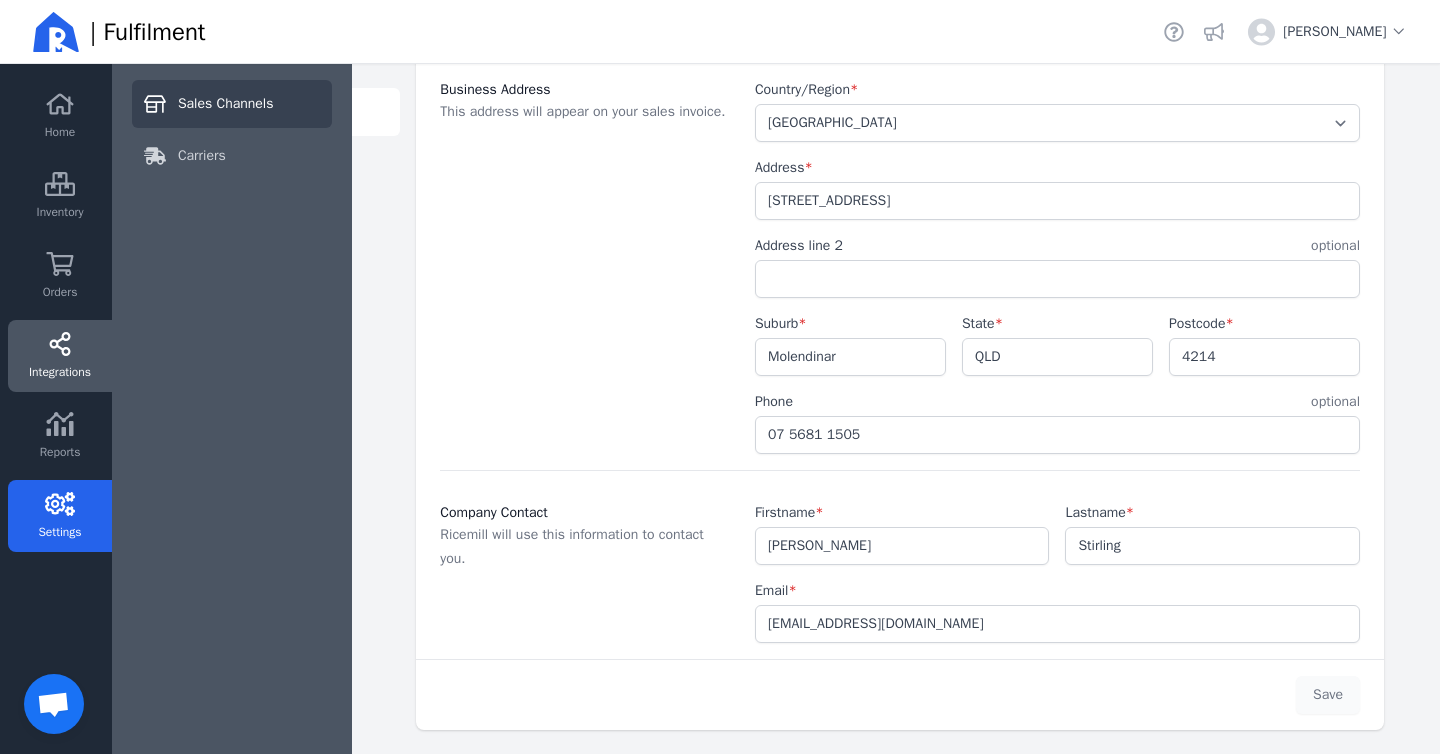 click on "Sales Channels" at bounding box center [226, 104] 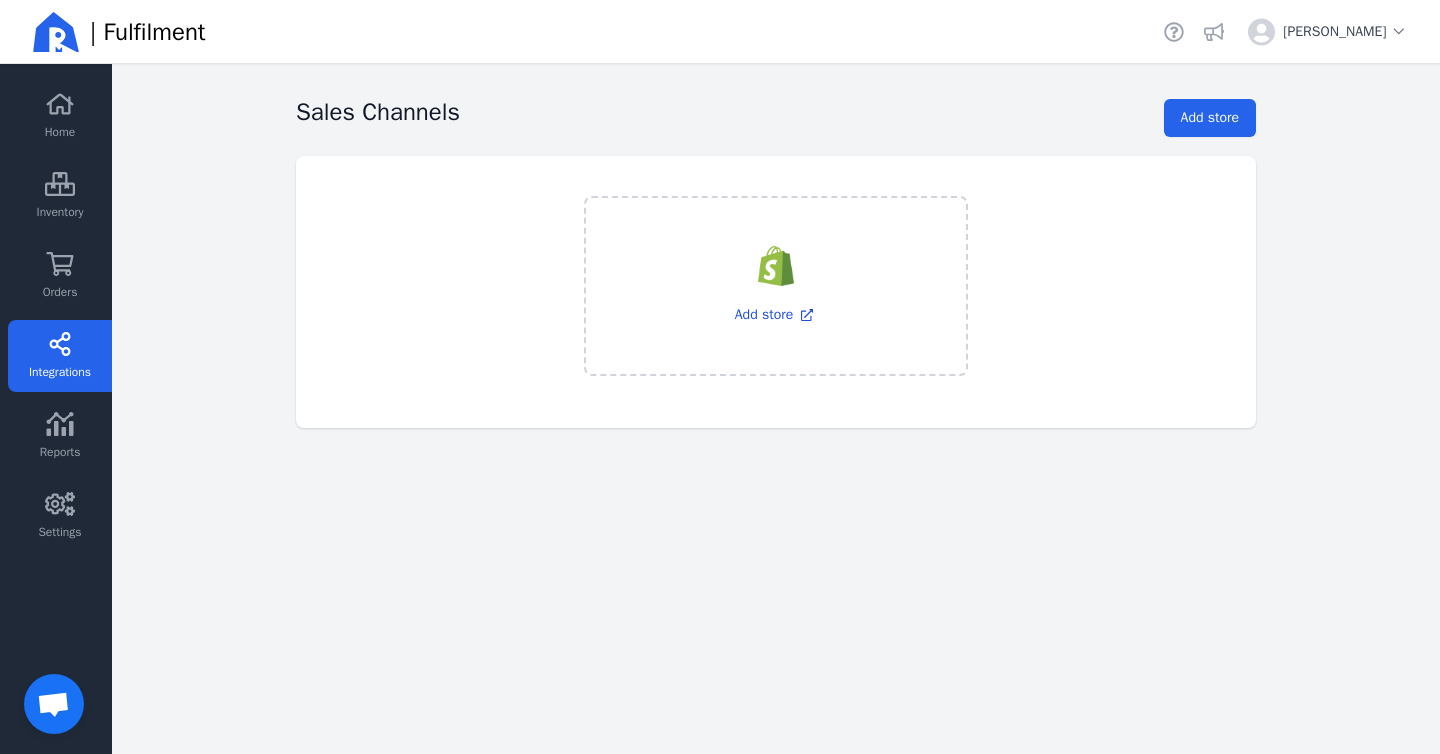 scroll, scrollTop: 0, scrollLeft: 0, axis: both 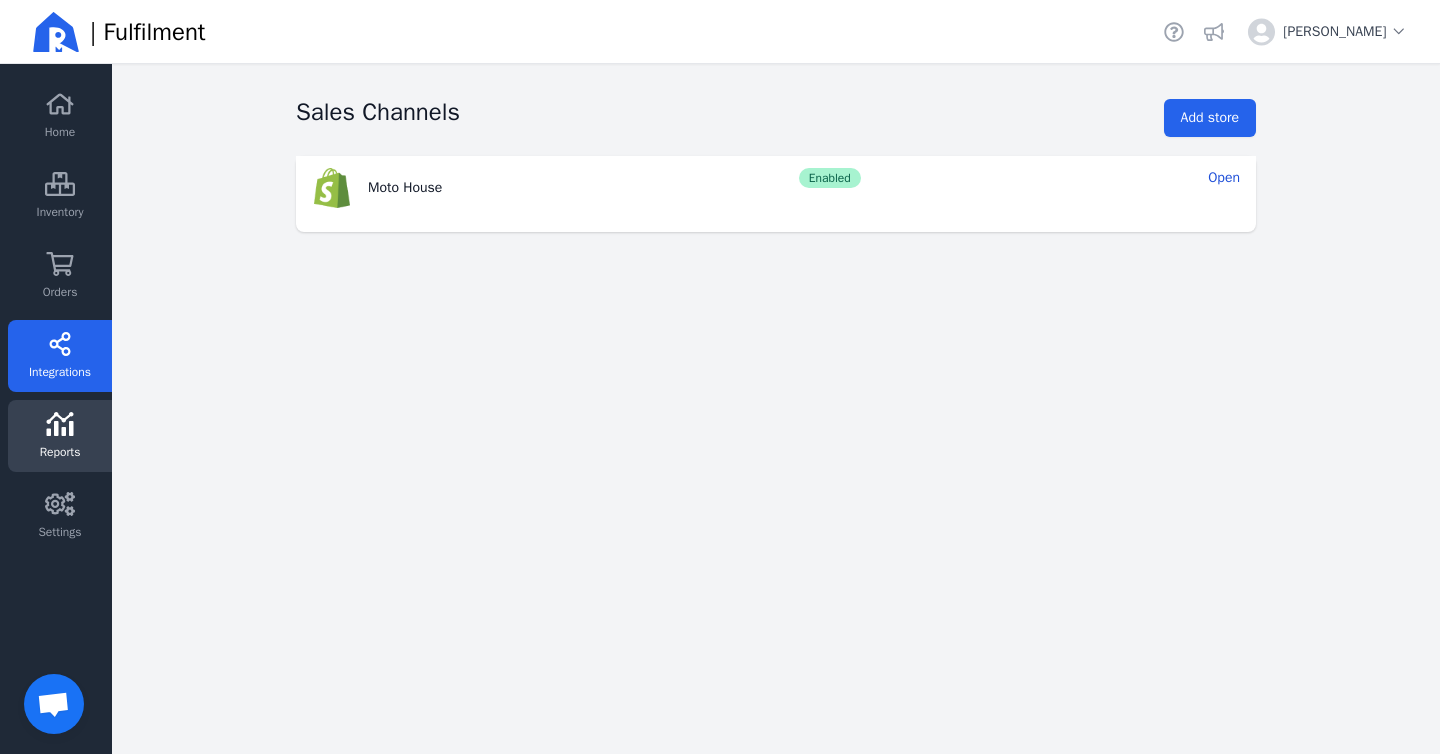 click on "Reports" 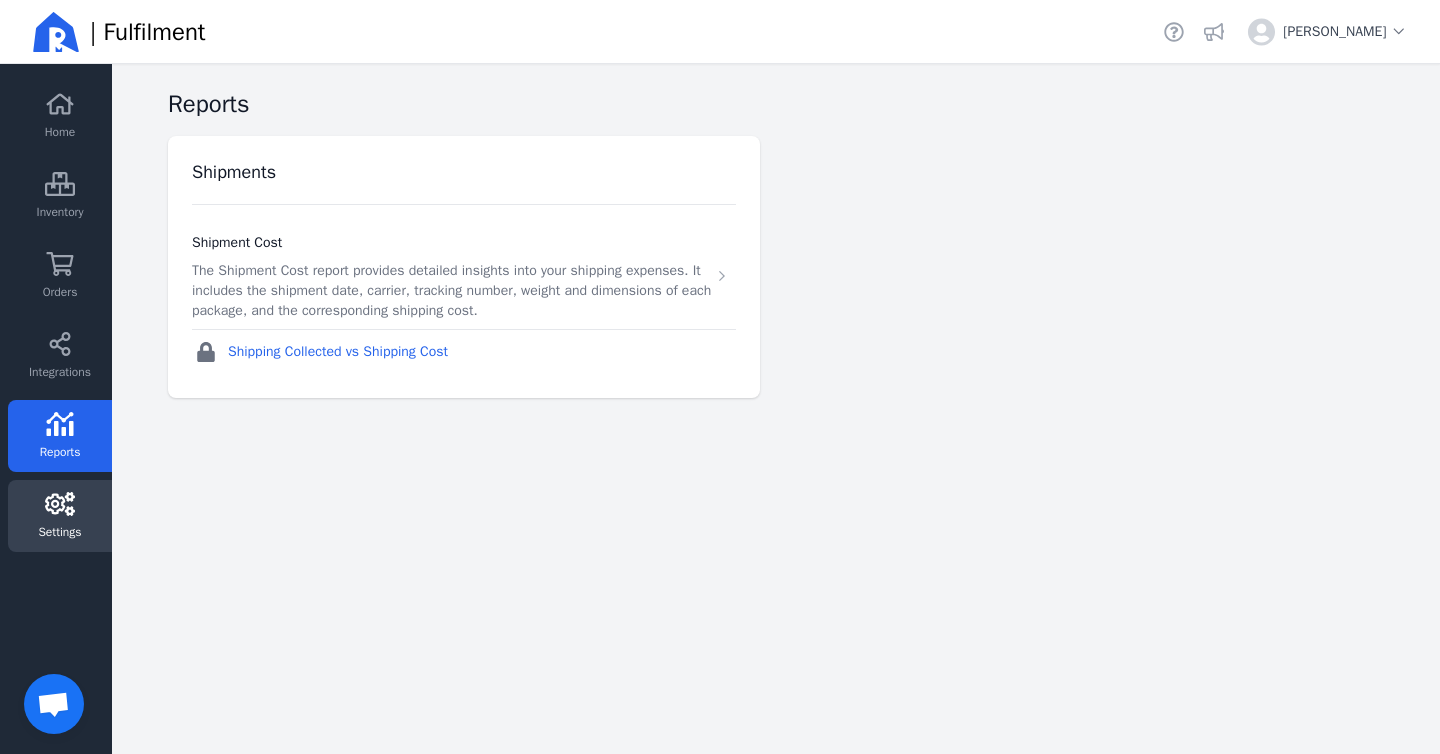 click 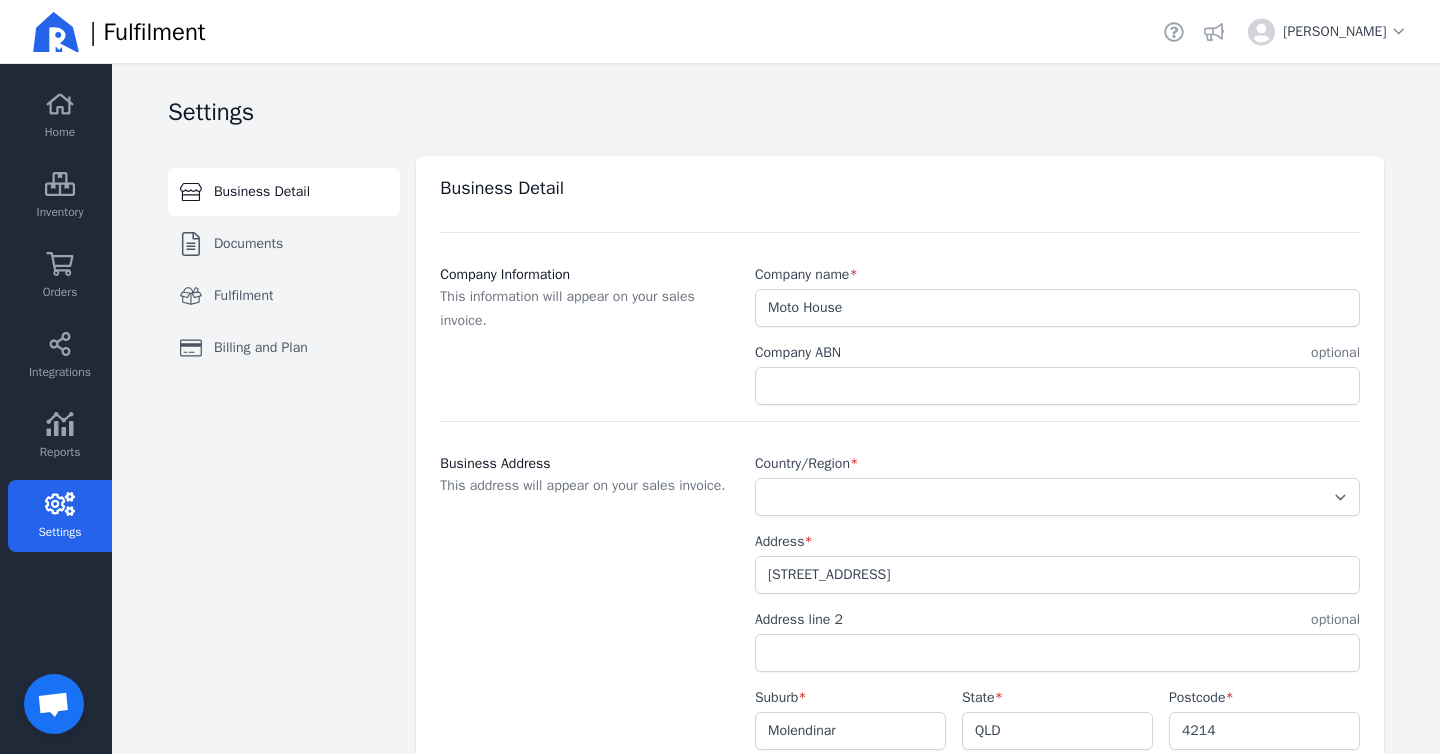 select on "AU" 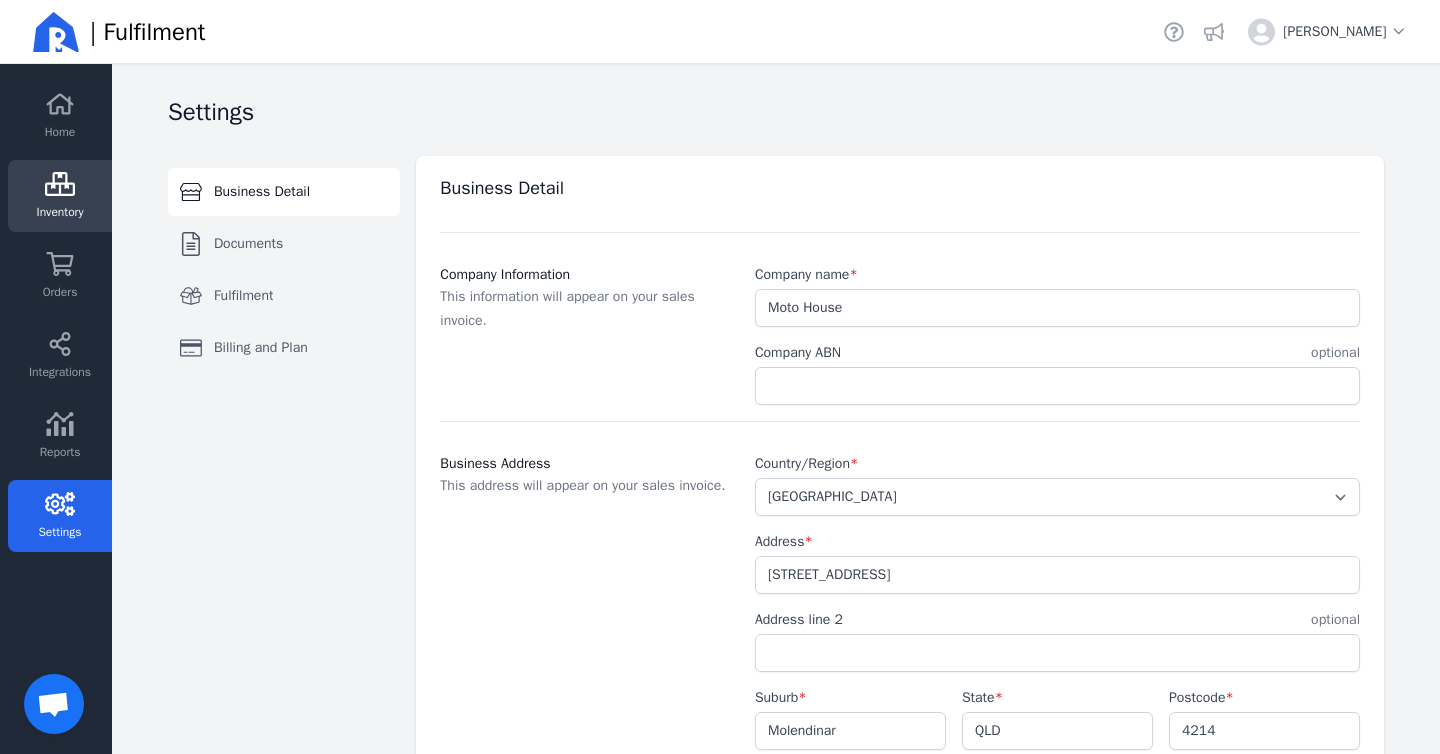 click on "Inventory" at bounding box center [60, 212] 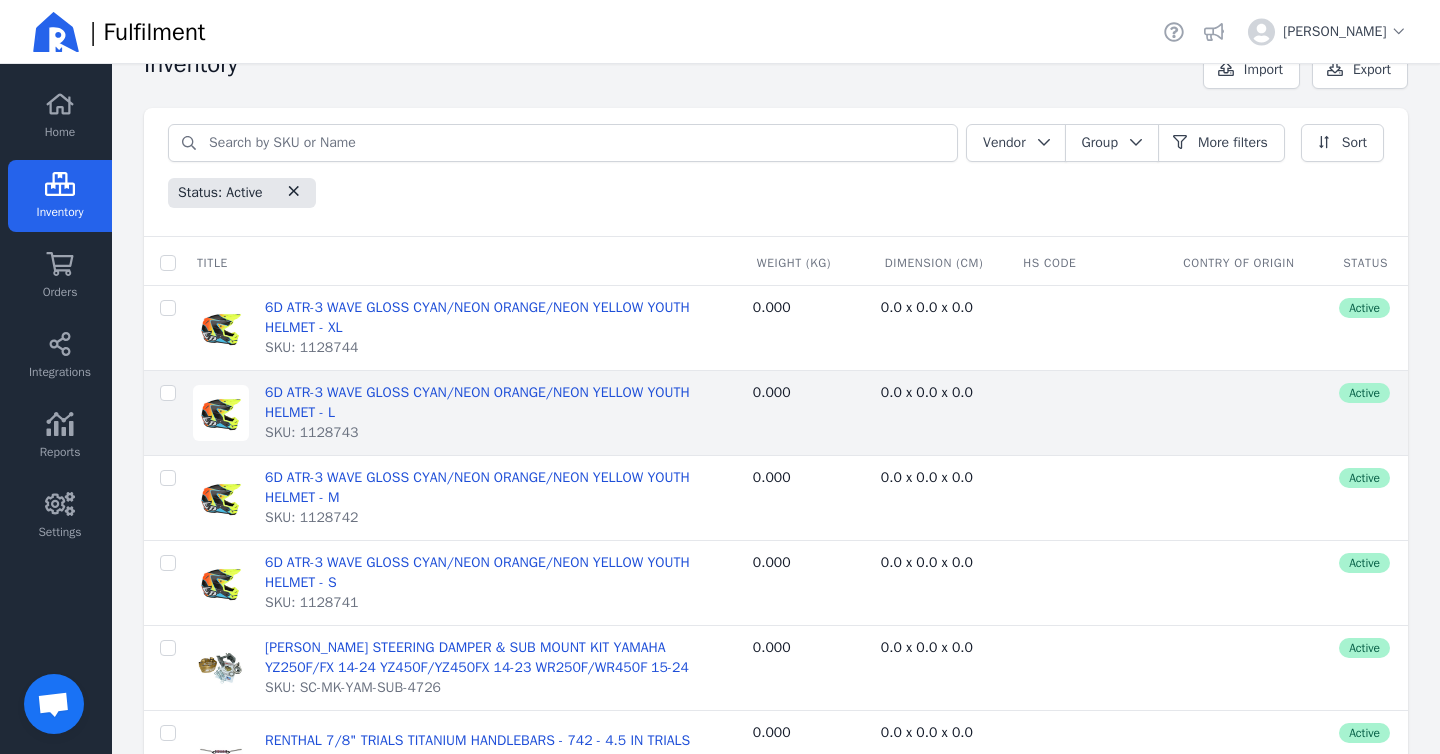 scroll, scrollTop: 21, scrollLeft: 0, axis: vertical 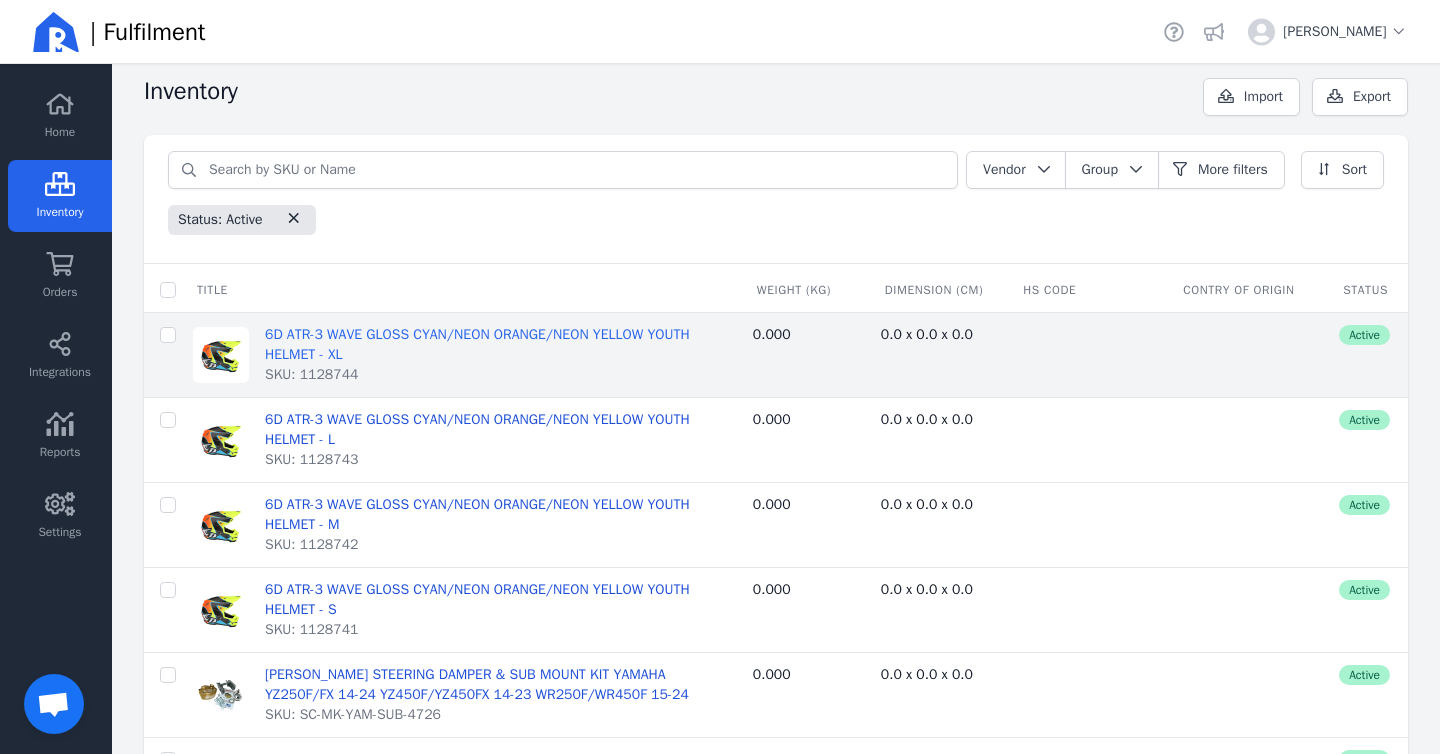 click on "6D ATR-3 WAVE GLOSS CYAN/NEON ORANGE/NEON YELLOW YOUTH HELMET - XL" 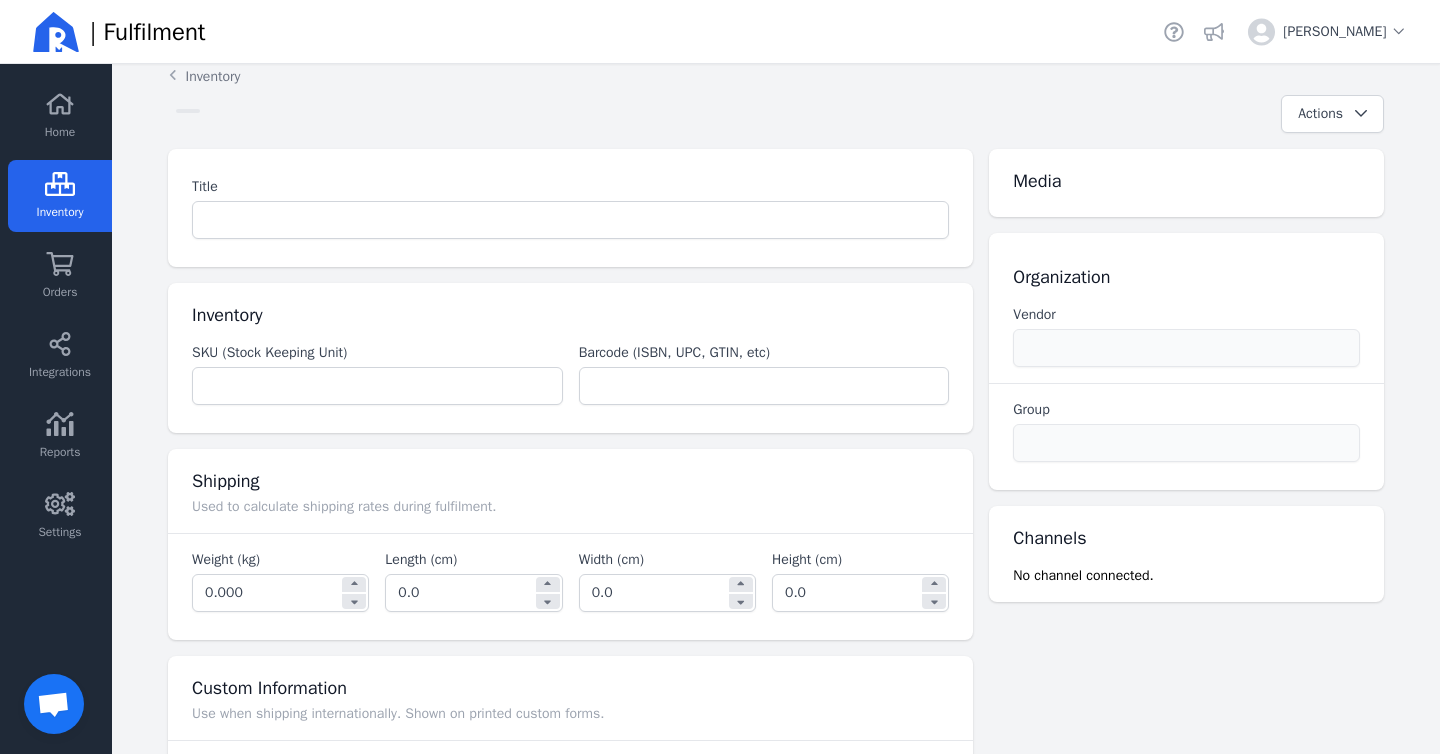 type on "6D ATR-3 WAVE GLOSS CYAN/NEON ORANGE/NEON YELLOW YOUTH HELMET - XL" 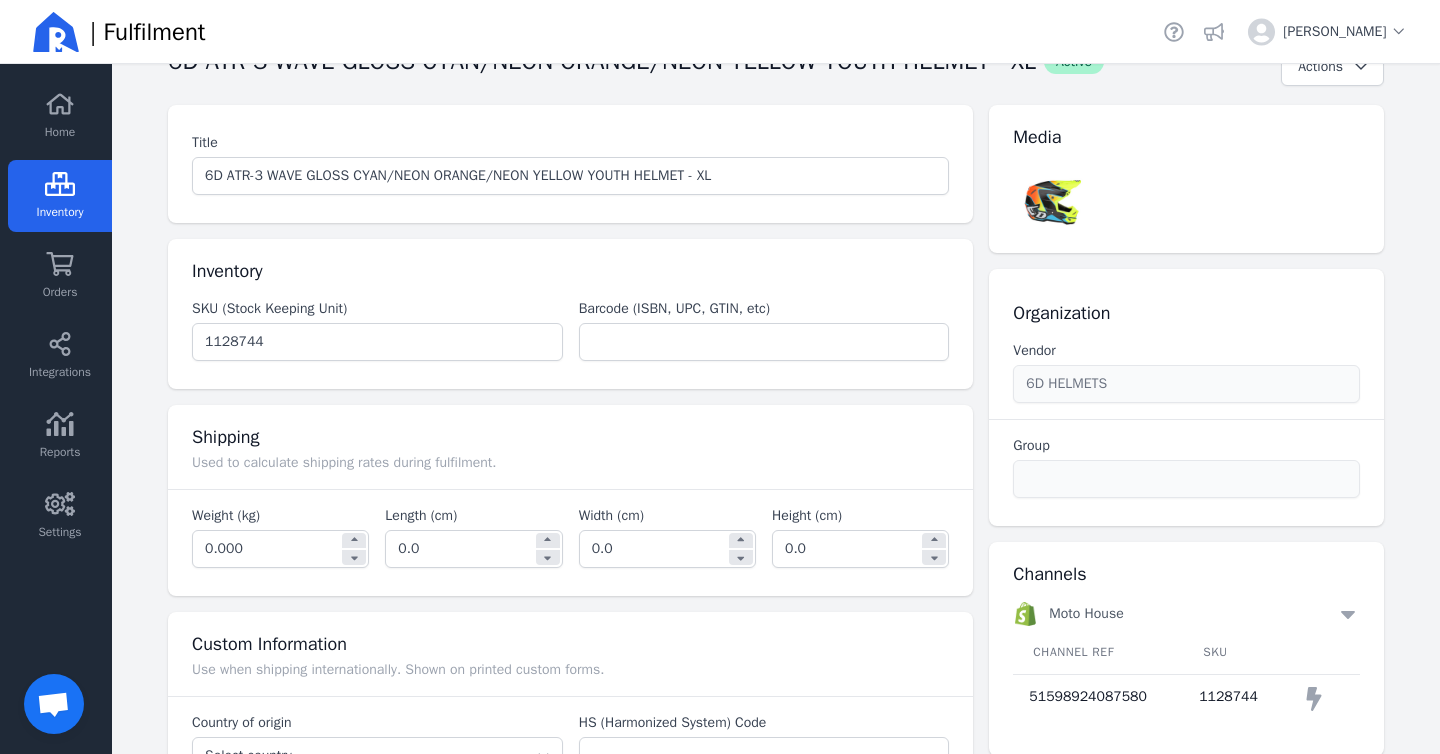 scroll, scrollTop: 73, scrollLeft: 0, axis: vertical 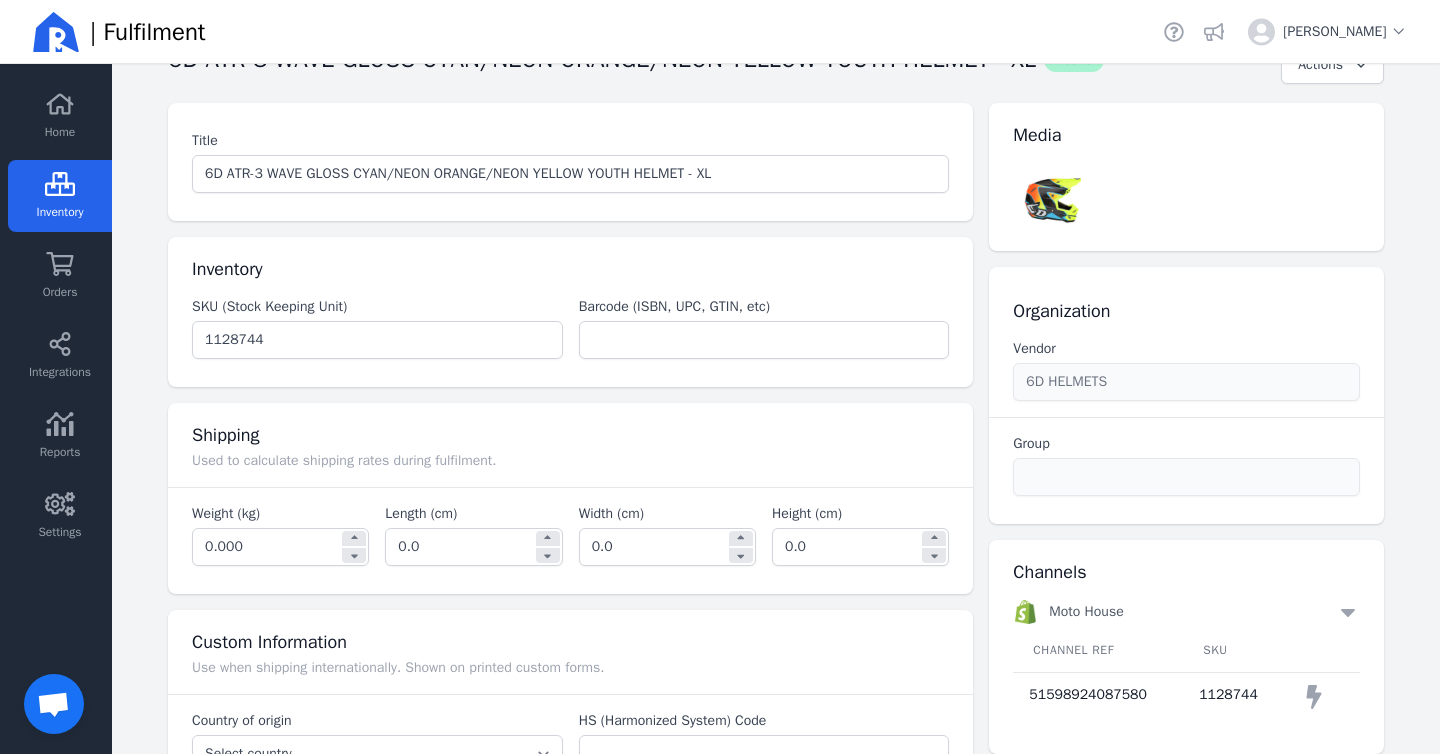 click on "Inventory" 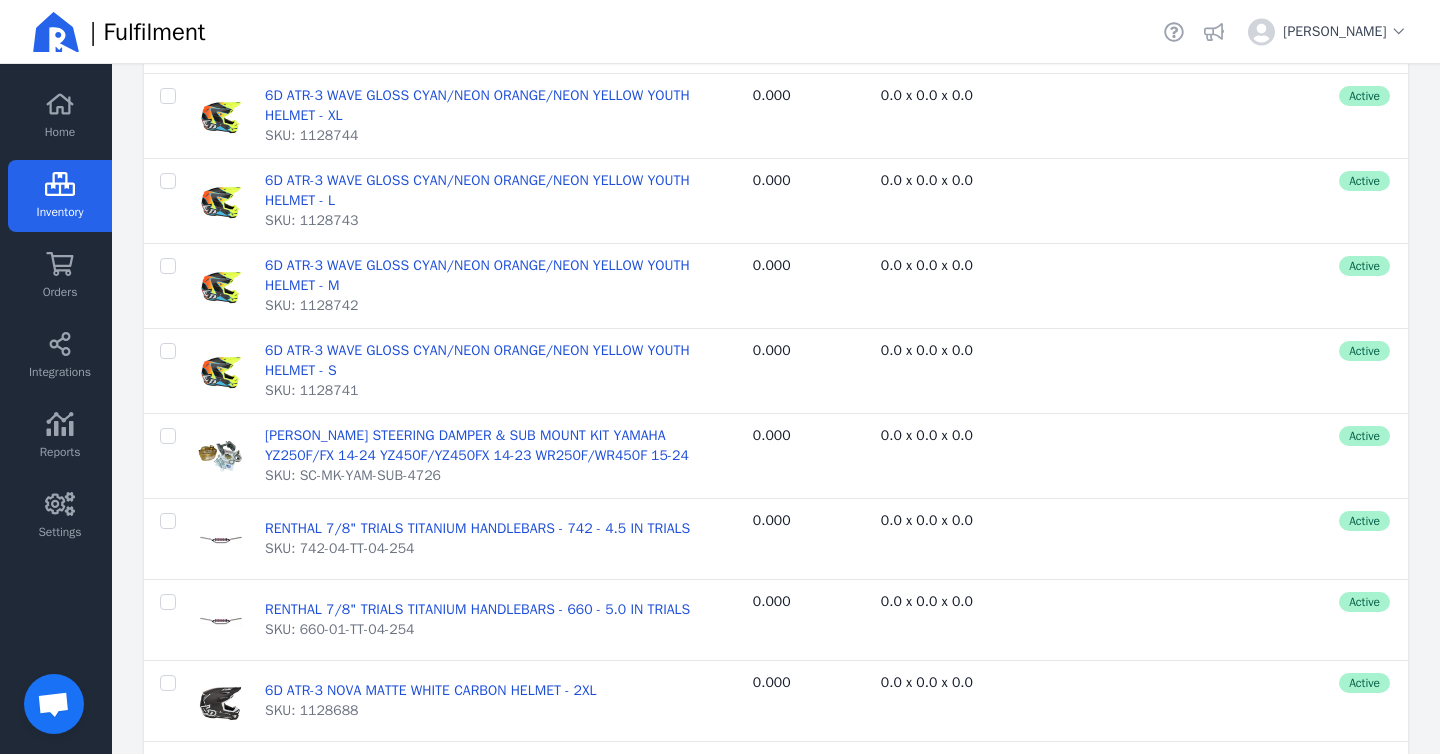scroll, scrollTop: 0, scrollLeft: 0, axis: both 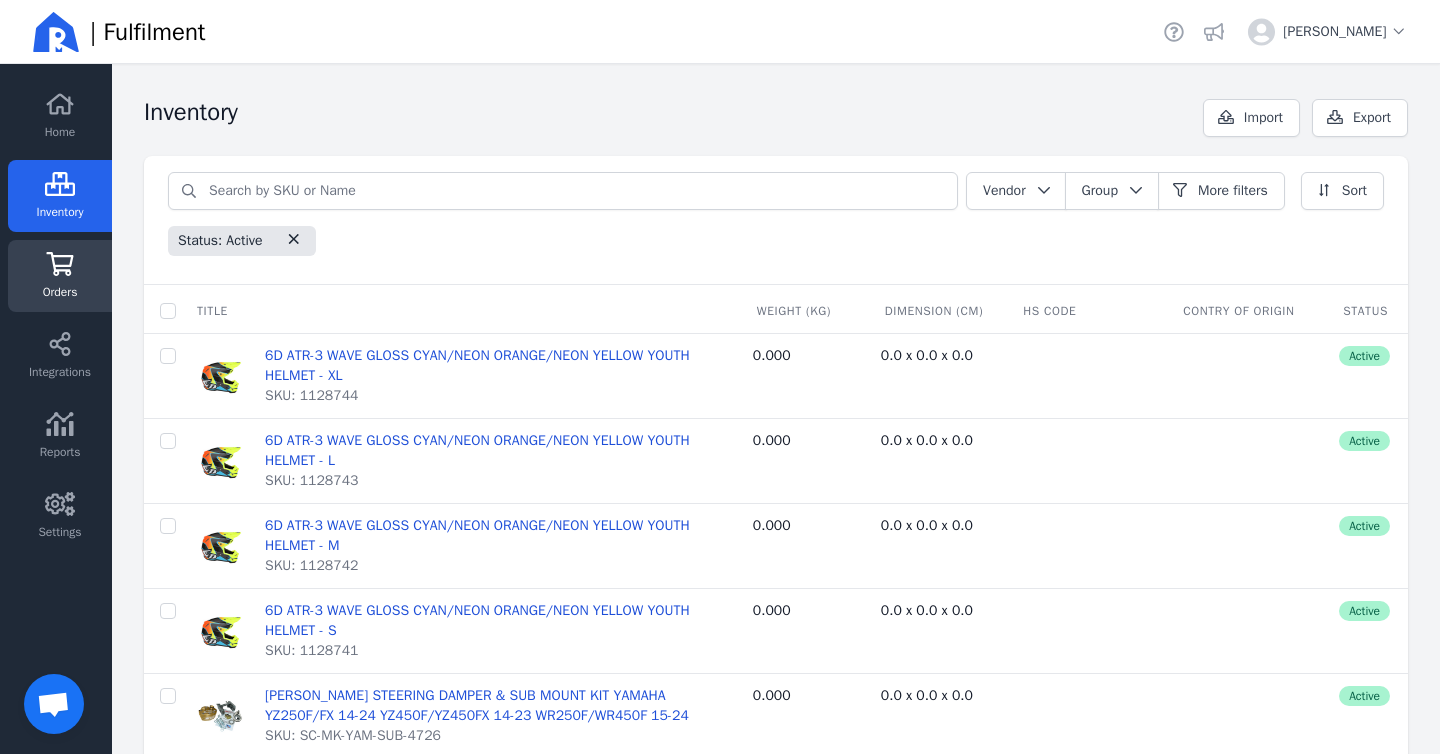 click on "Orders" 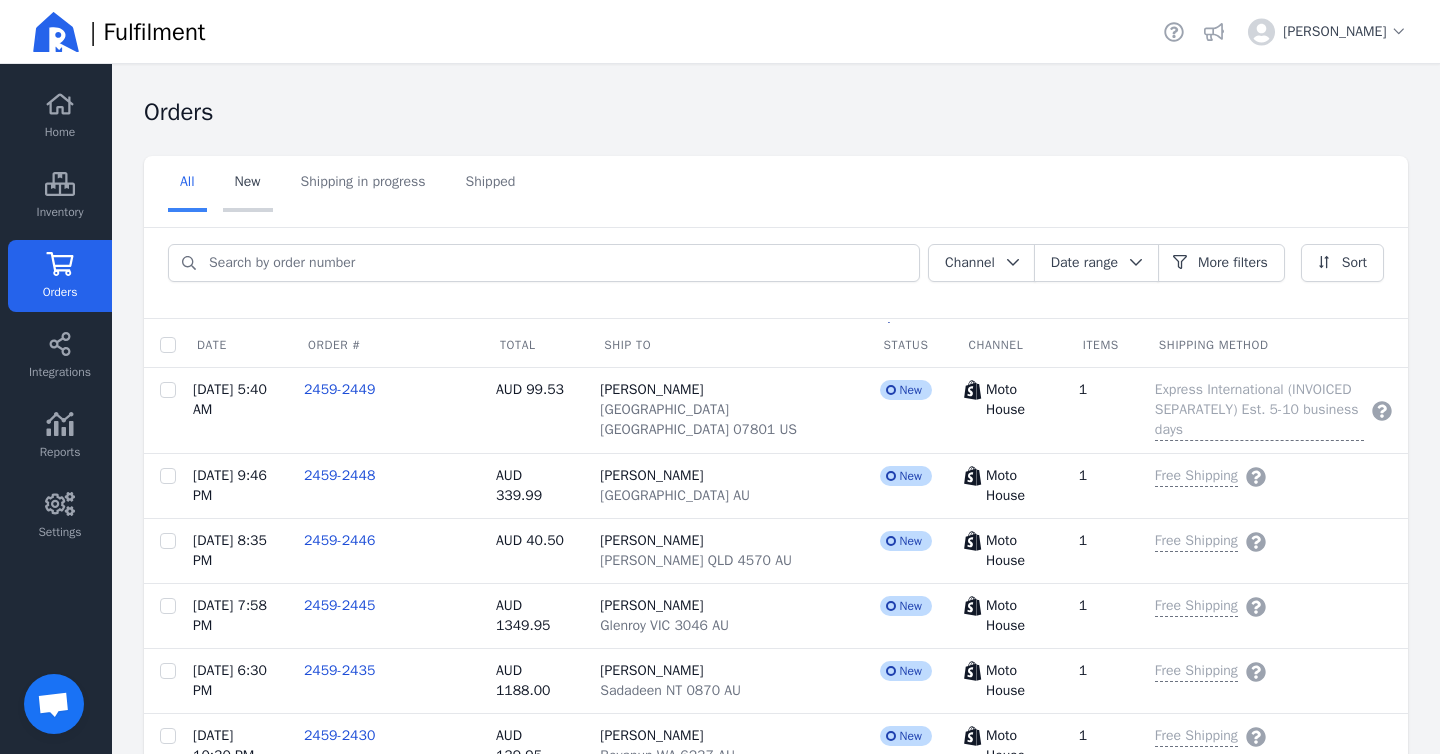 click on "New" 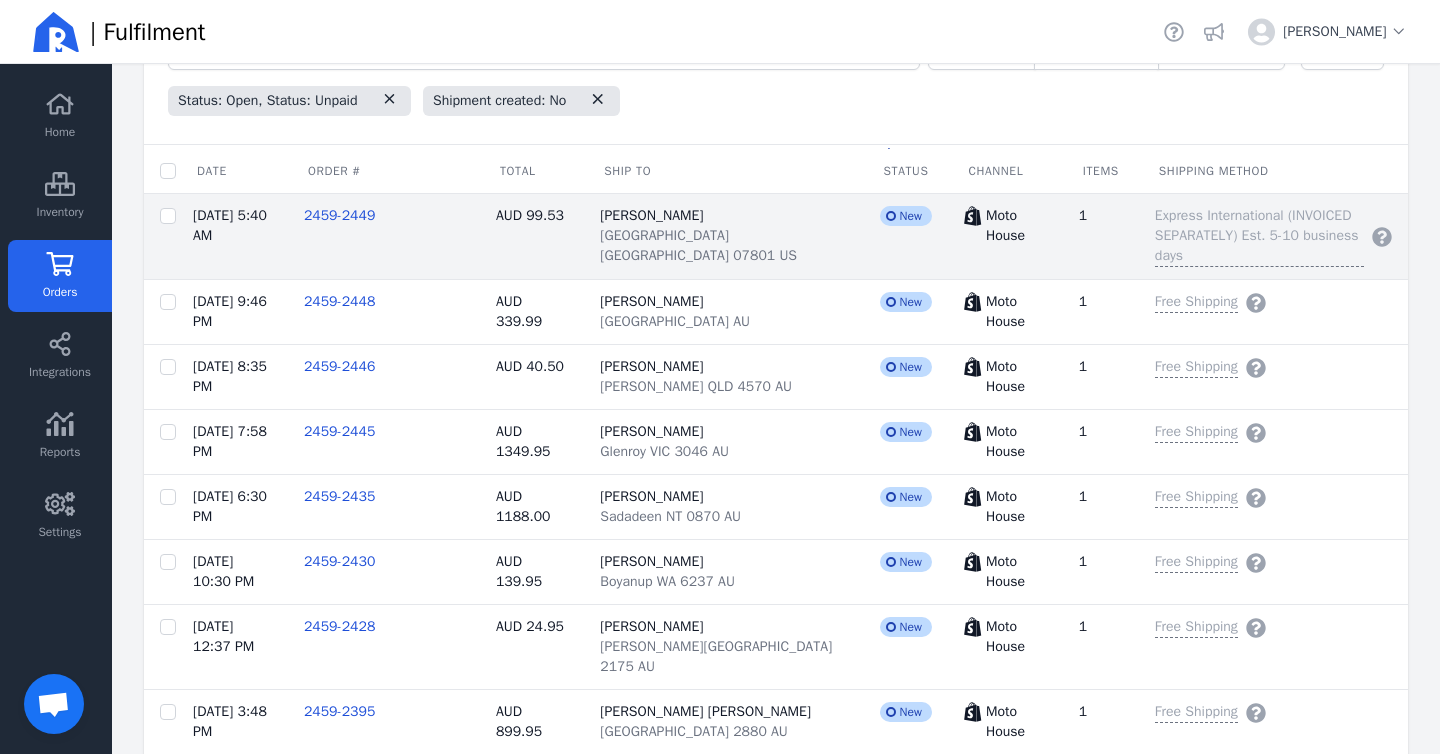 scroll, scrollTop: 182, scrollLeft: 0, axis: vertical 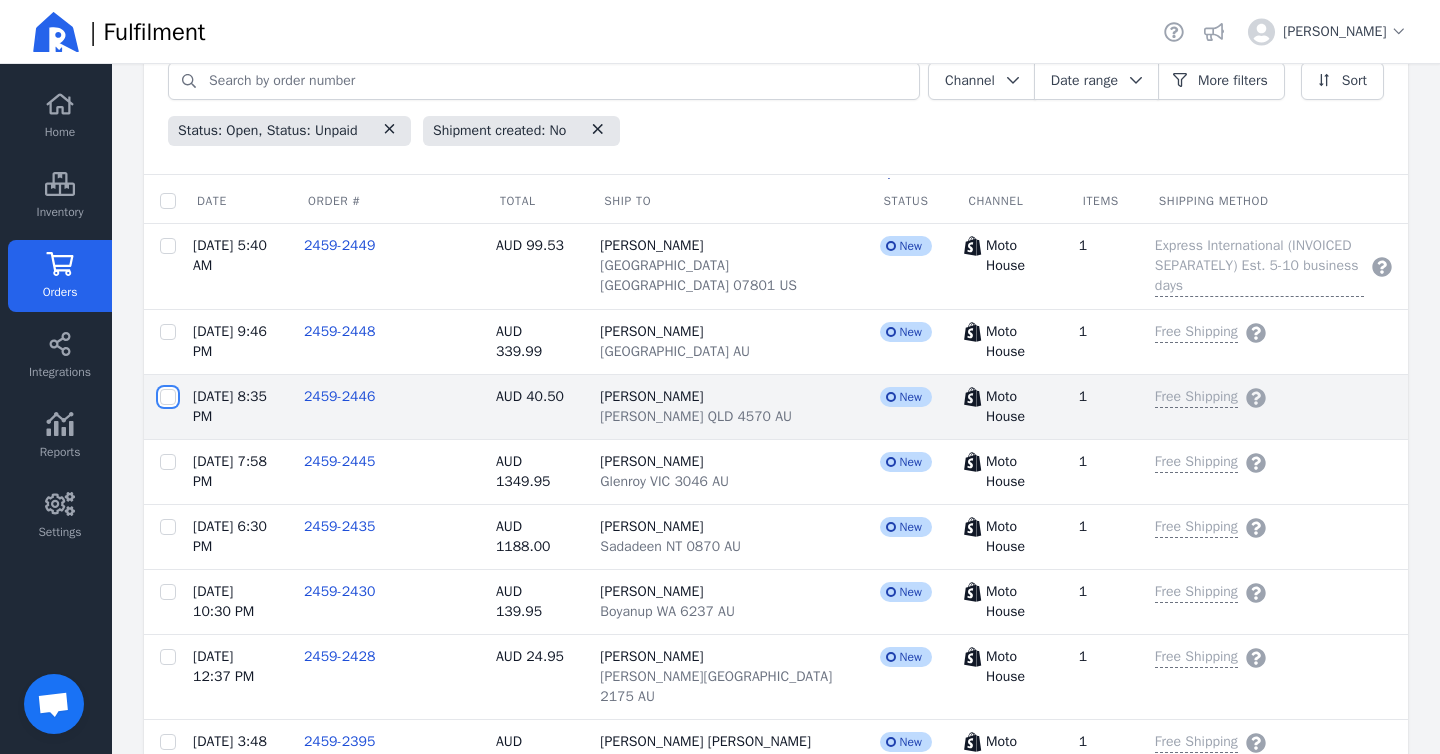 click at bounding box center (168, 397) 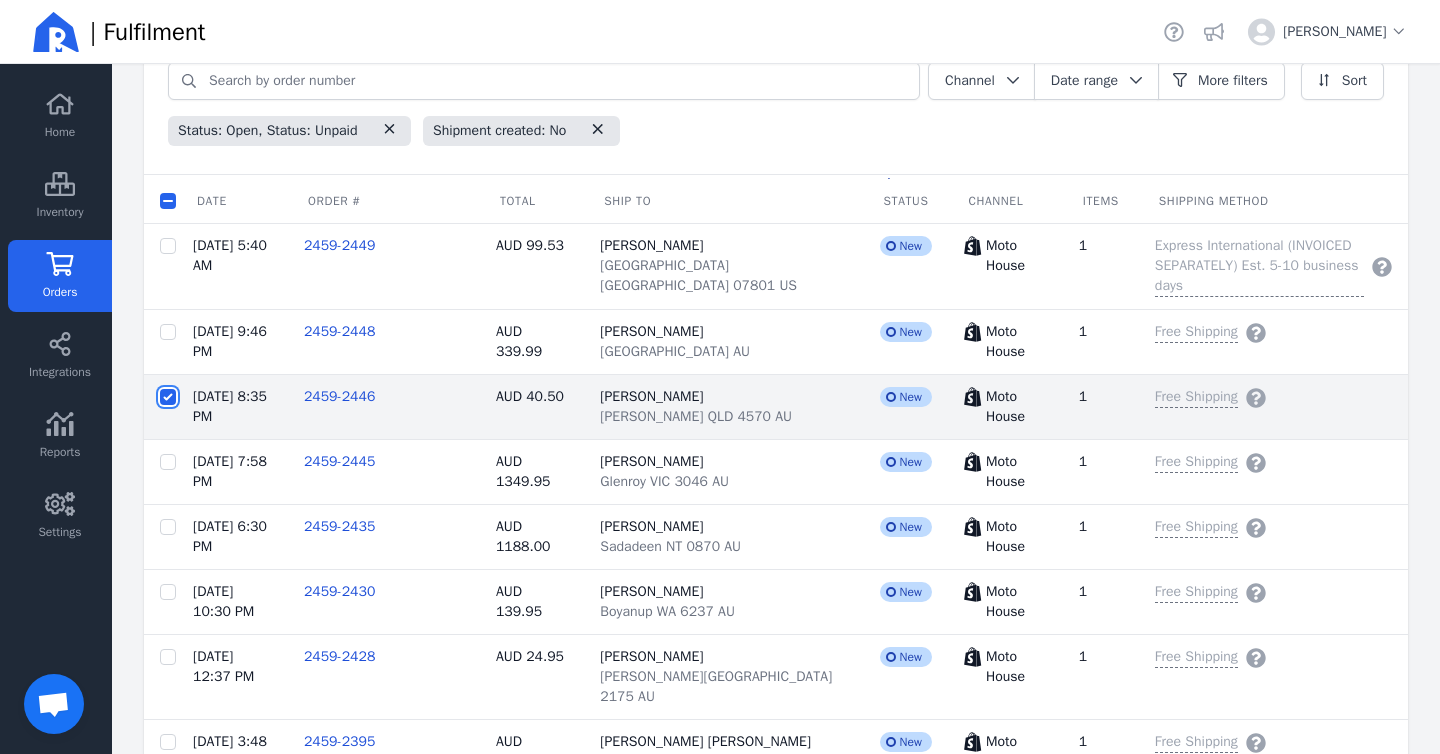 checkbox on "false" 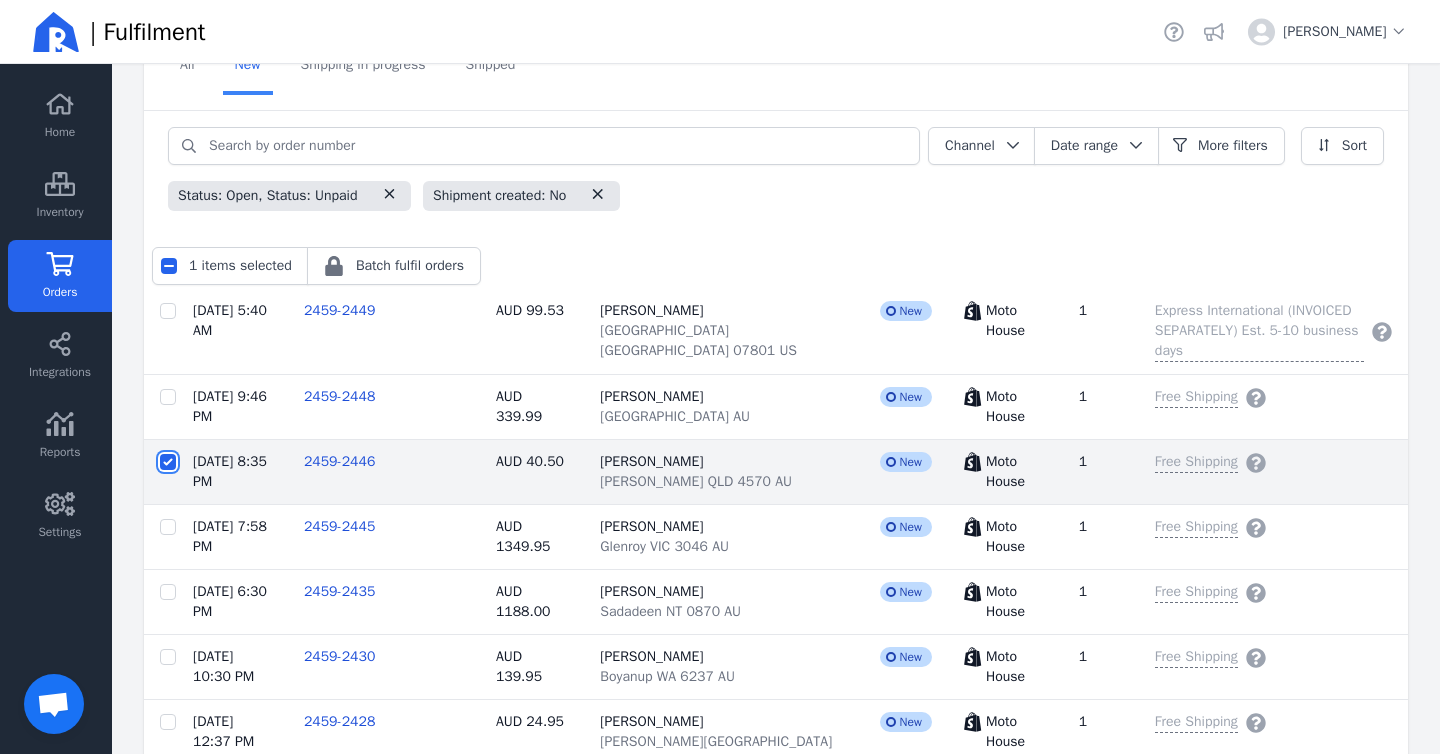 scroll, scrollTop: 61, scrollLeft: 0, axis: vertical 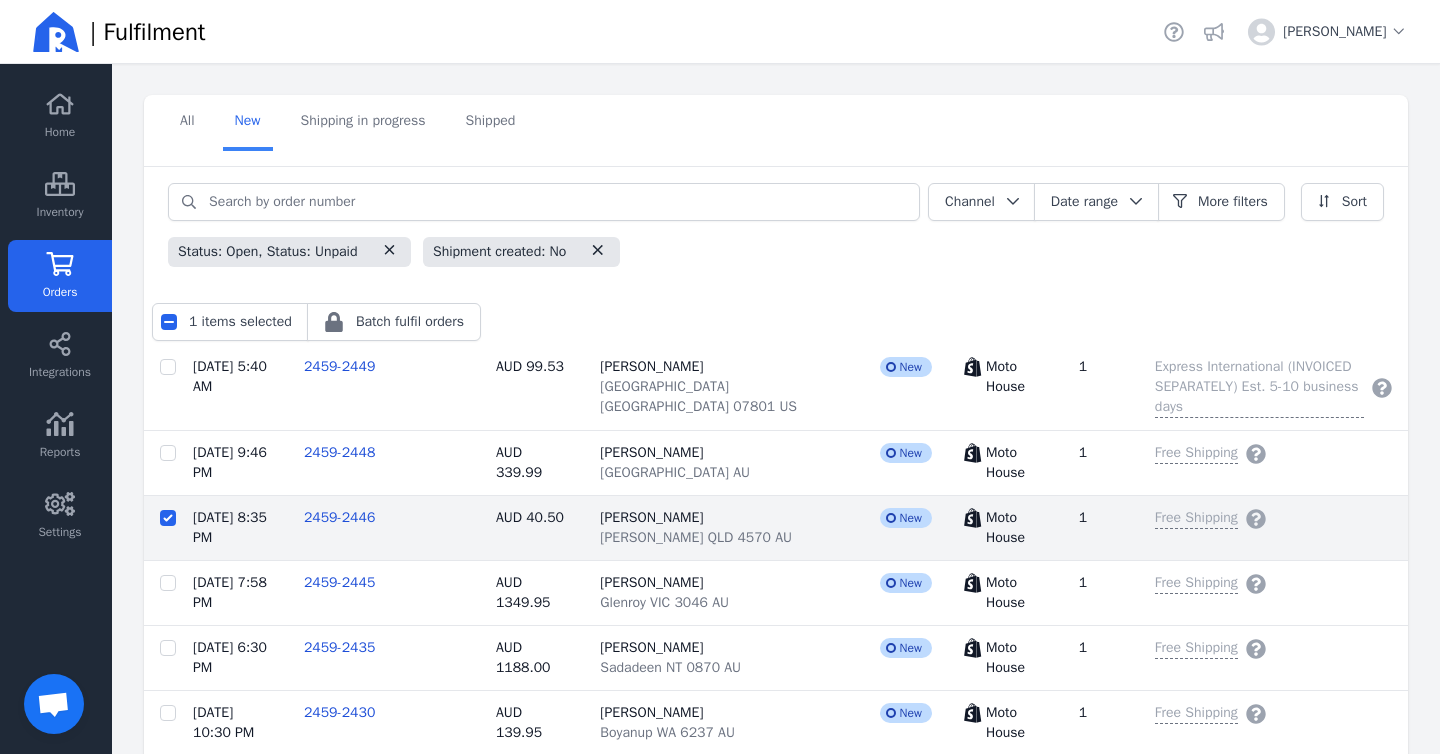 click on "[PERSON_NAME]" 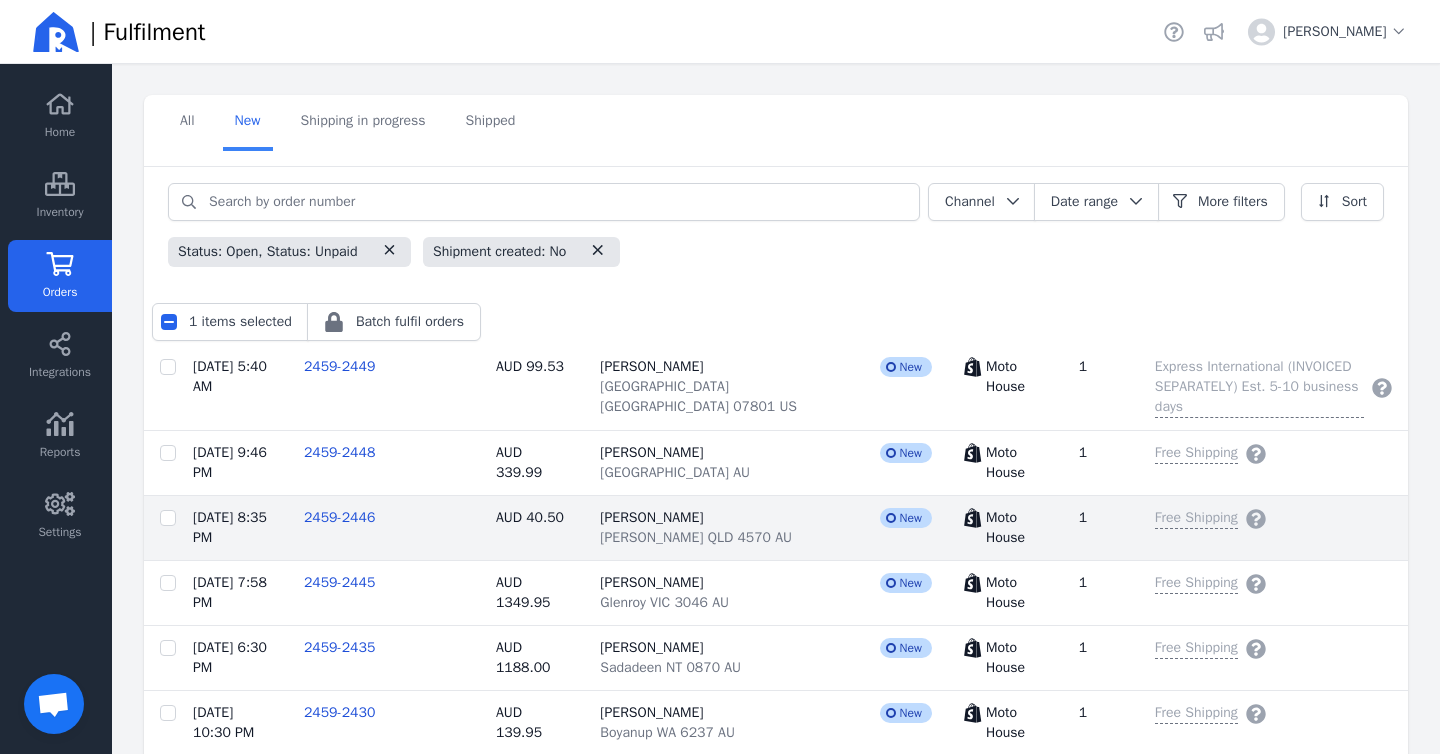 checkbox on "false" 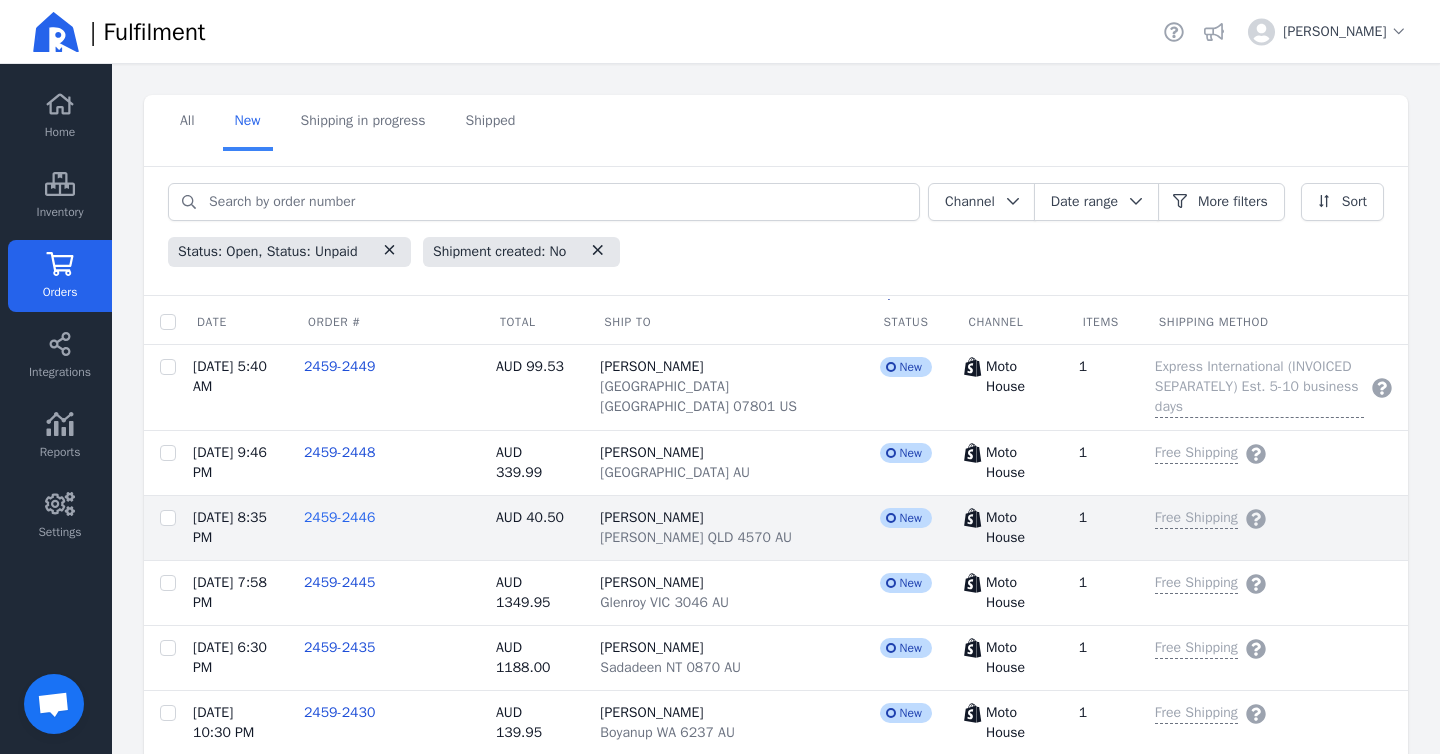 click on "2459-2446" 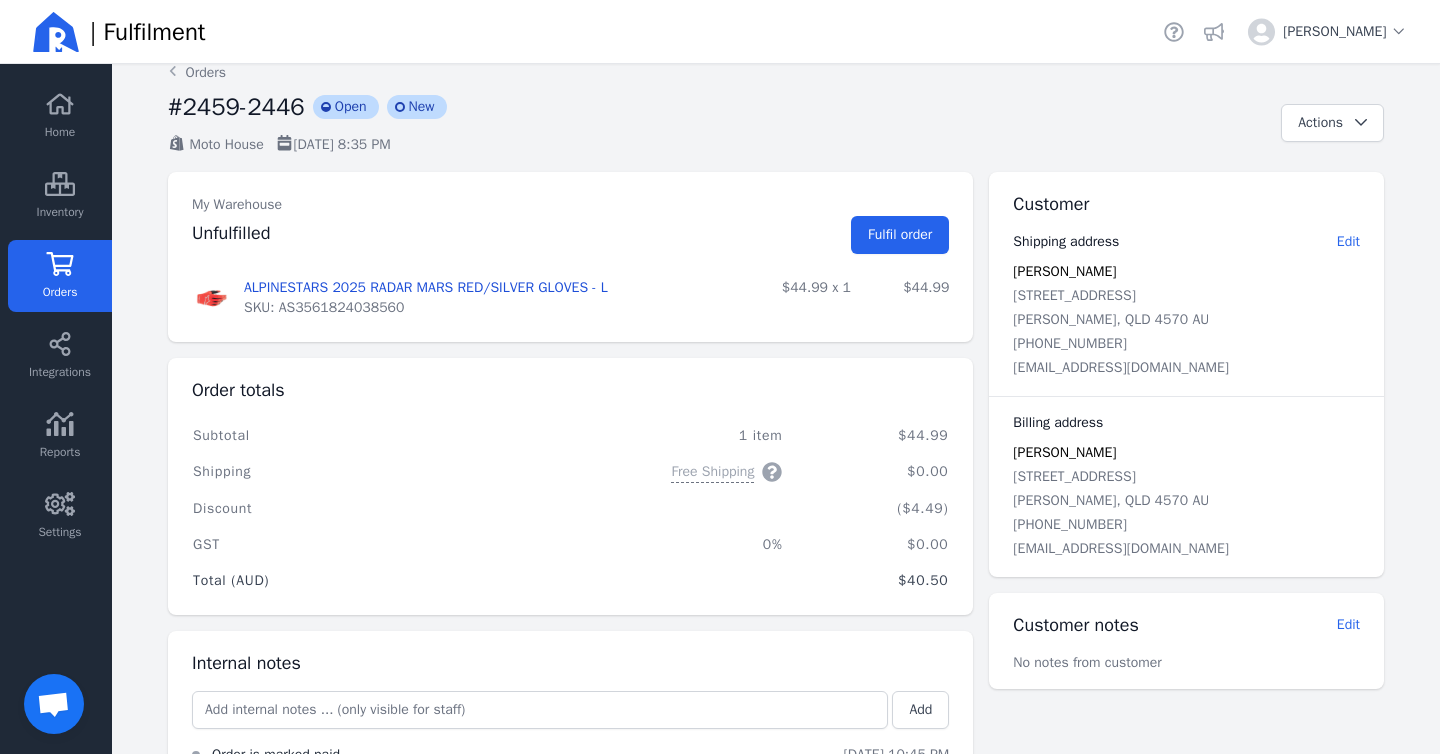 scroll, scrollTop: 0, scrollLeft: 0, axis: both 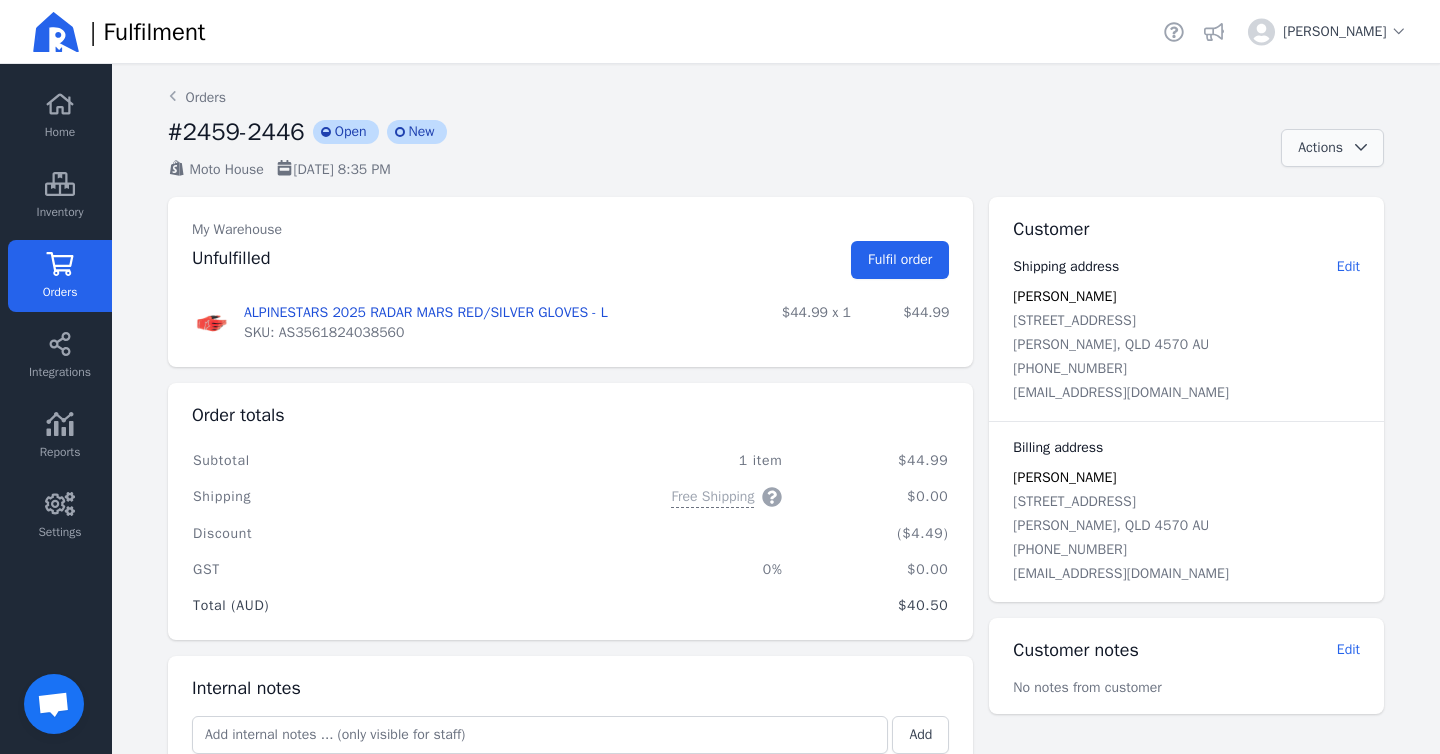 click on "Actions" at bounding box center [1320, 147] 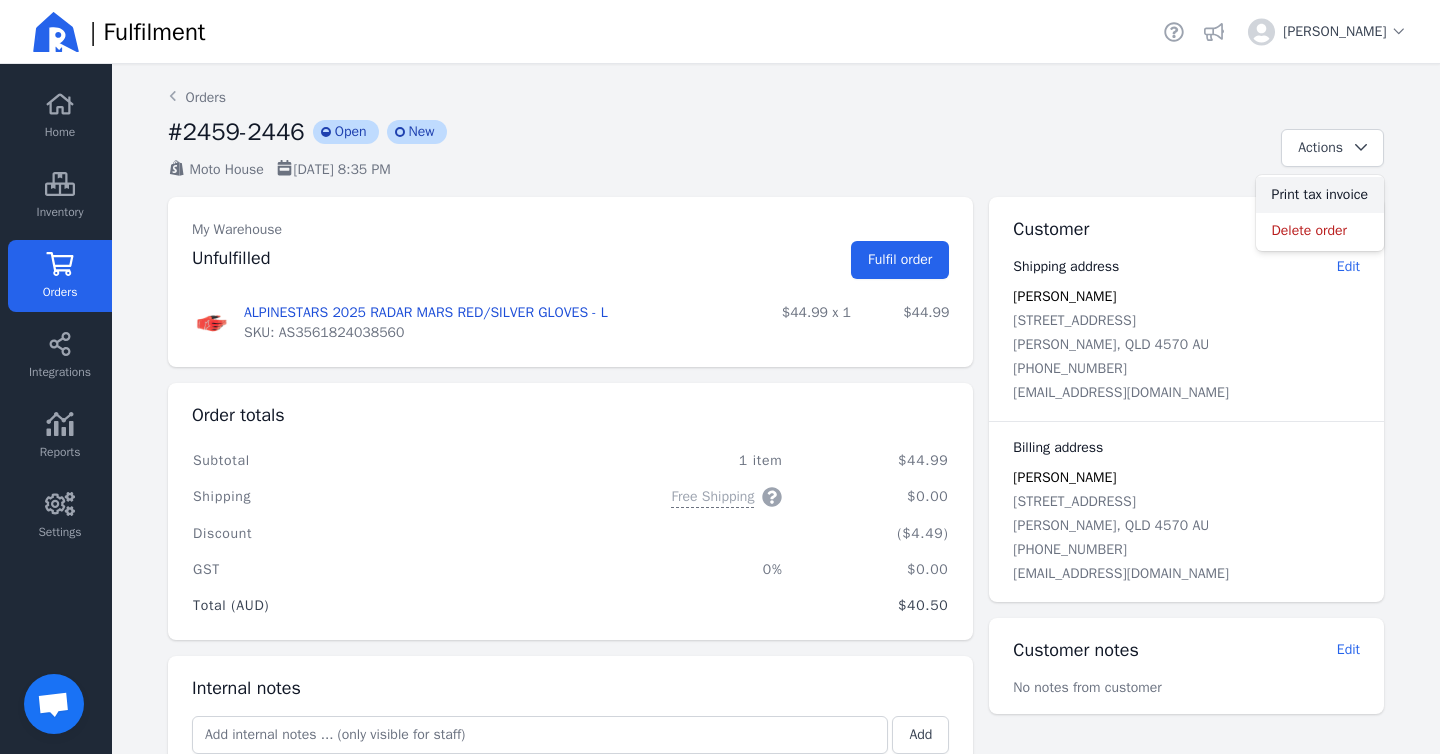 click on "Print tax invoice" at bounding box center [1320, 195] 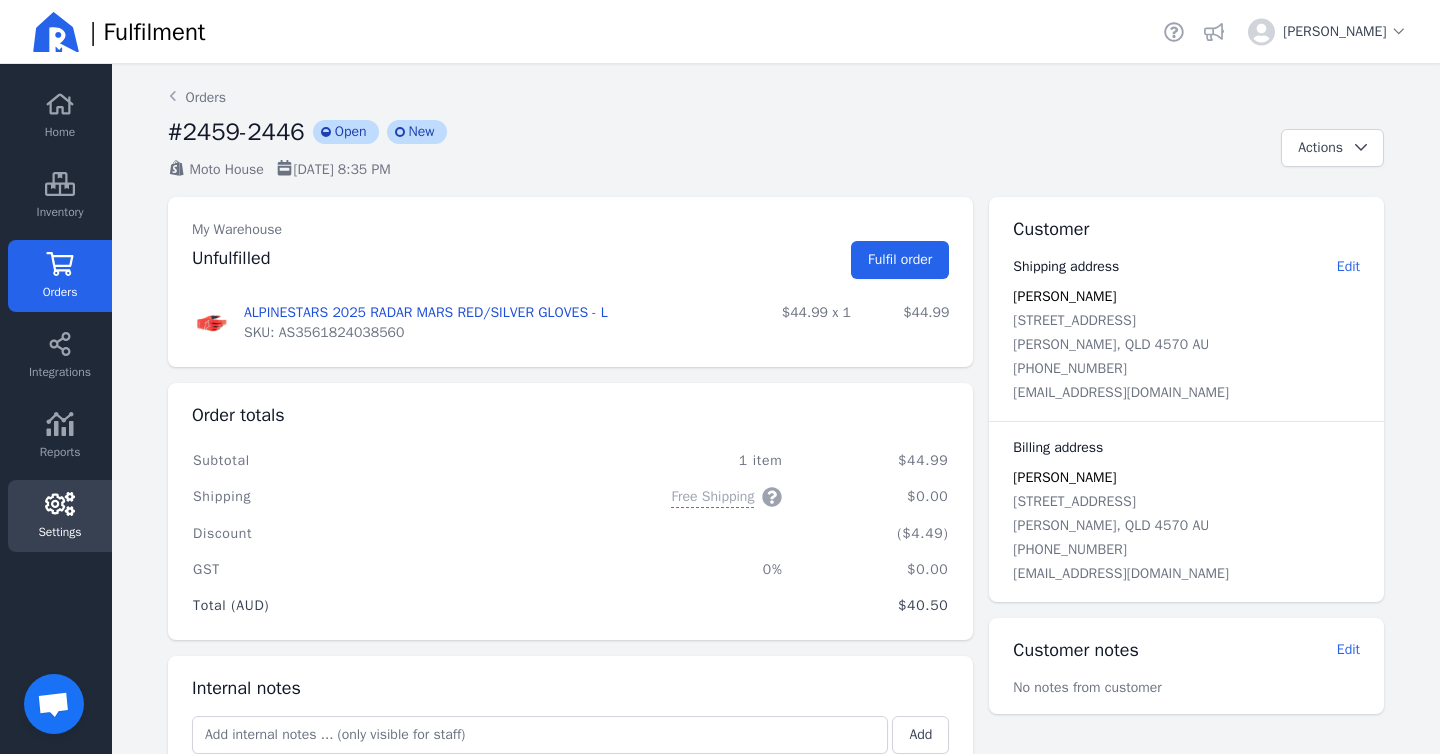 click 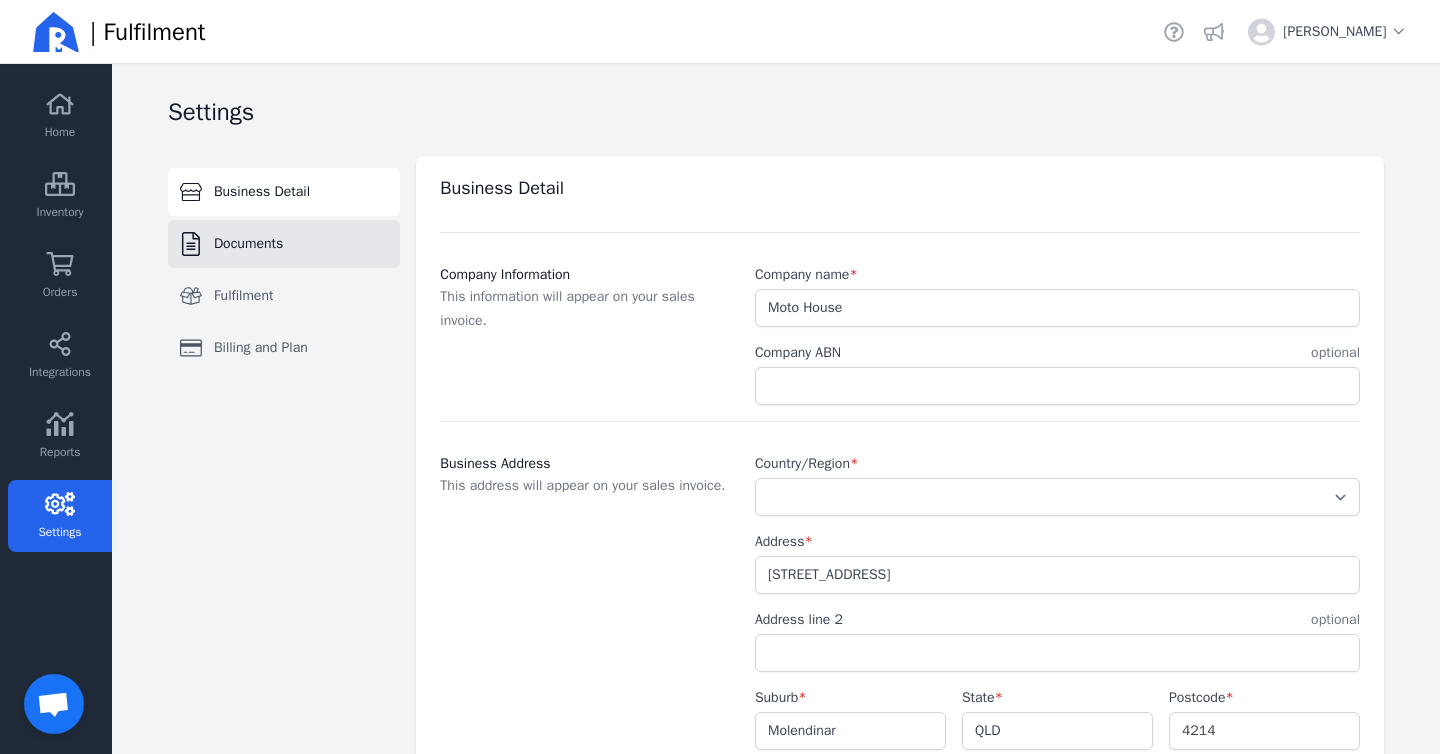 click on "Documents" 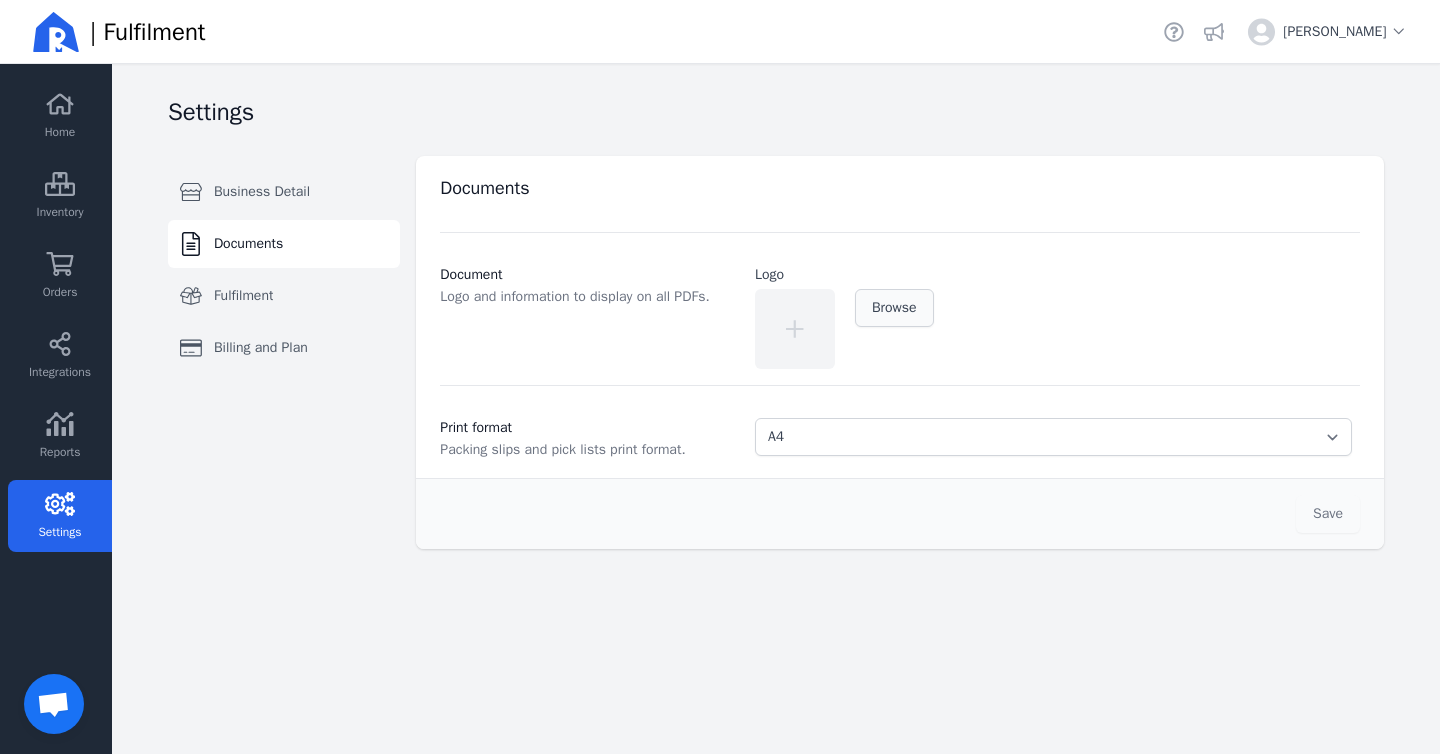 click on "Browse" at bounding box center (894, 308) 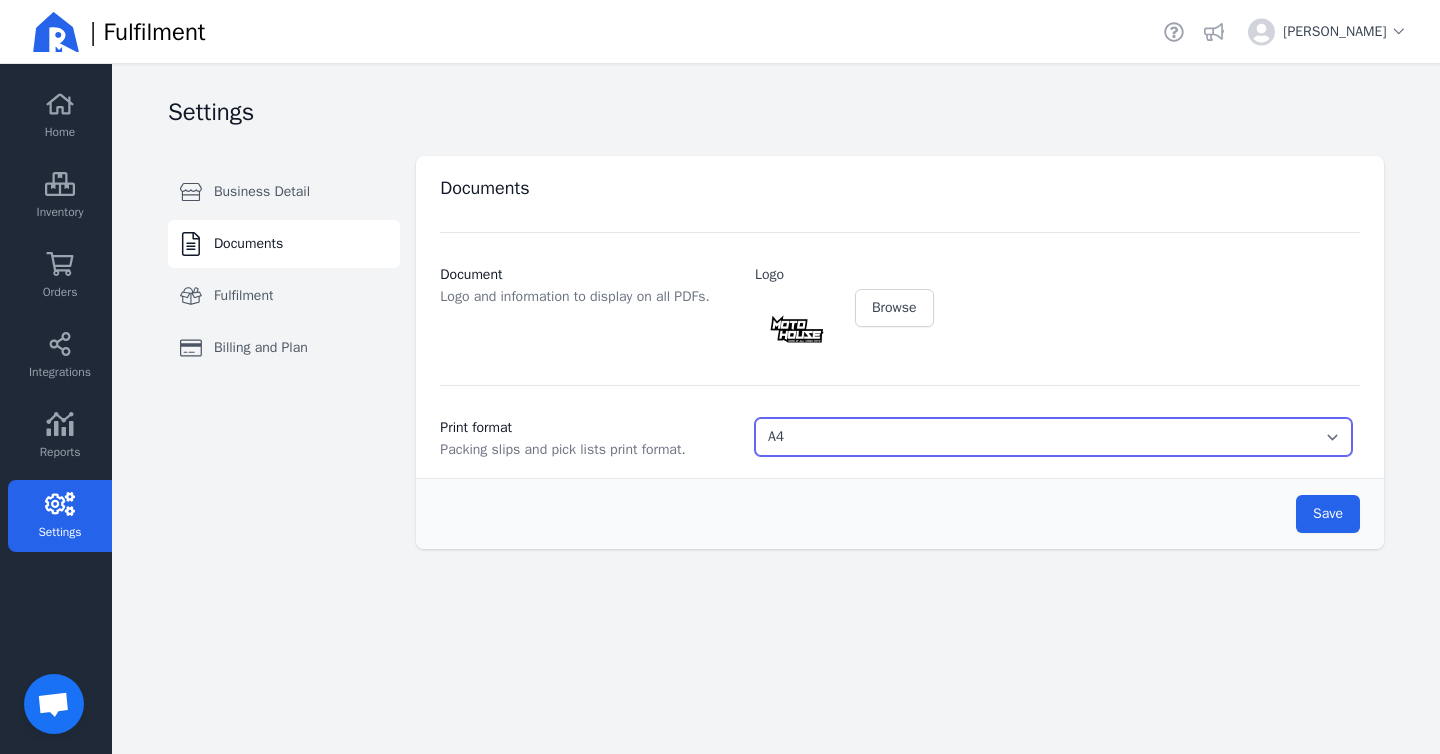 click on "Select... A4 A6" at bounding box center (1053, 437) 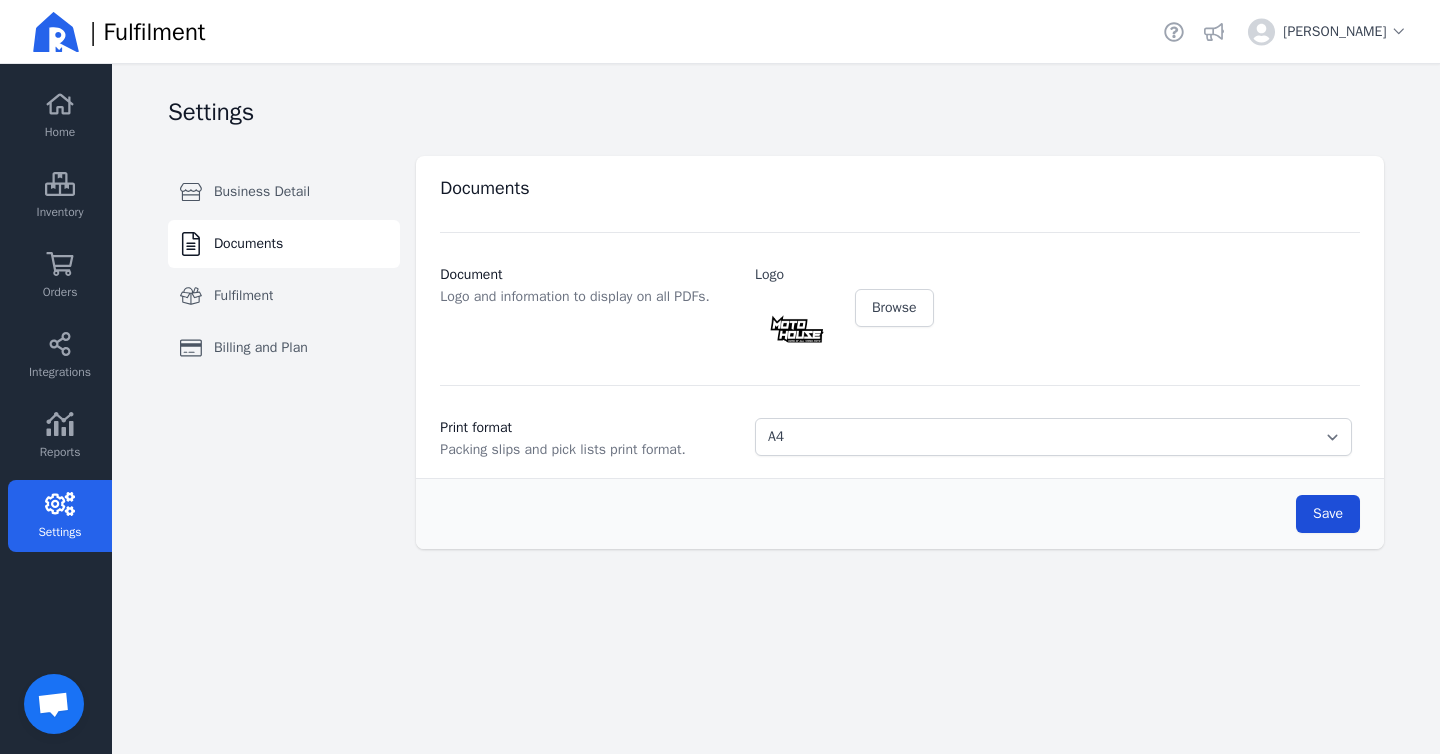click on "Save" at bounding box center (1328, 513) 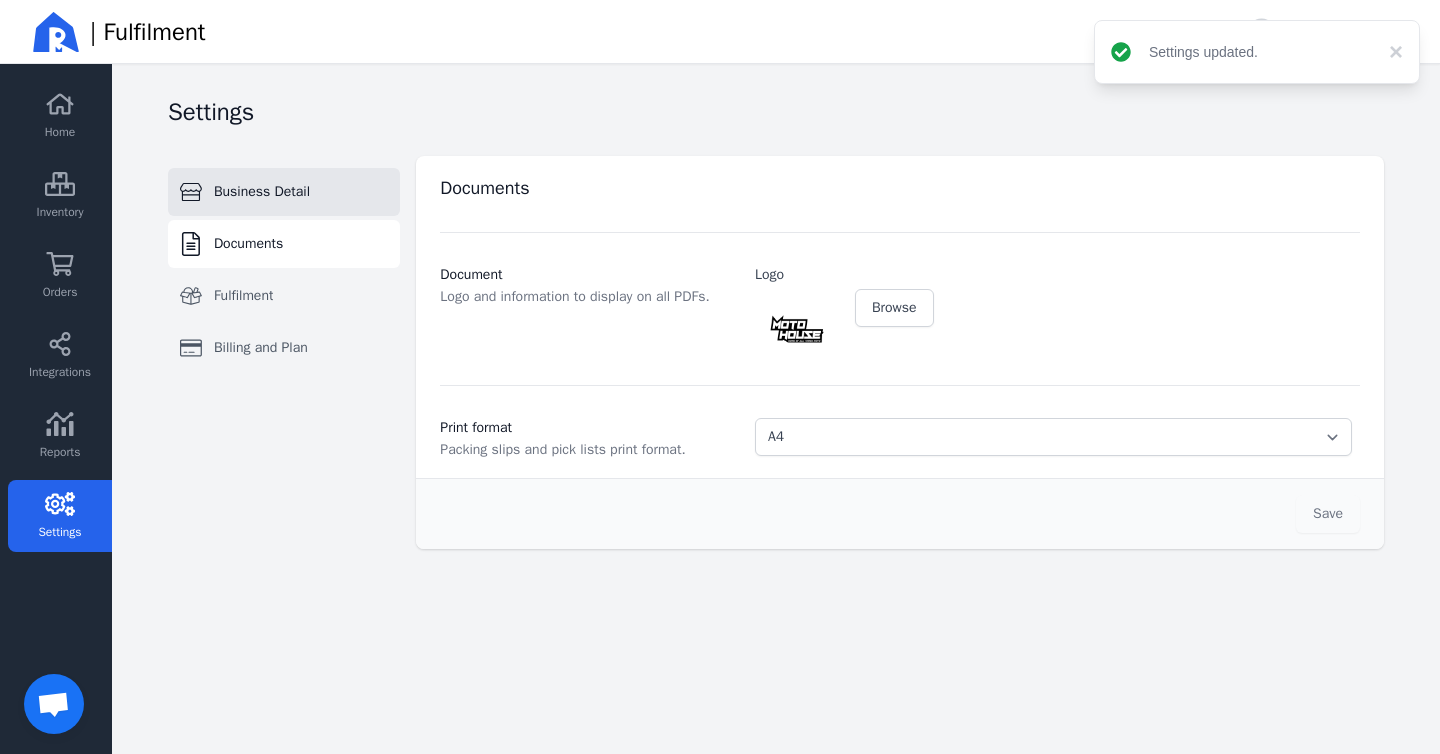 click on "Business Detail" at bounding box center [262, 192] 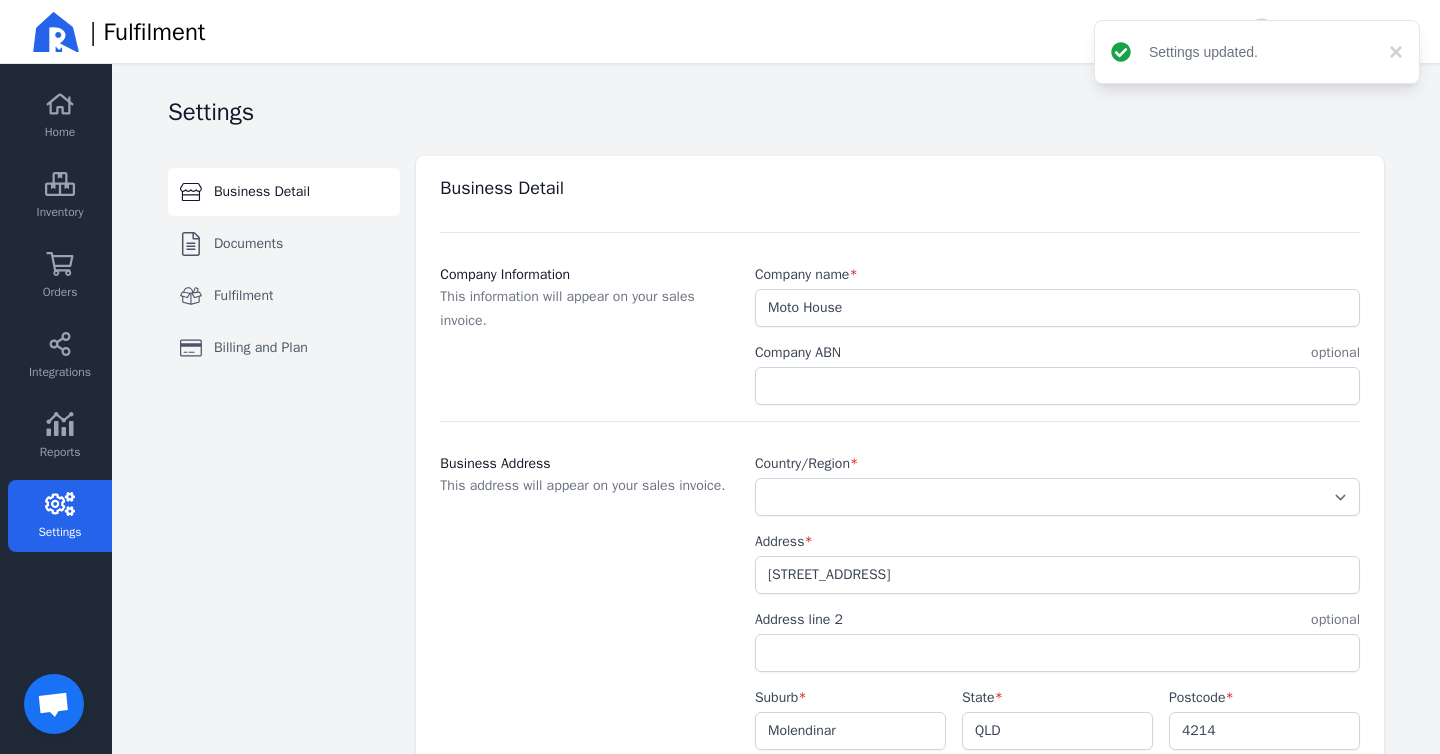 select on "AU" 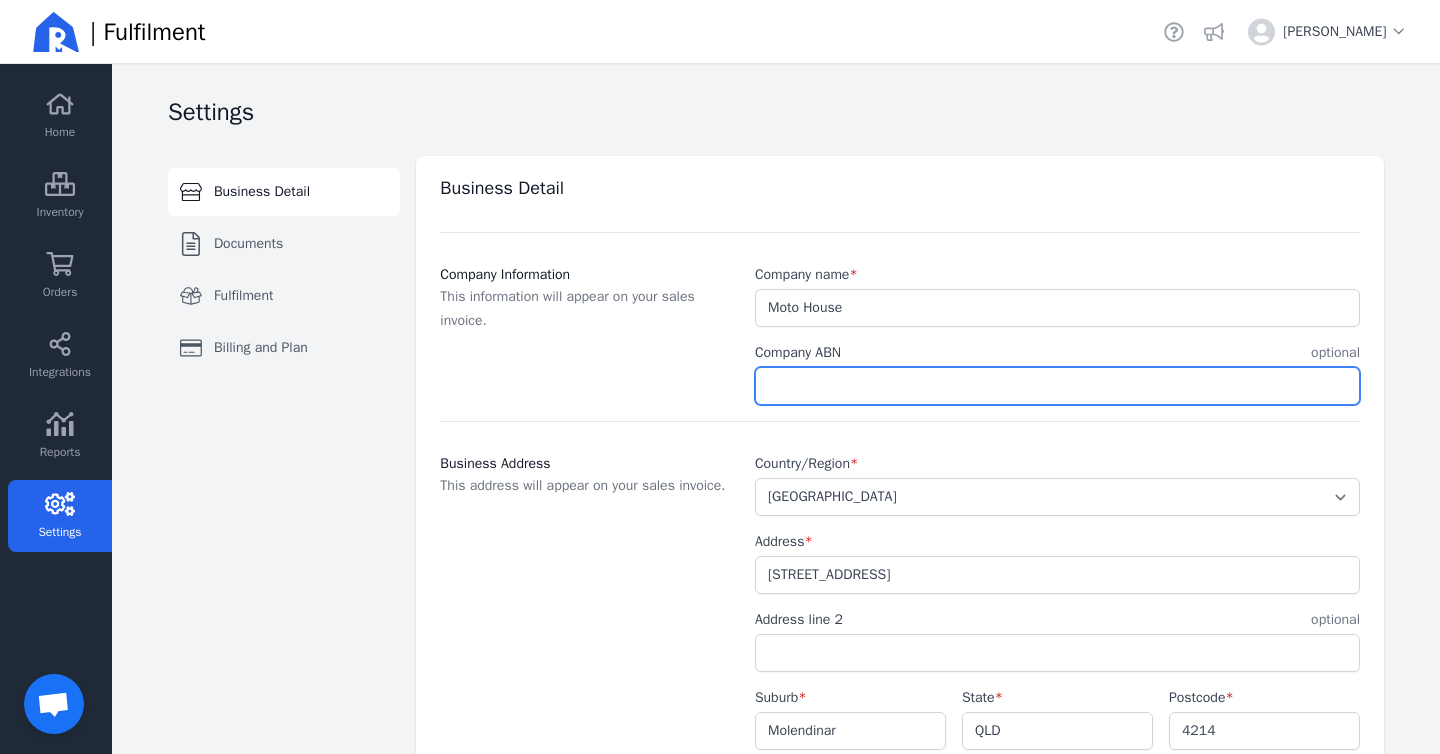 click on "Company ABN" at bounding box center [1057, 386] 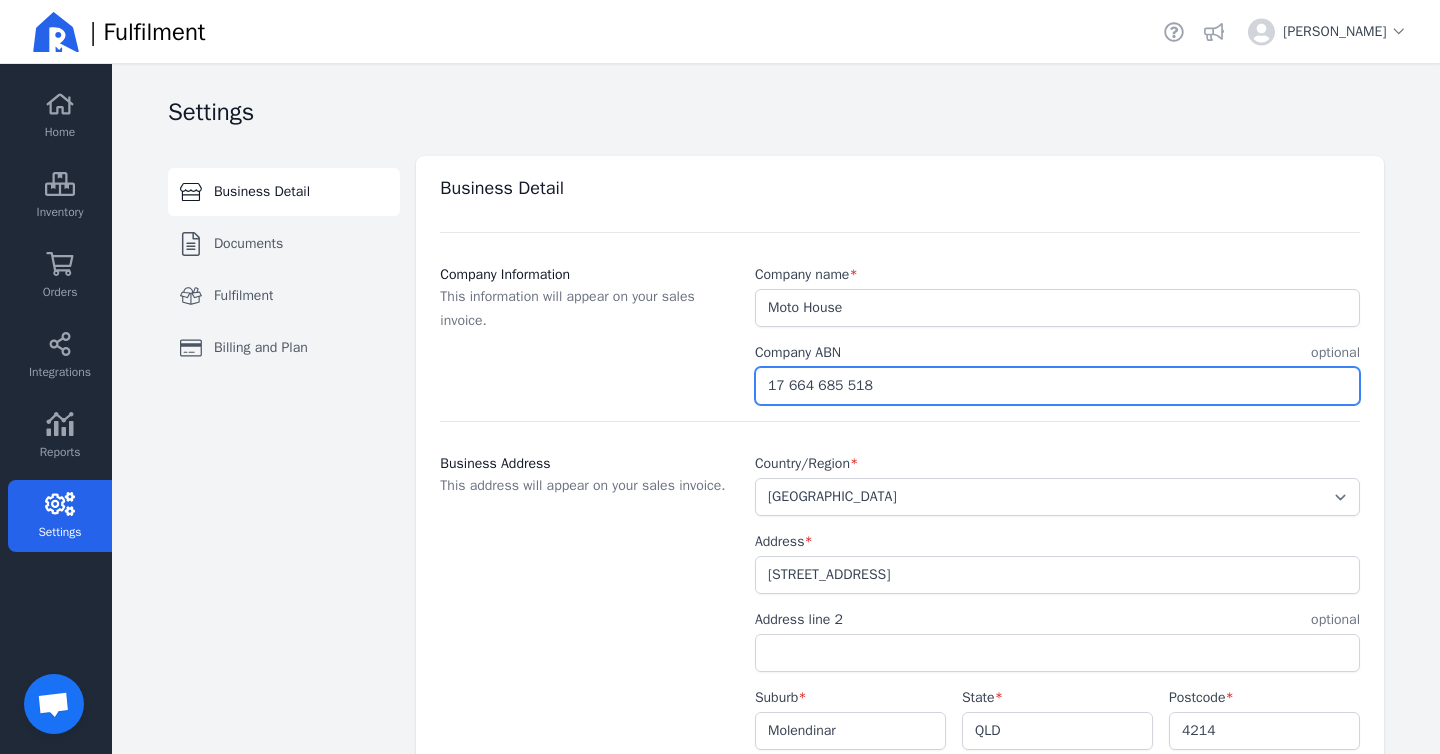 type on "17 664 685 518" 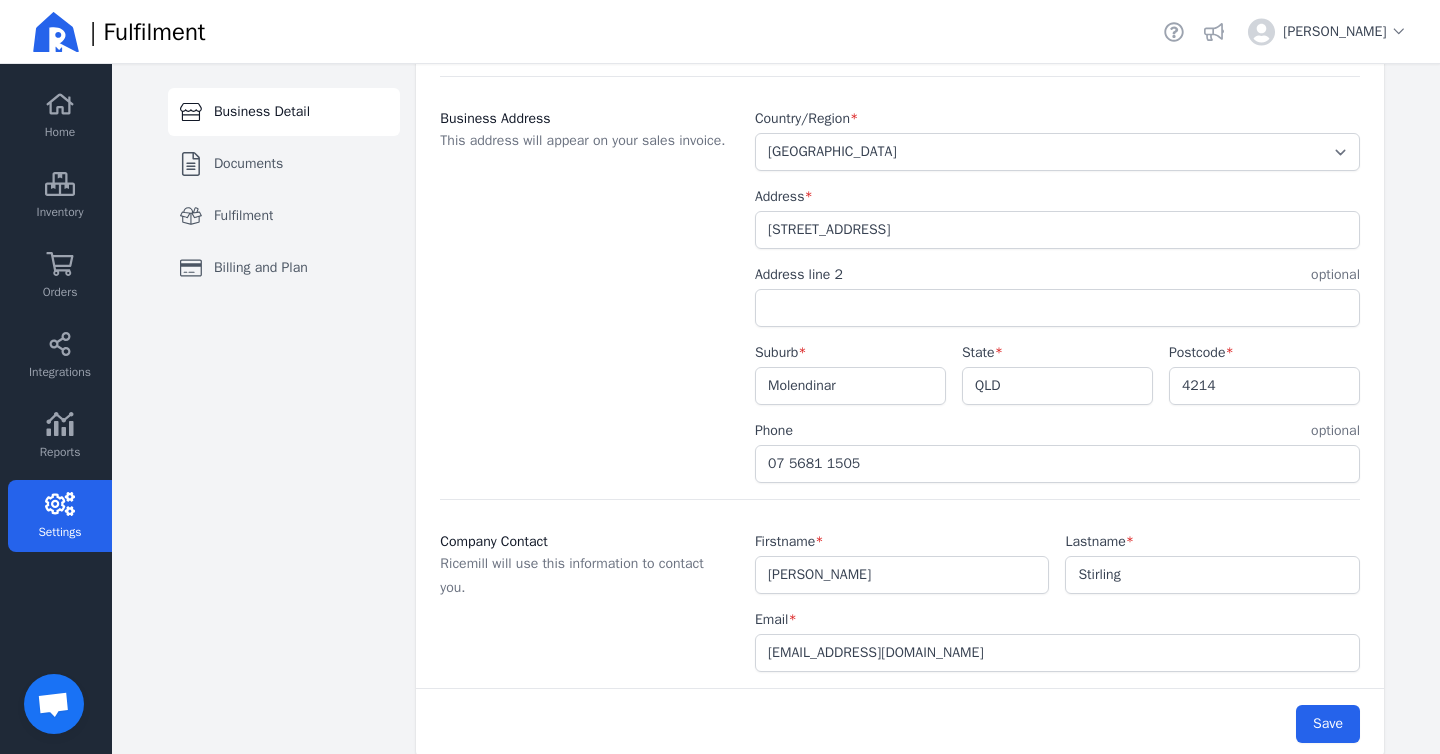scroll, scrollTop: 374, scrollLeft: 0, axis: vertical 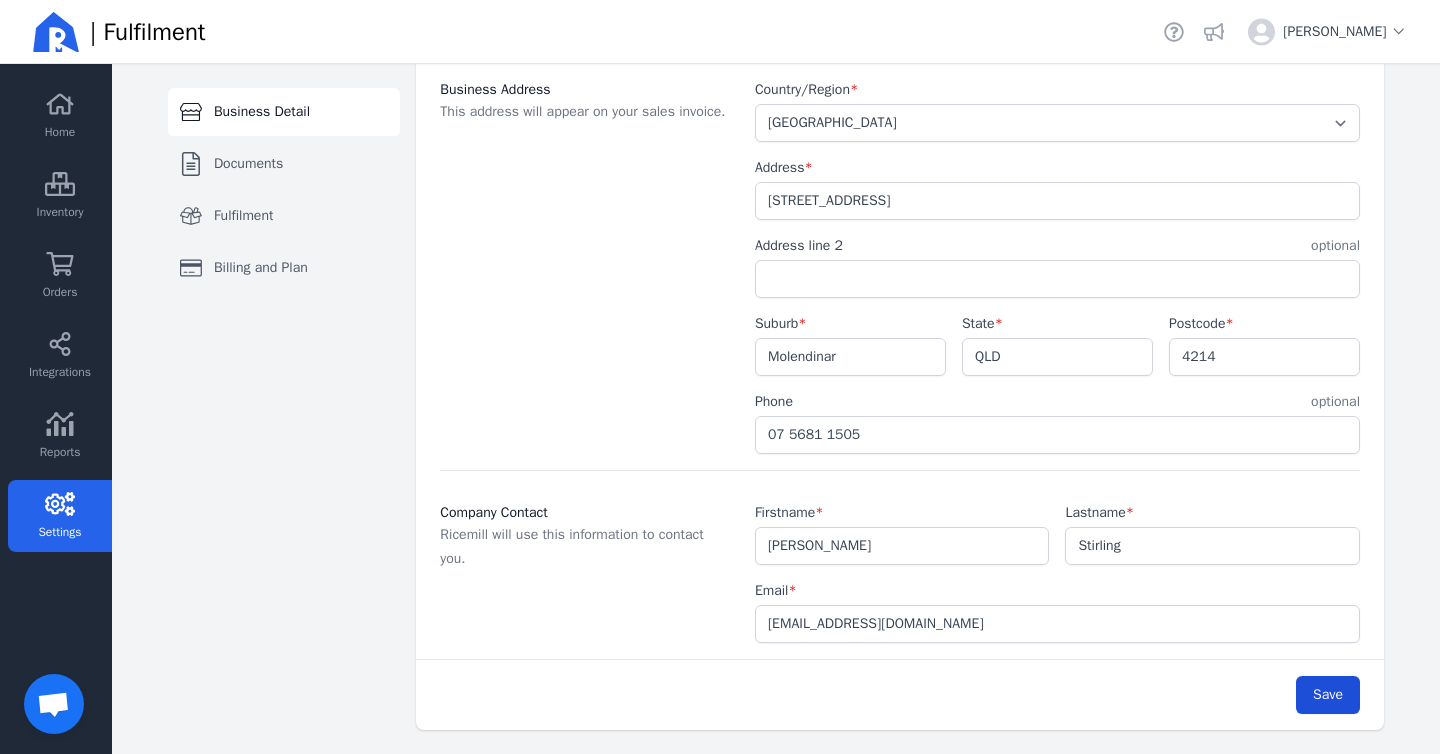 click on "Save" at bounding box center [1328, 694] 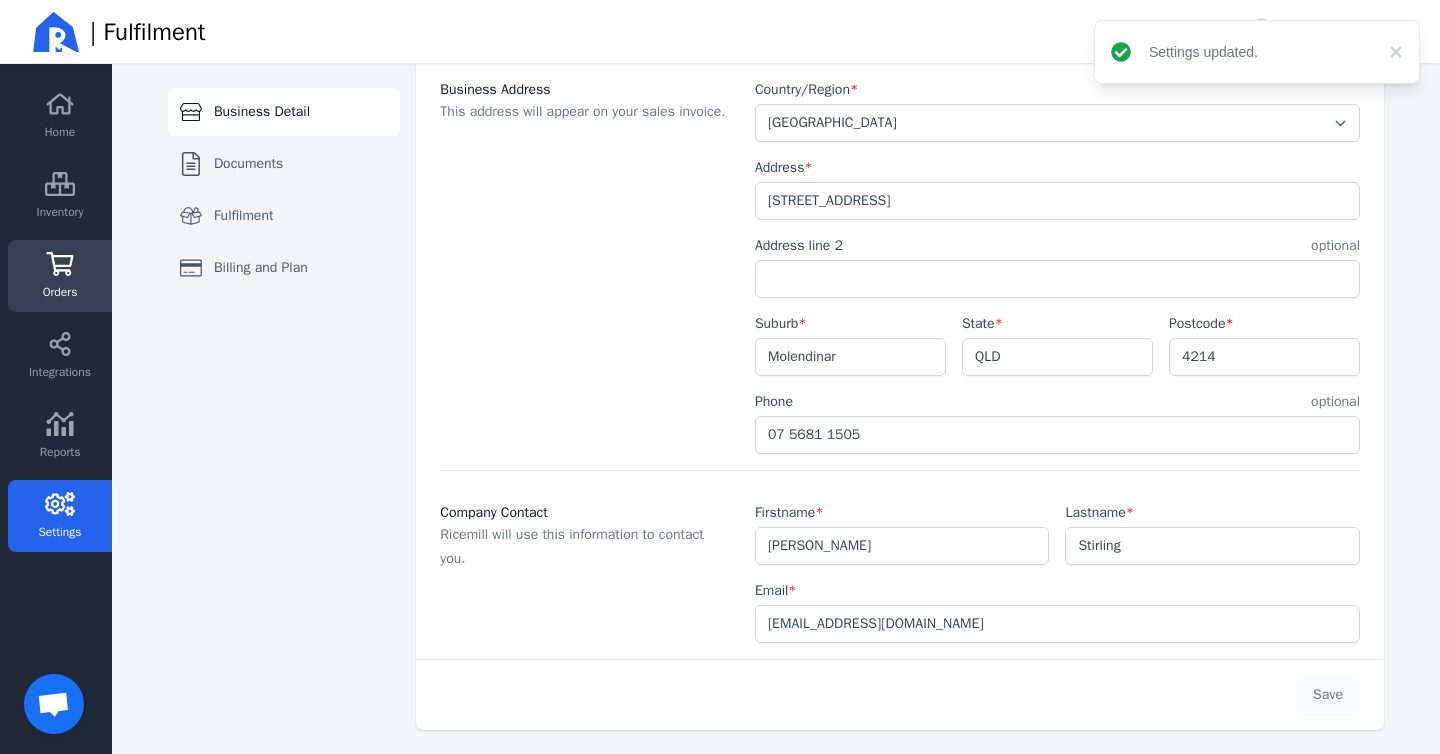 click on "Orders" 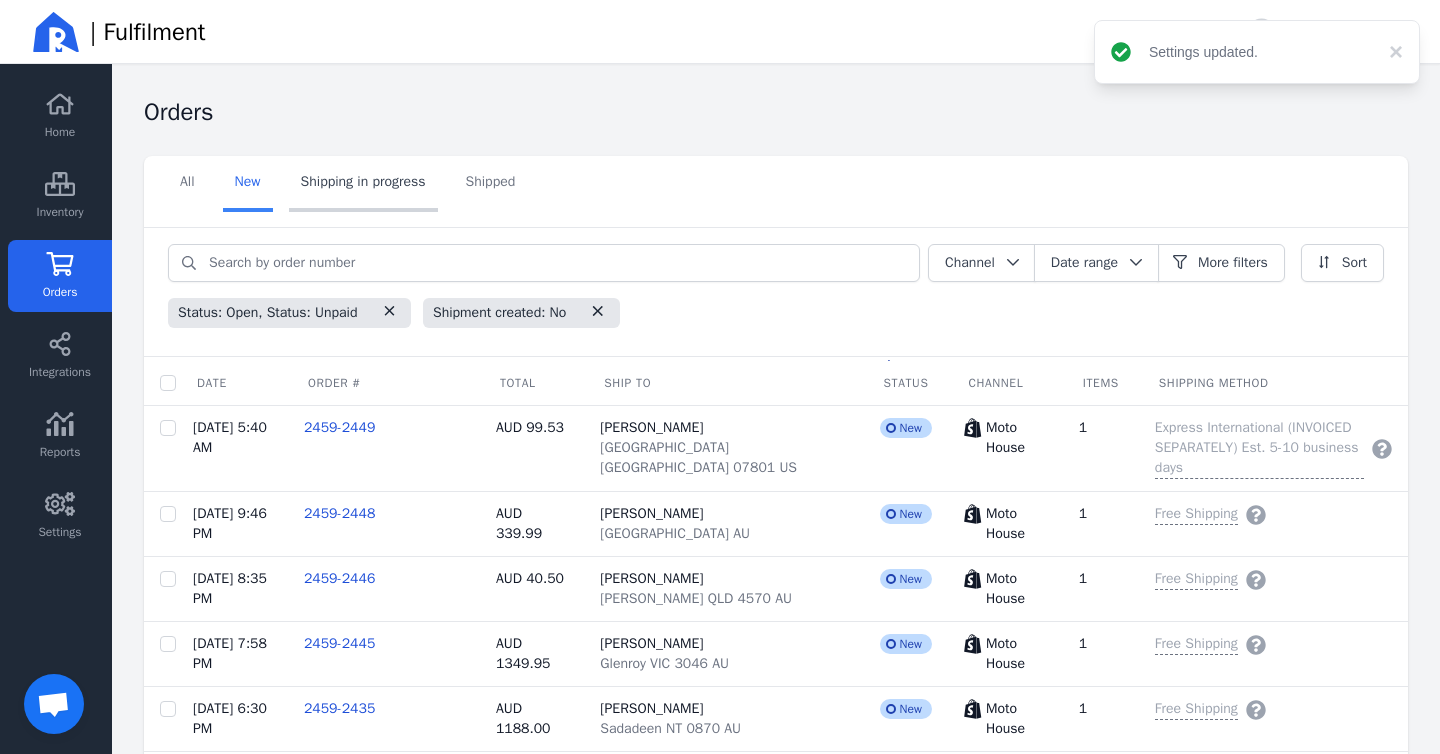 click on "Shipping in progress" 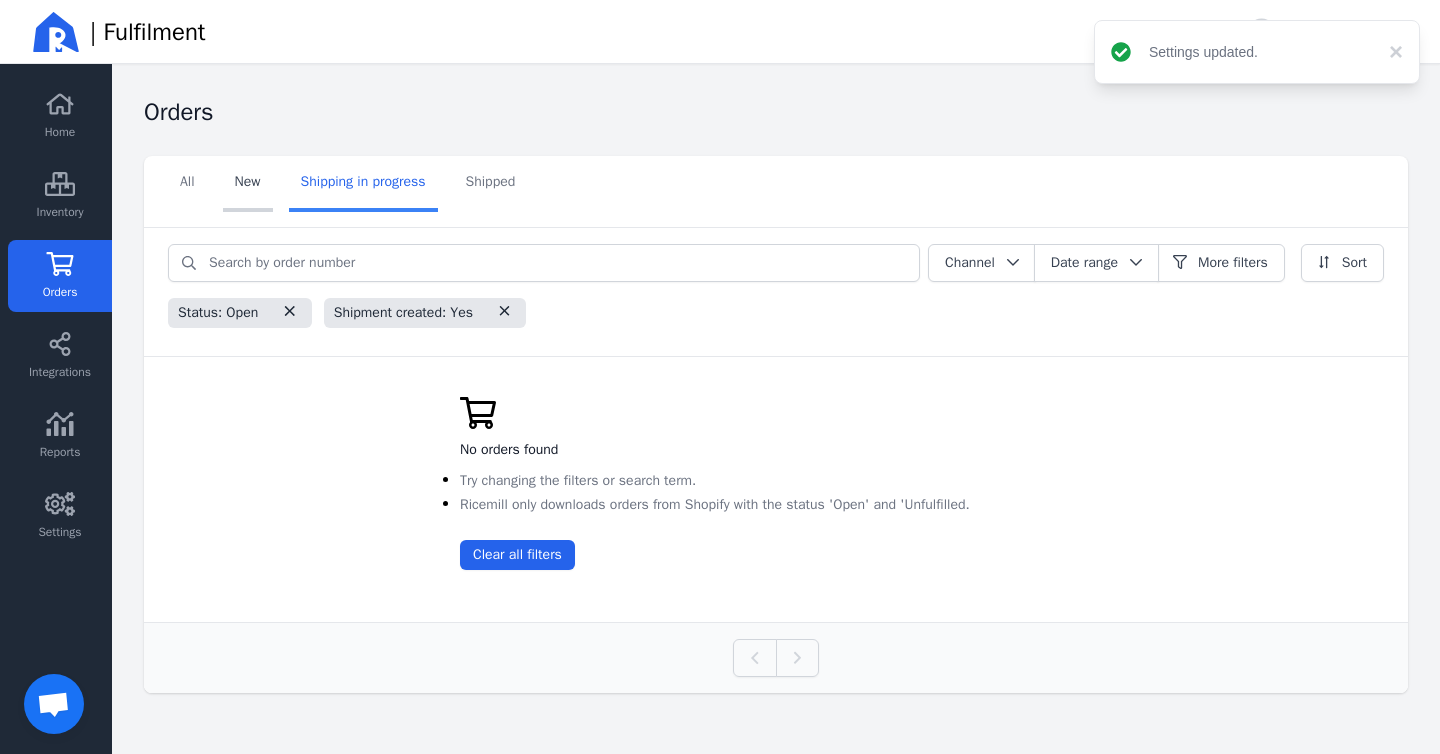 click on "New" 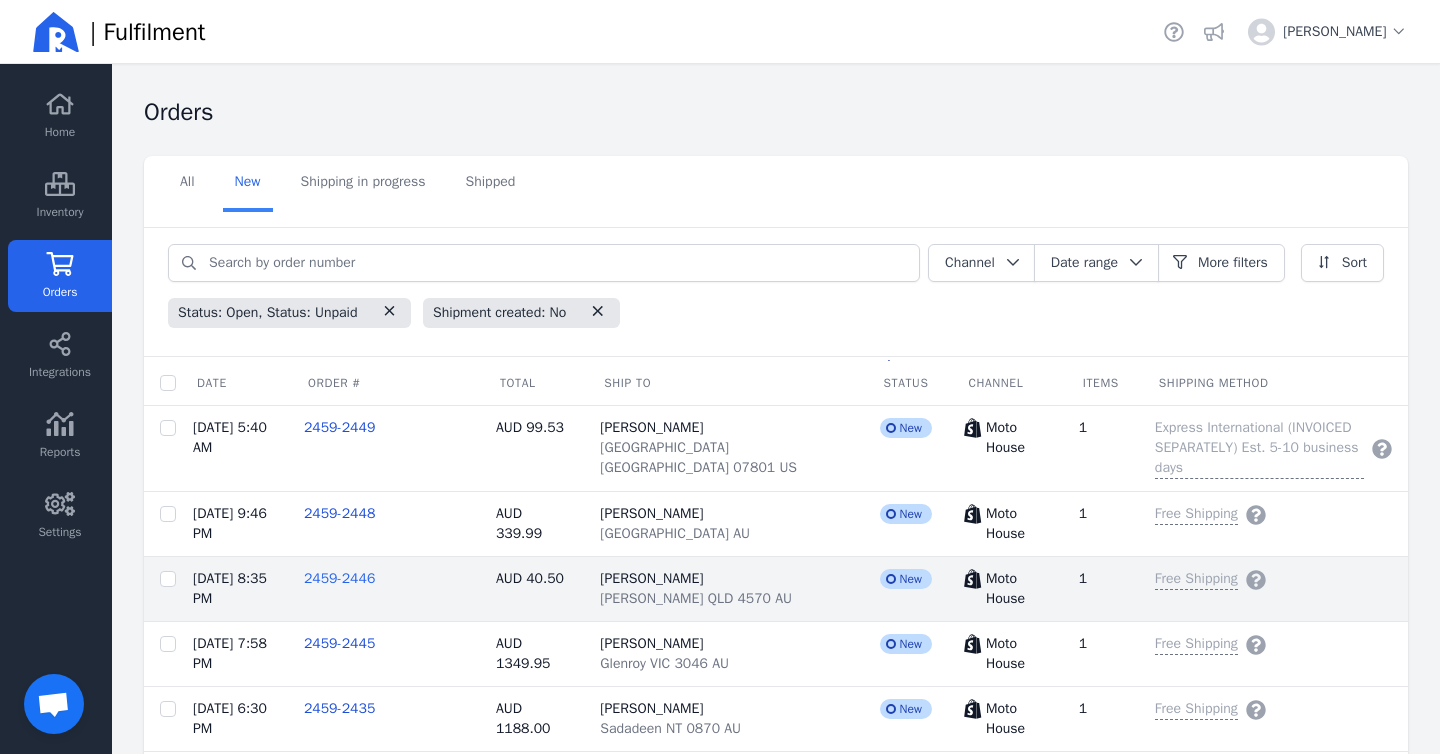 click on "2459-2446" 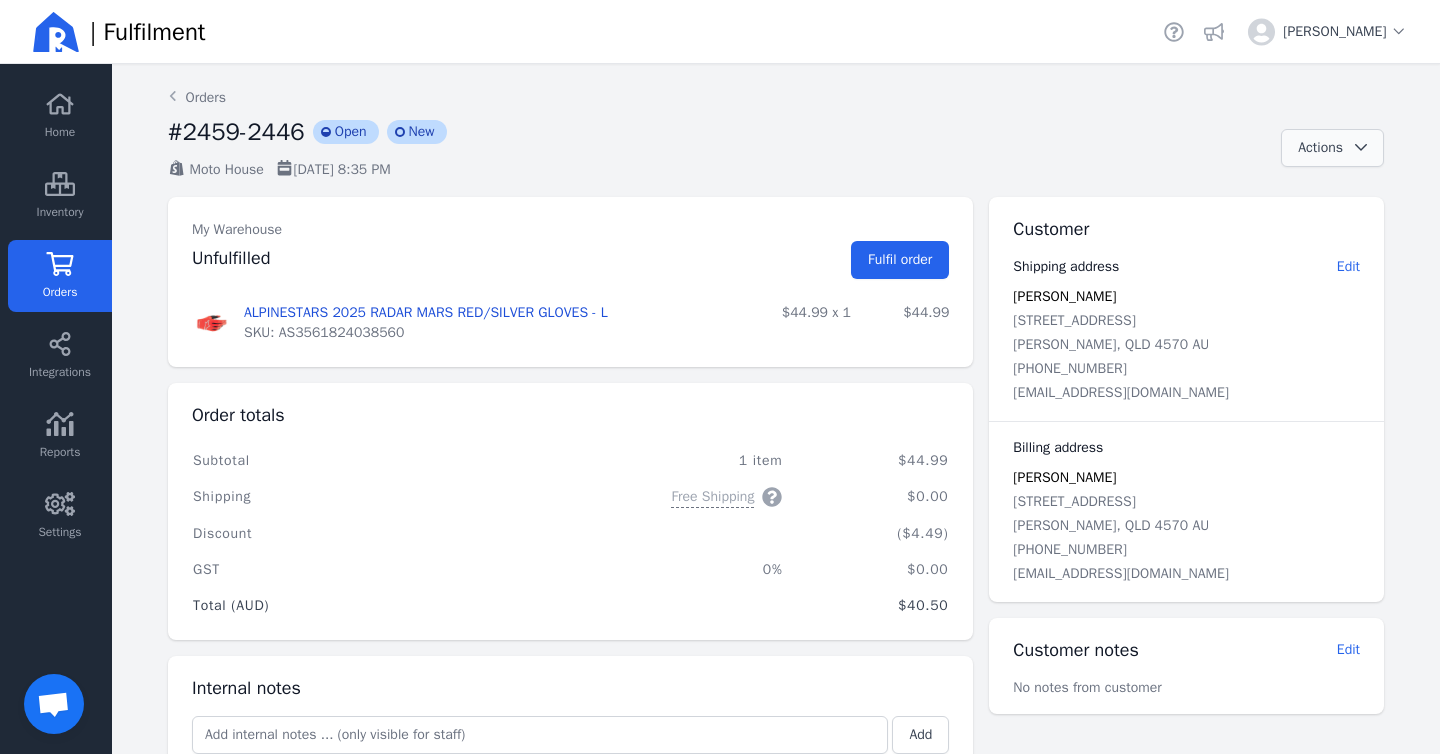 click on "Actions" at bounding box center (1320, 147) 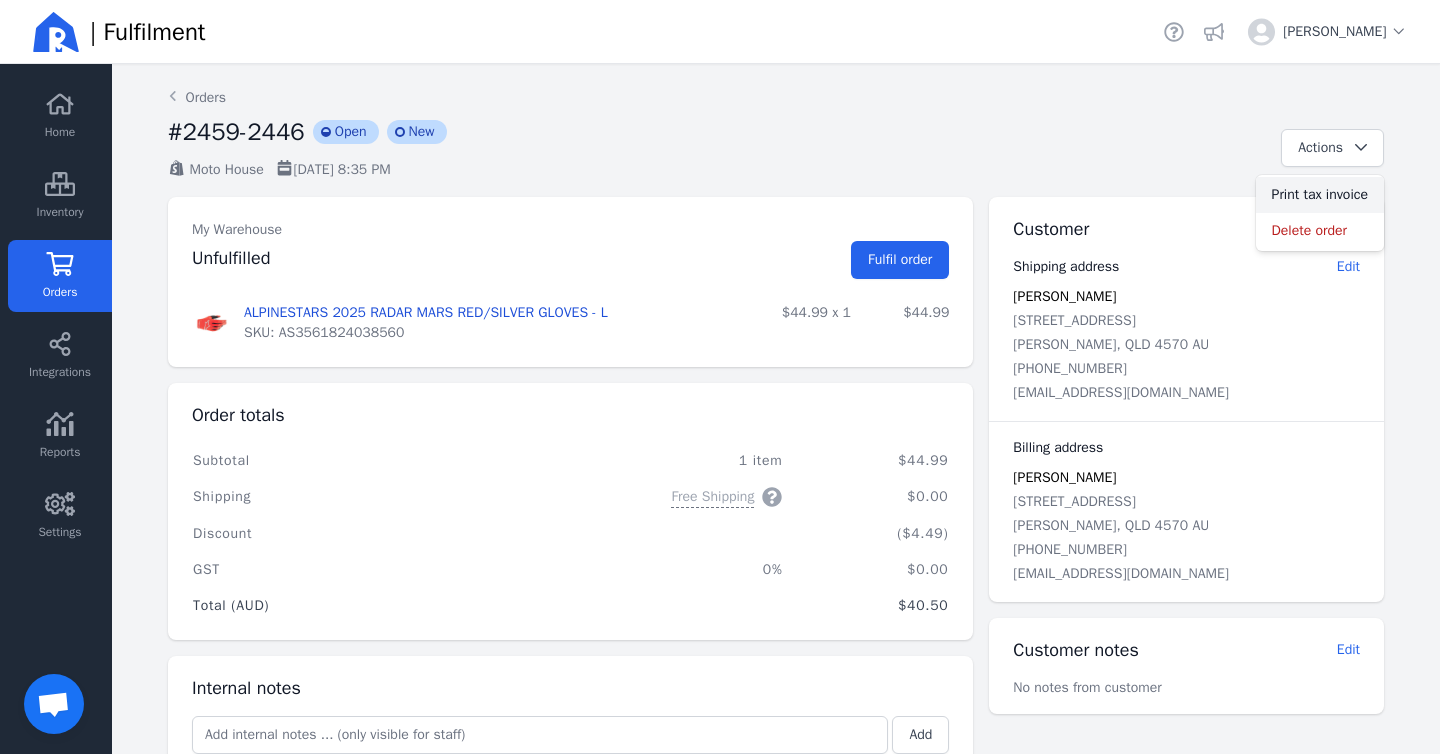 click on "Print tax invoice" at bounding box center [1320, 195] 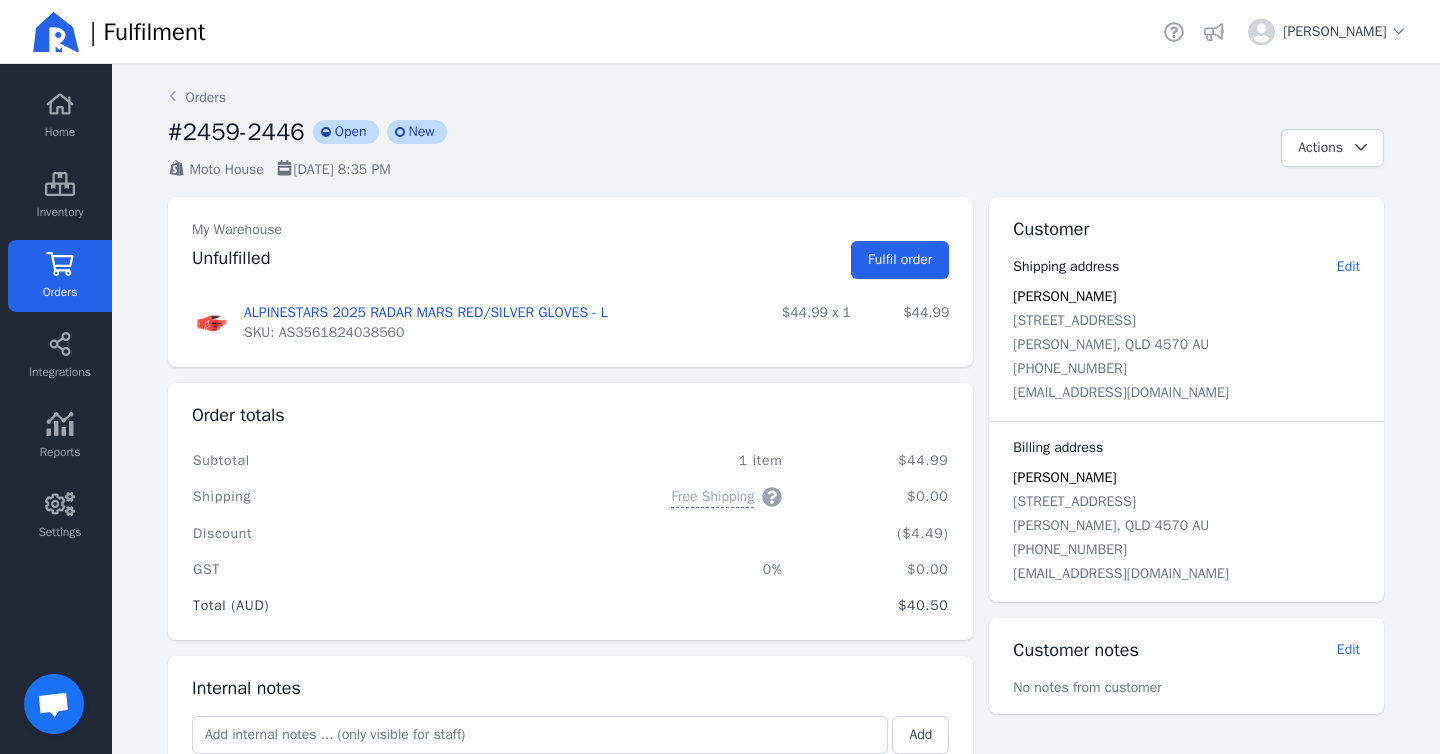 click on "$0.00" at bounding box center (873, 570) 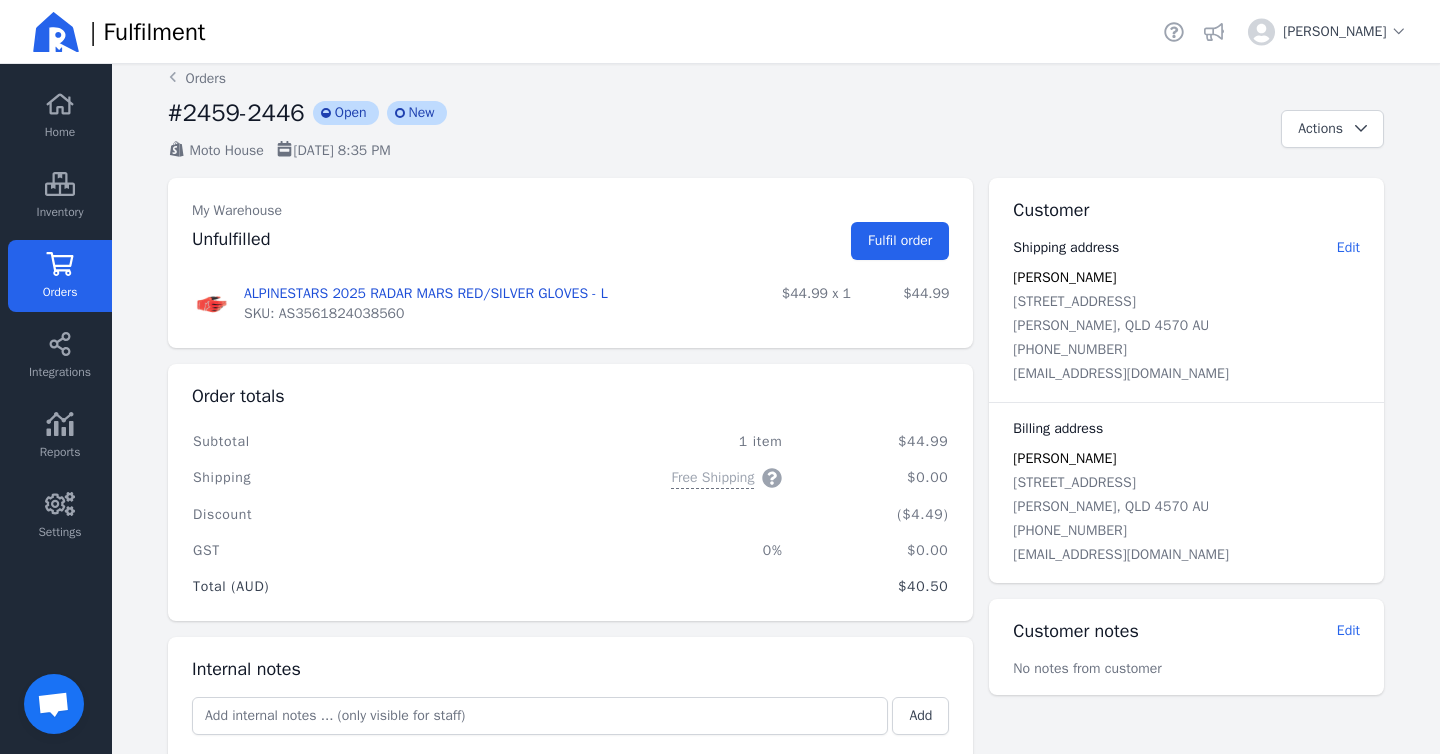 scroll, scrollTop: 0, scrollLeft: 0, axis: both 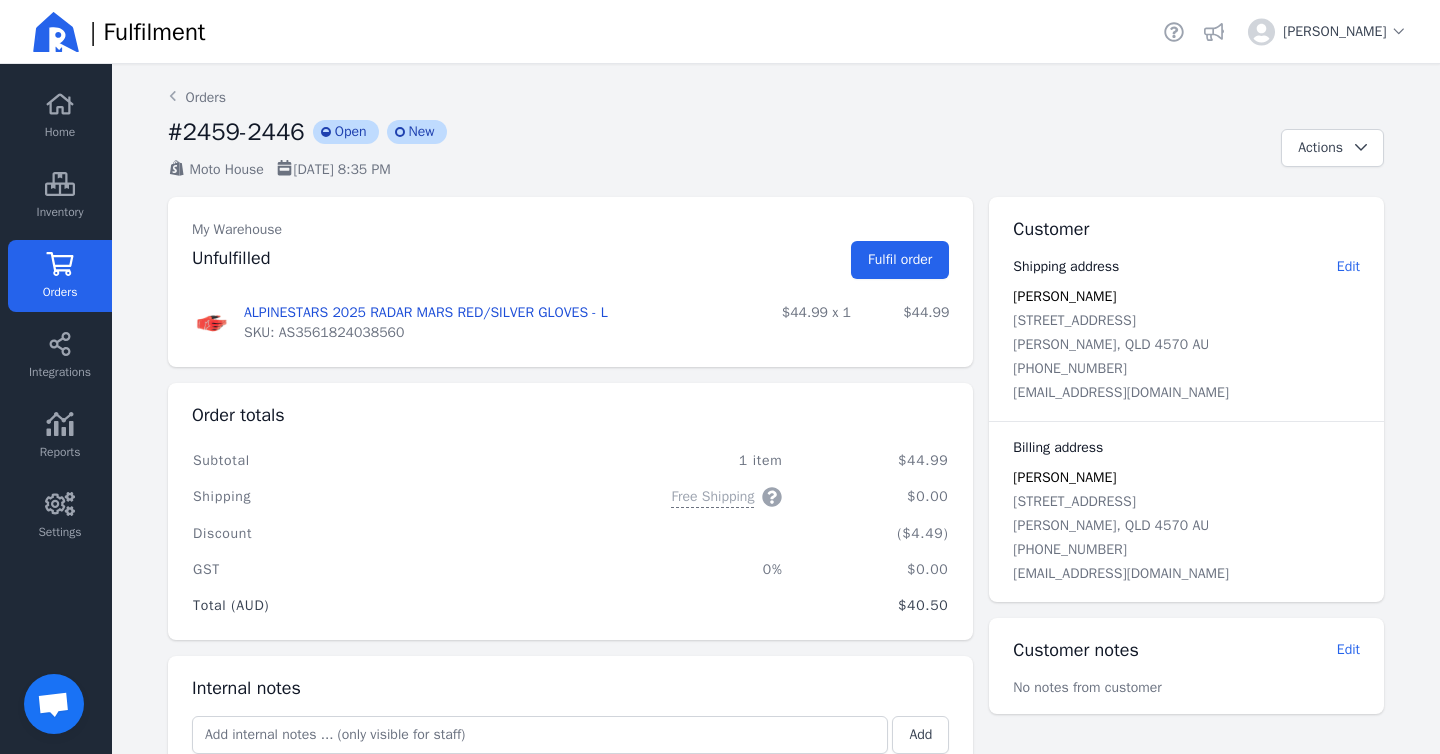 click at bounding box center (53, 706) 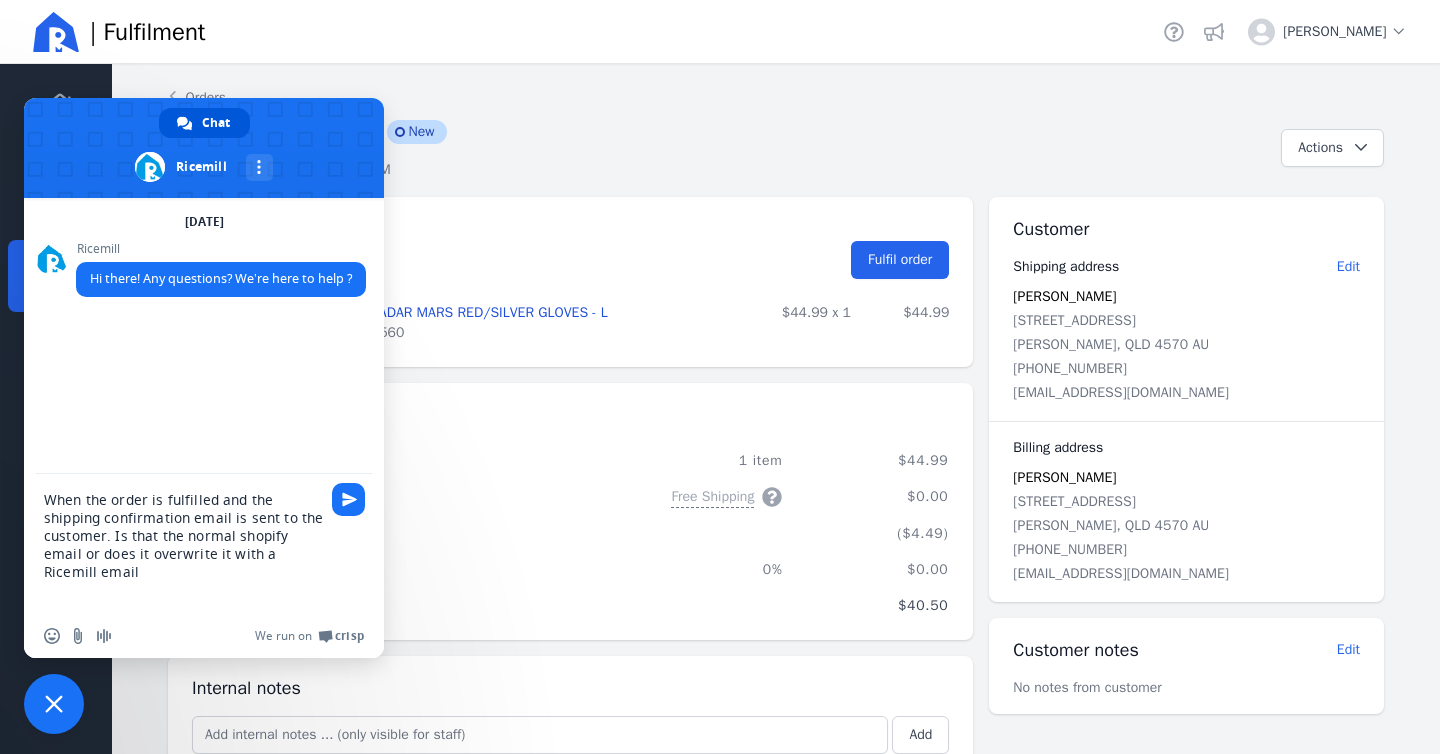 type on "When the order is fulfilled and the shipping confirmation email is sent to the customer. Is that the normal shopify email or does it overwrite it with a Ricemill email?" 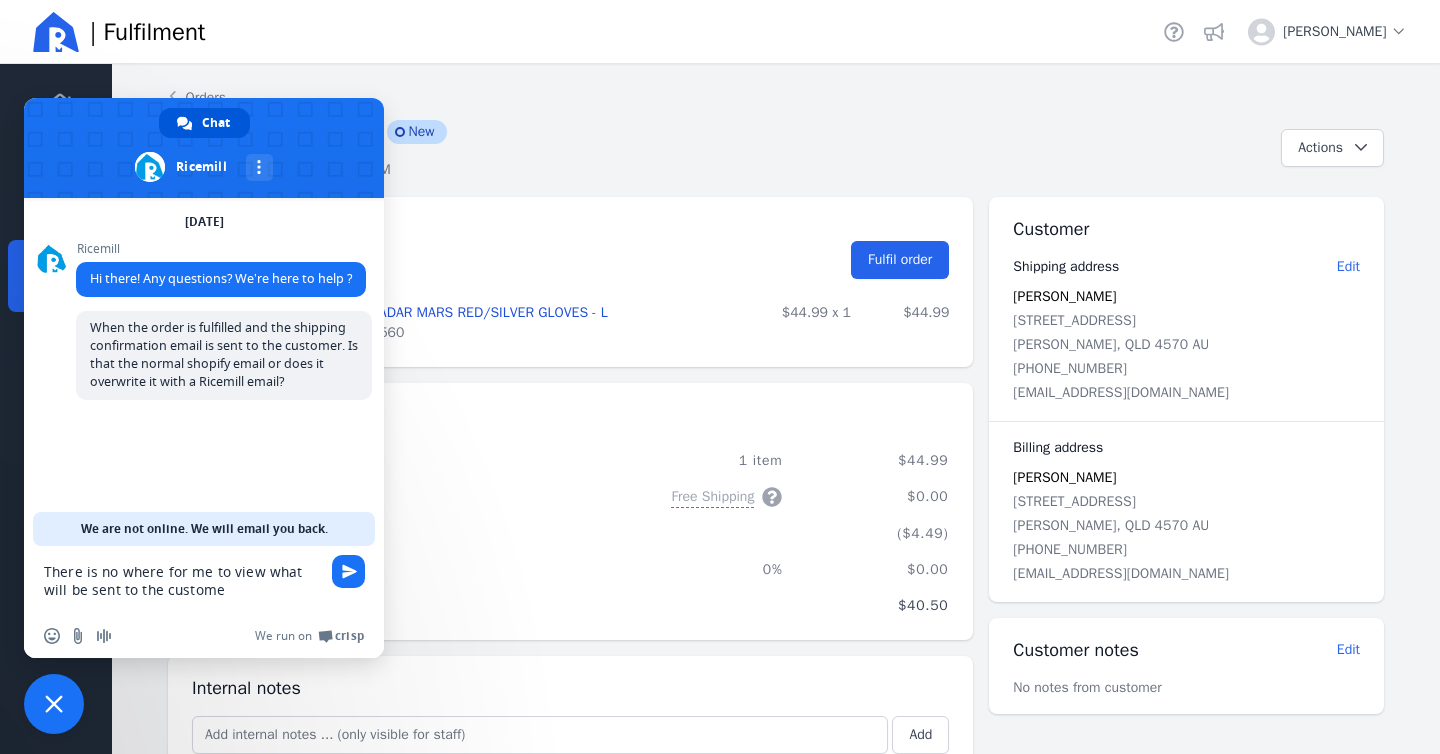 type on "There is no where for me to view what will be sent to the customer" 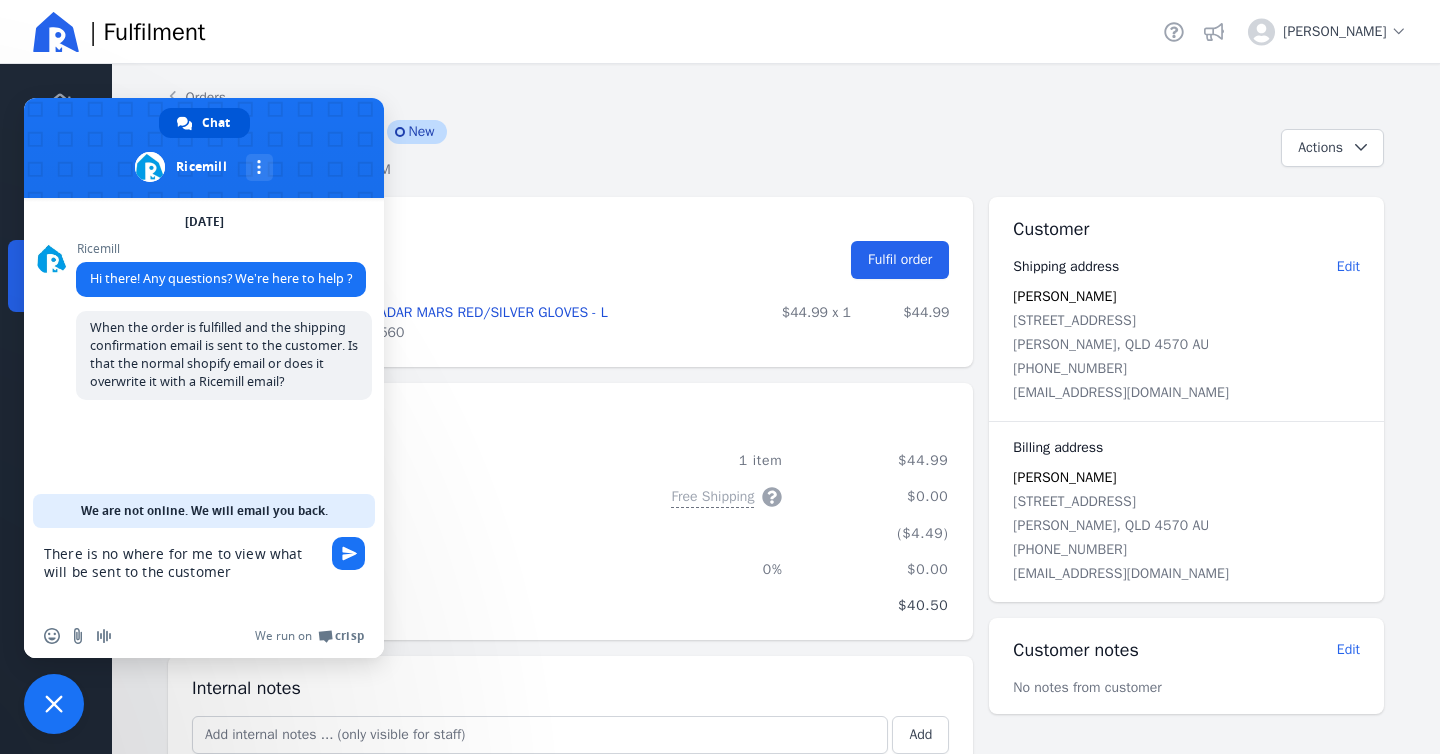type 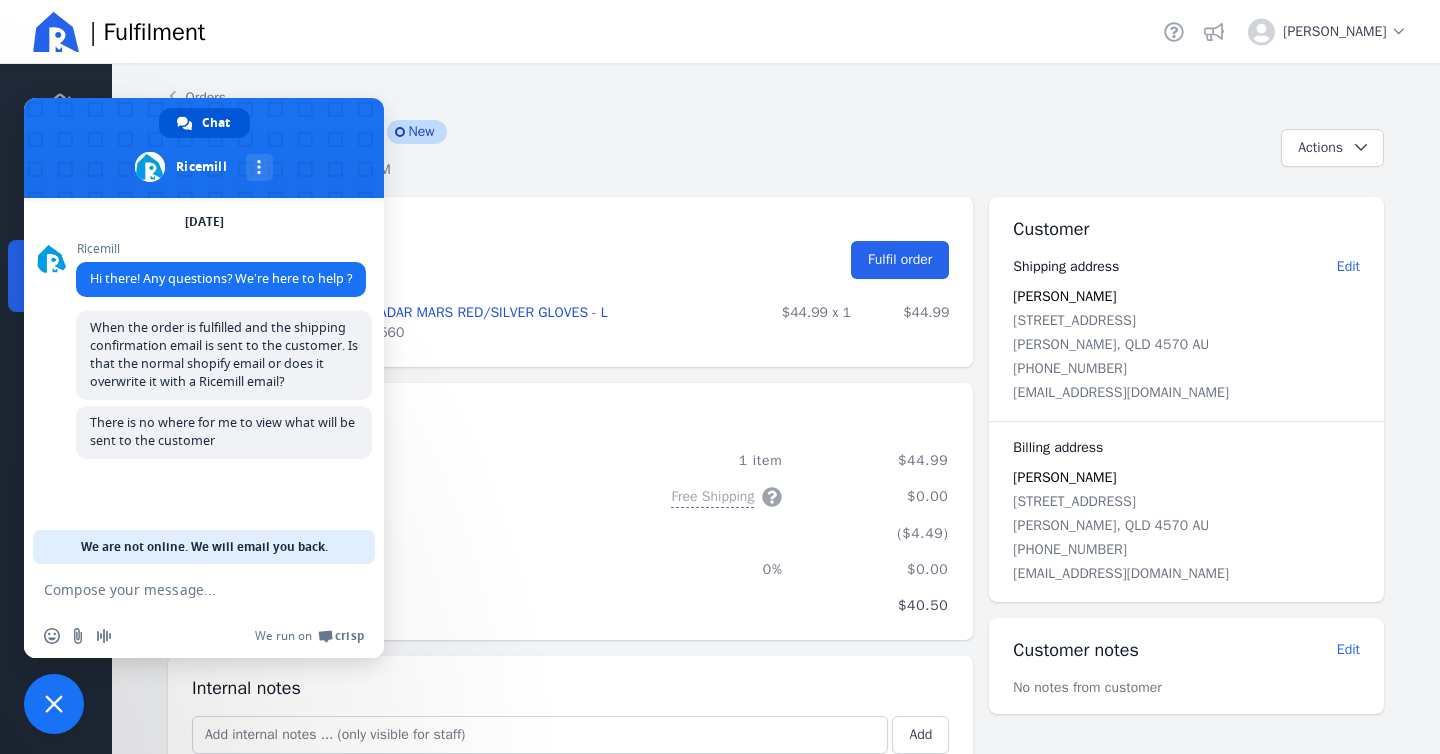click at bounding box center [616, 606] 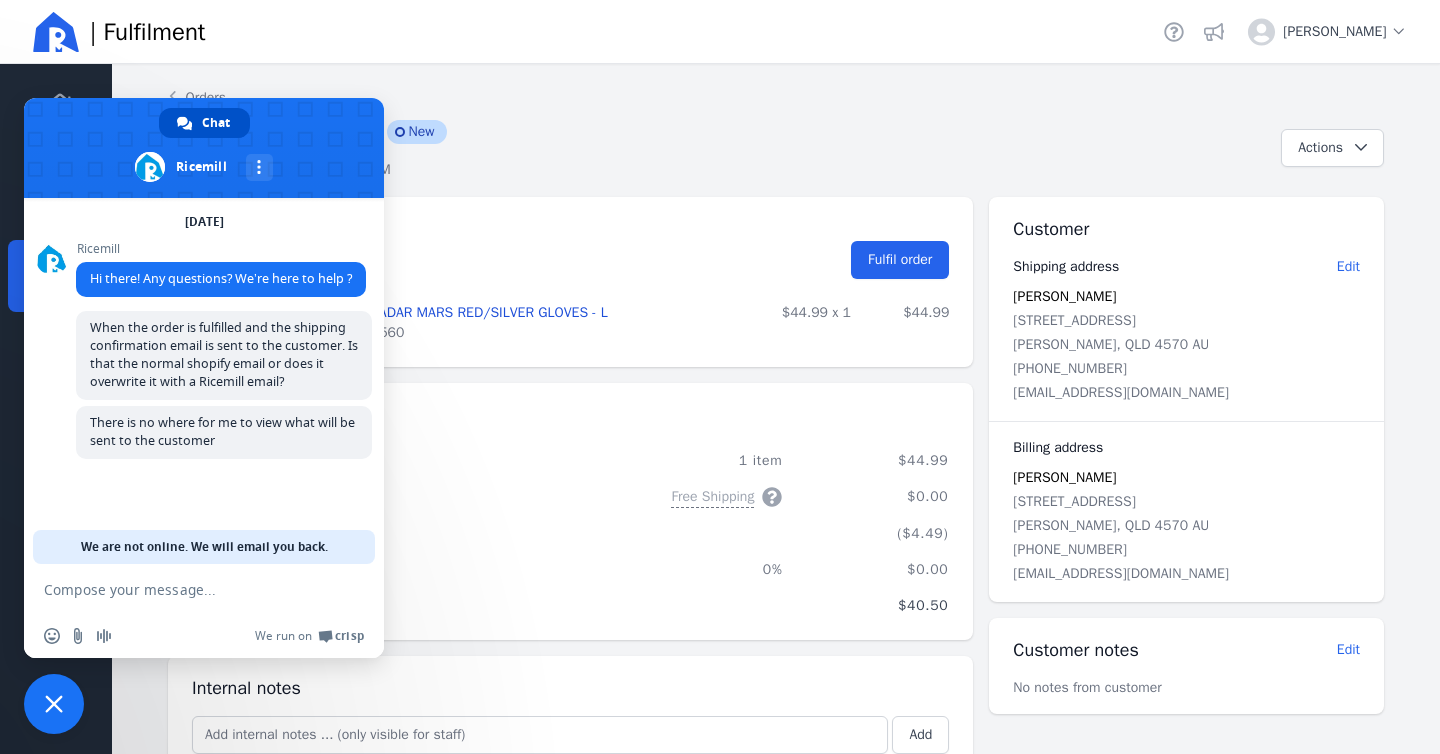 click on "Chat" at bounding box center (216, 123) 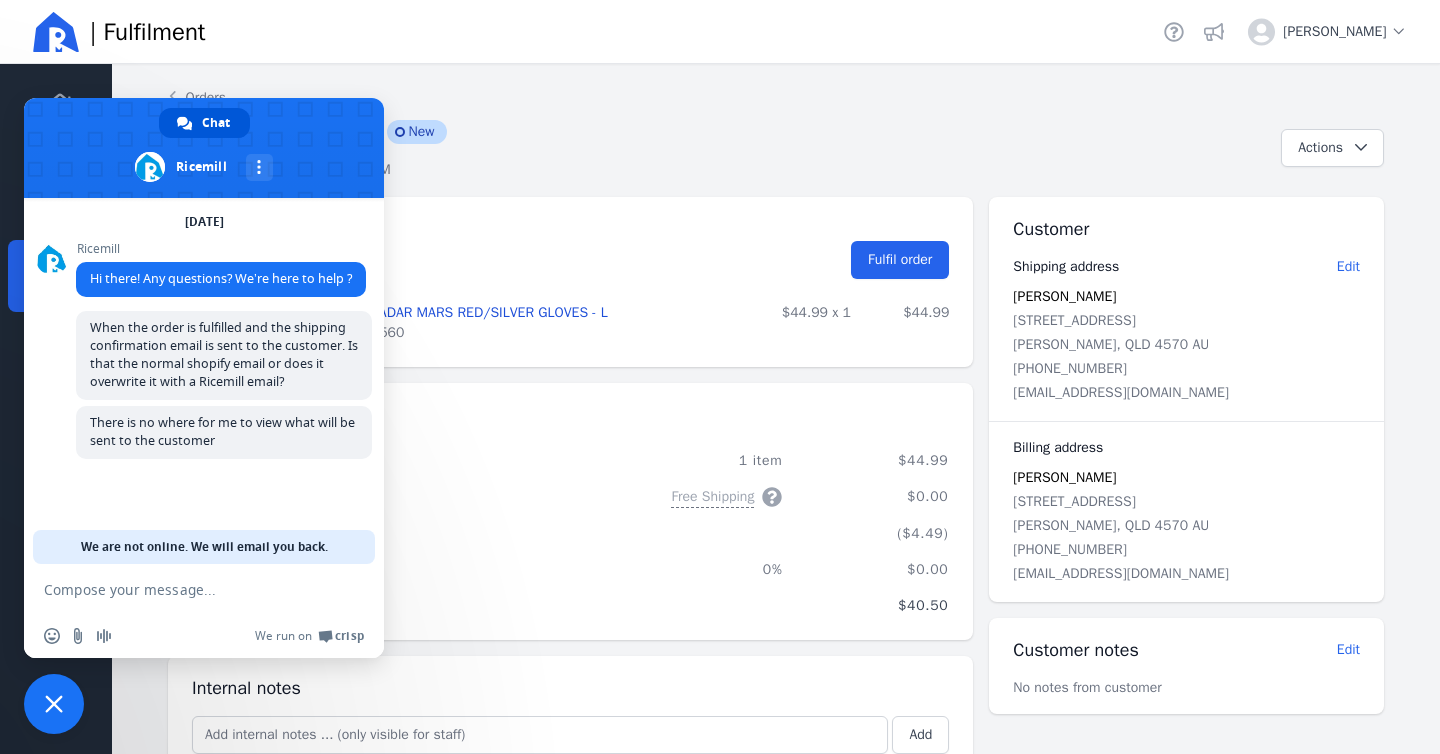 click on "Moto House  [DATE] 8:35 PM" 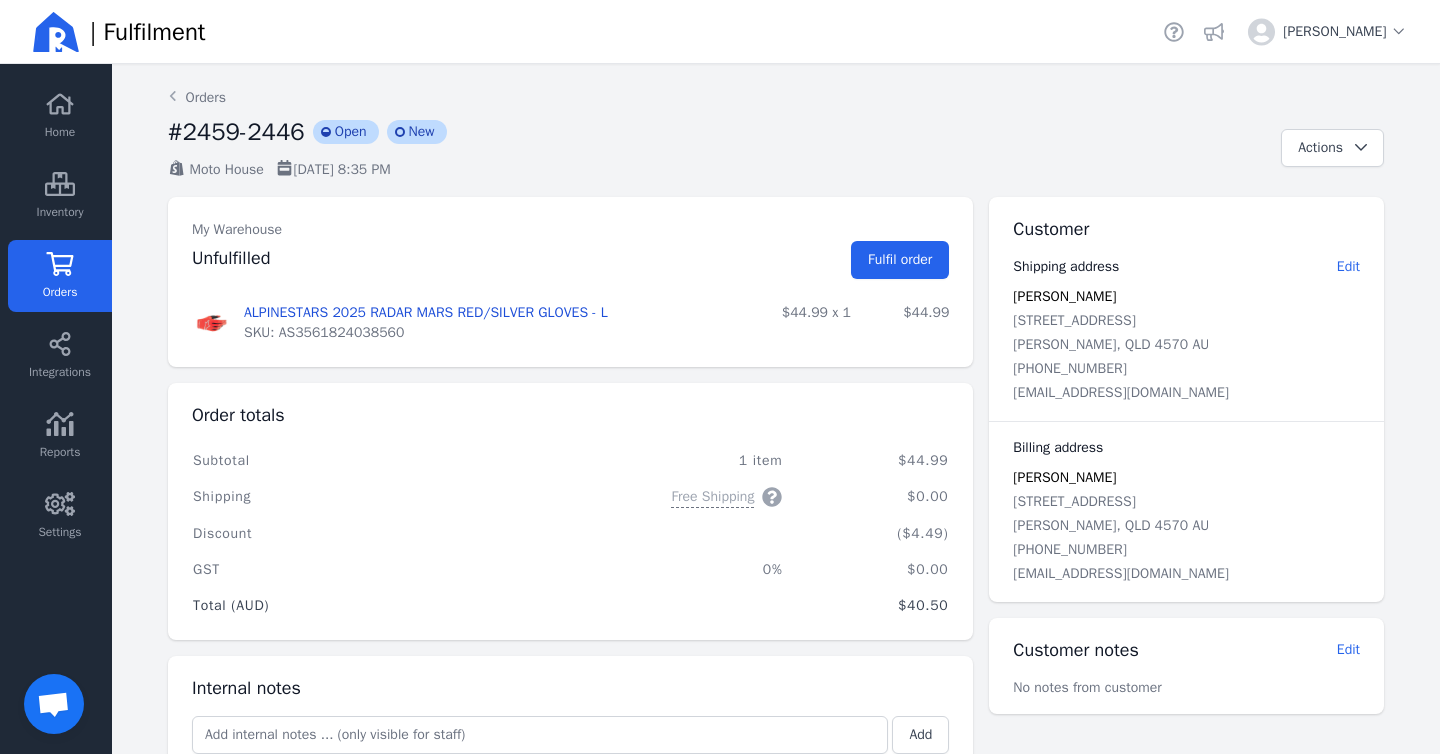 click at bounding box center (53, 706) 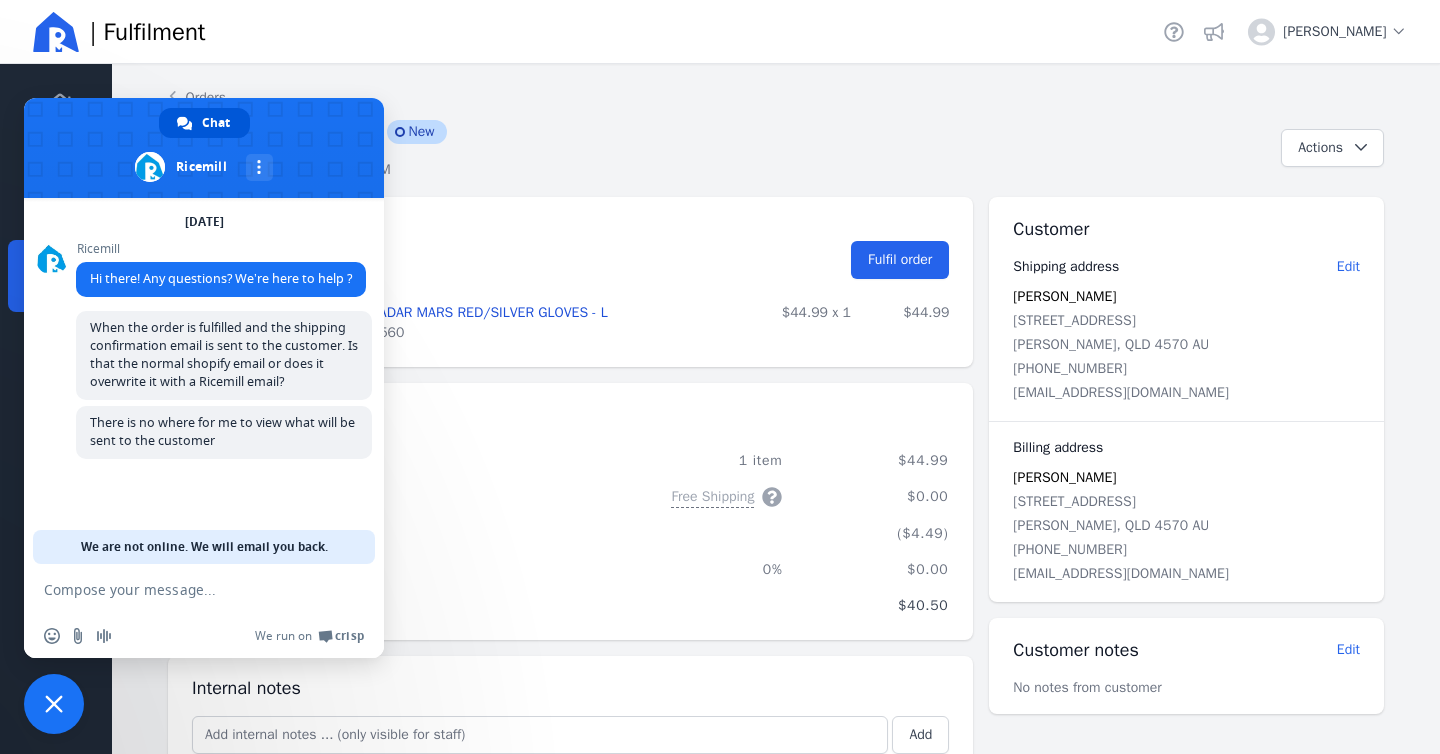 click at bounding box center [54, 704] 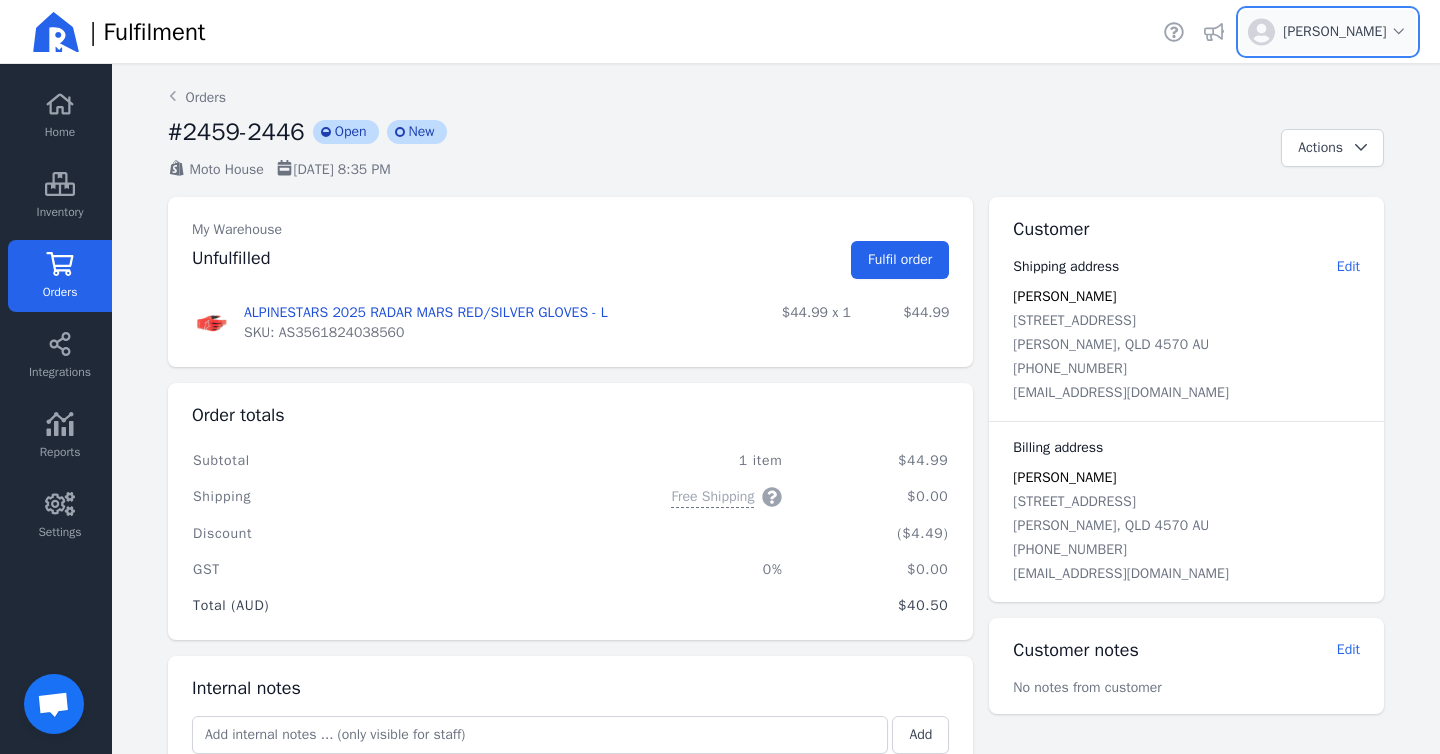 click on "Open user menu for  [PERSON_NAME]" 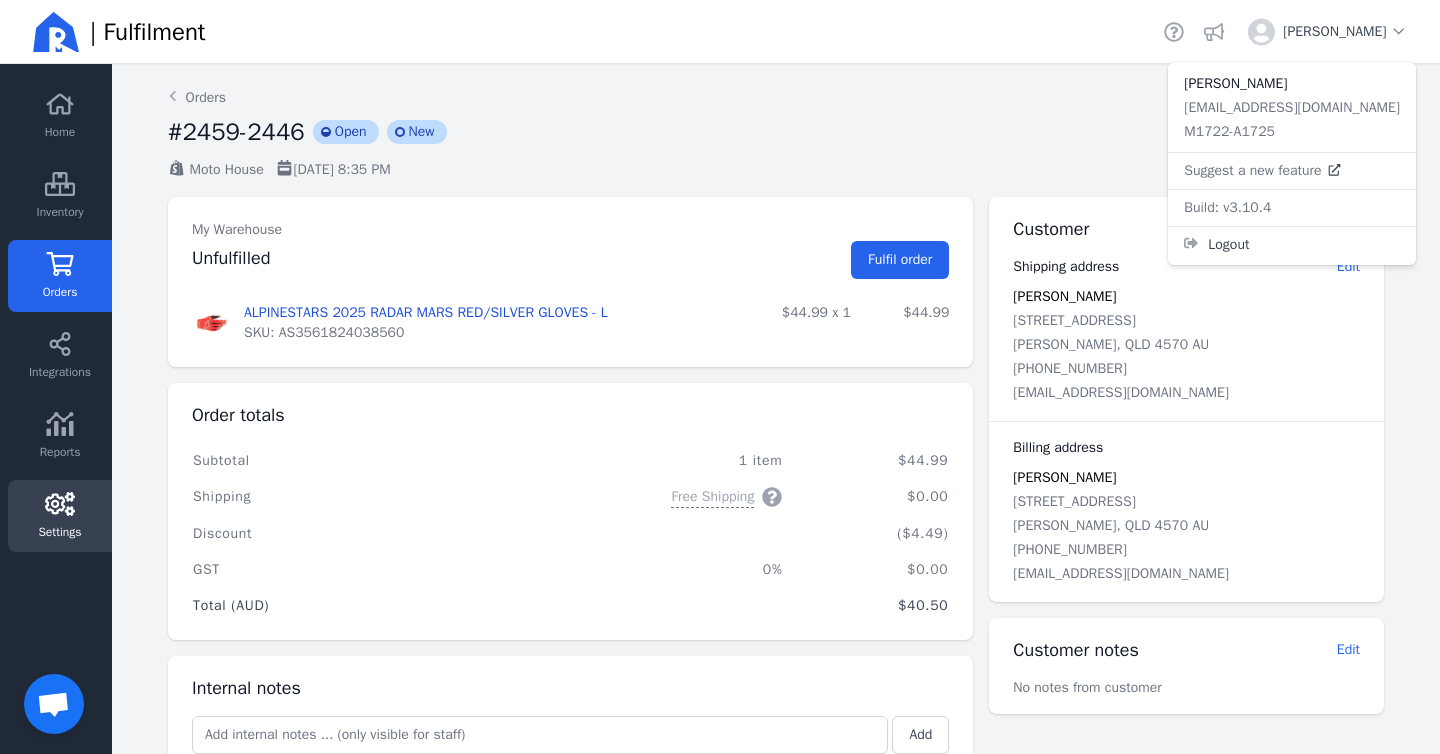 click 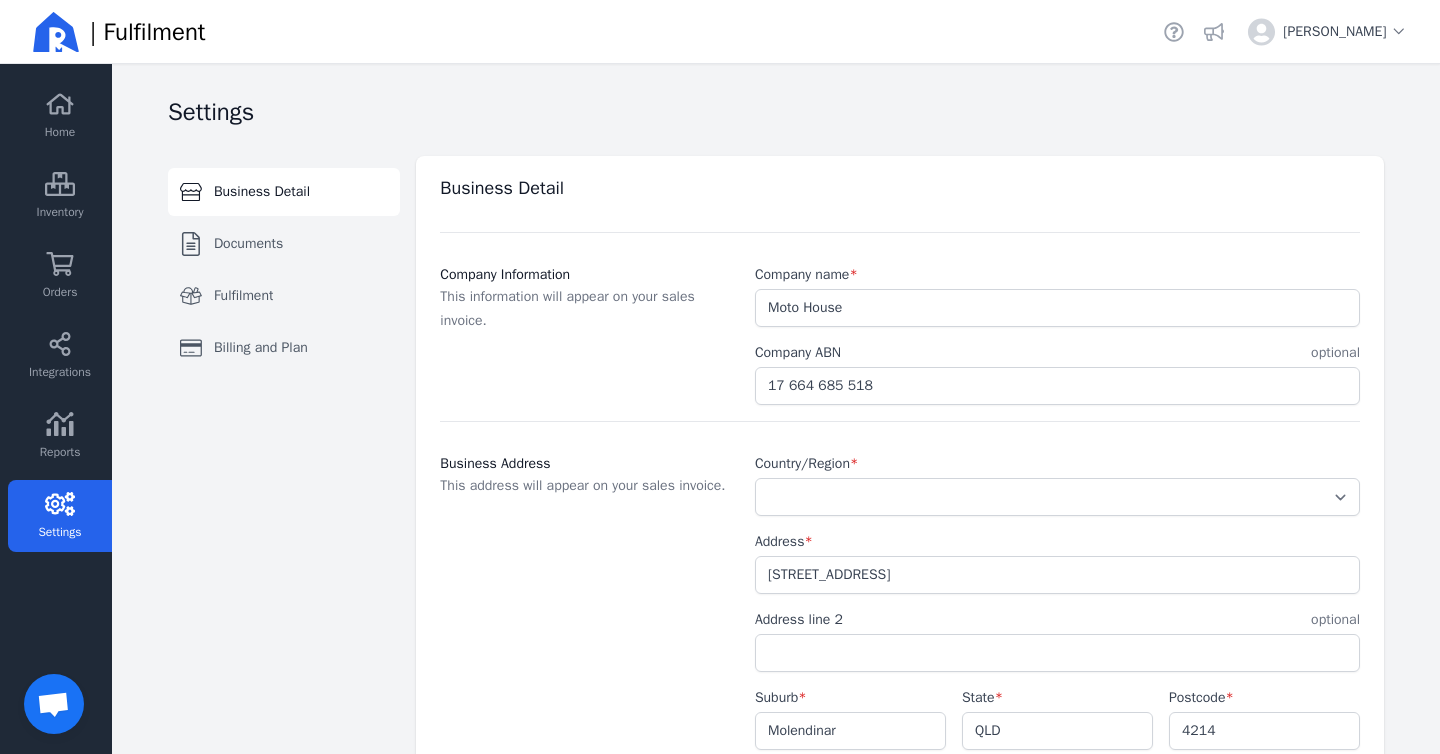 select on "AU" 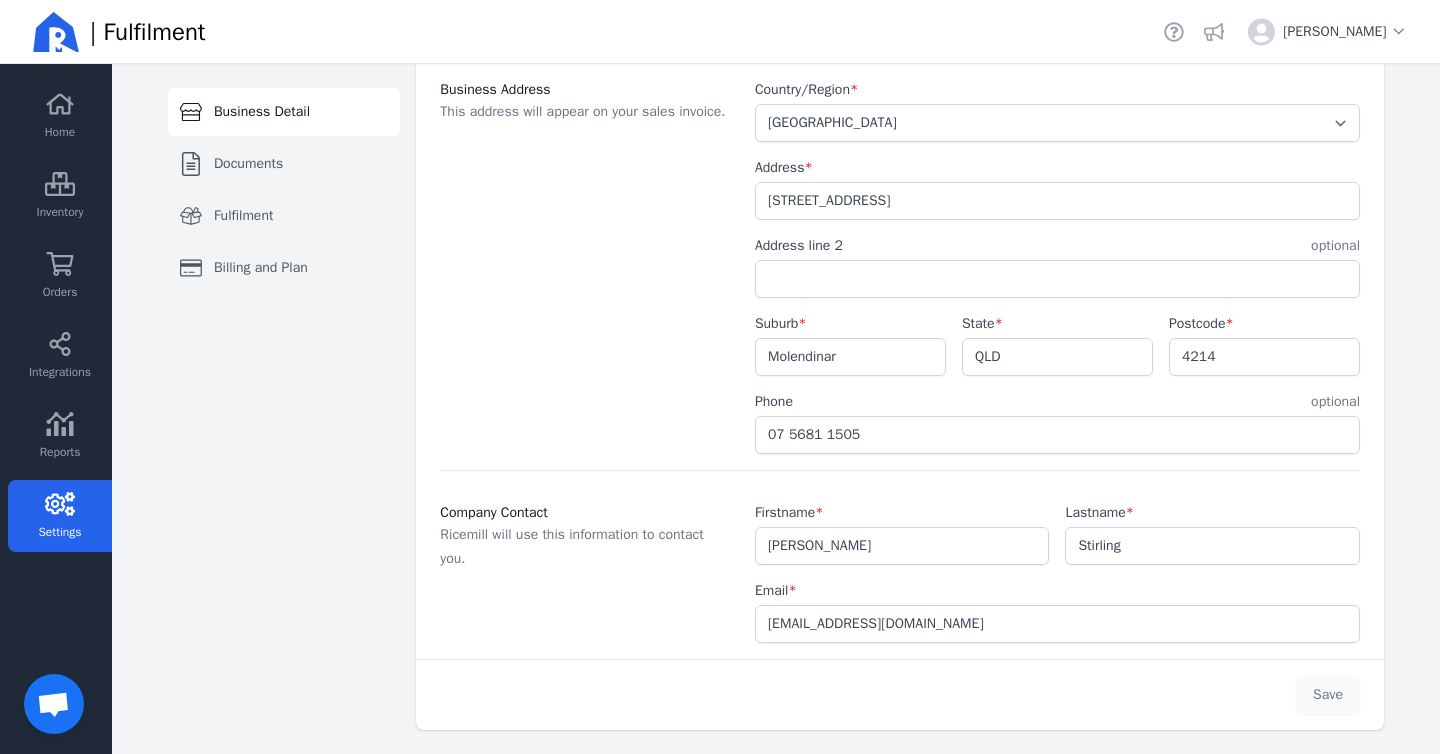 scroll, scrollTop: 0, scrollLeft: 0, axis: both 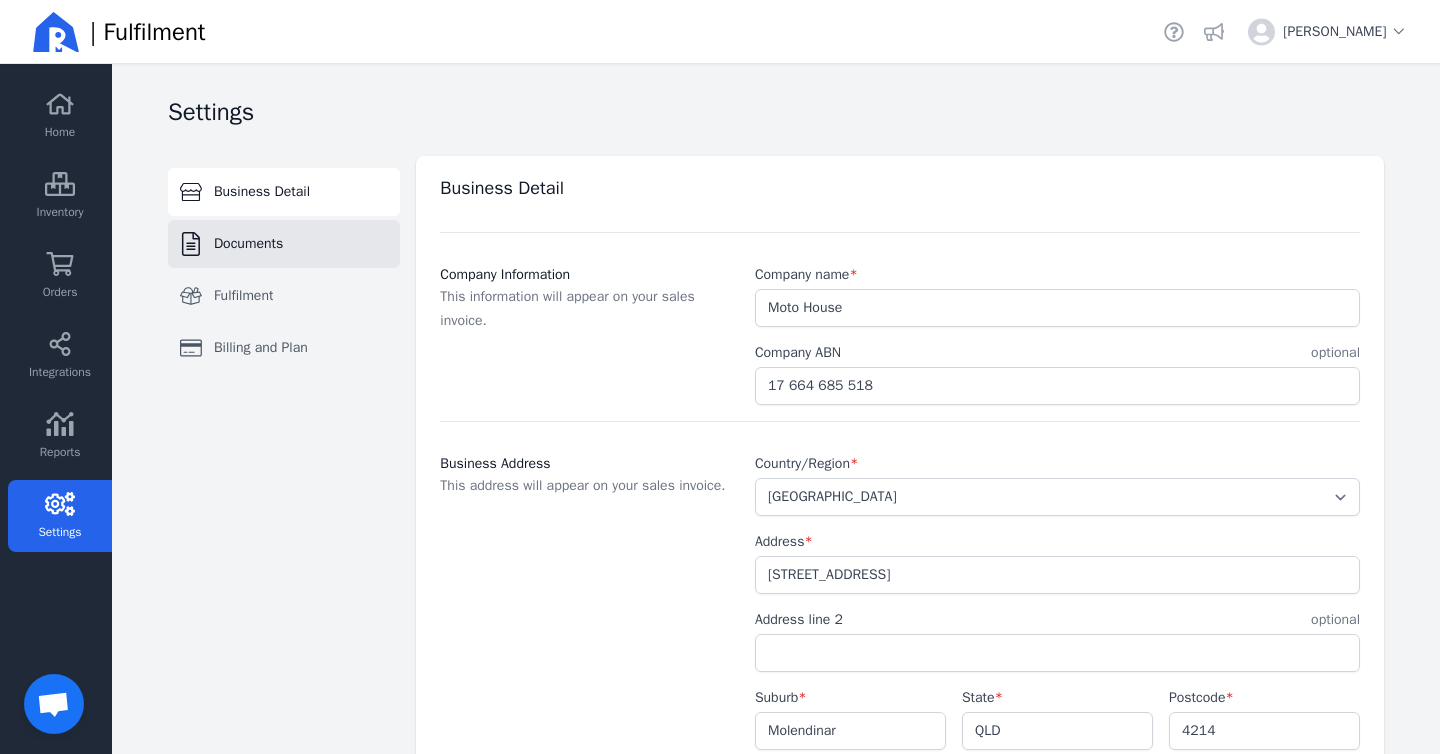 click on "Documents" 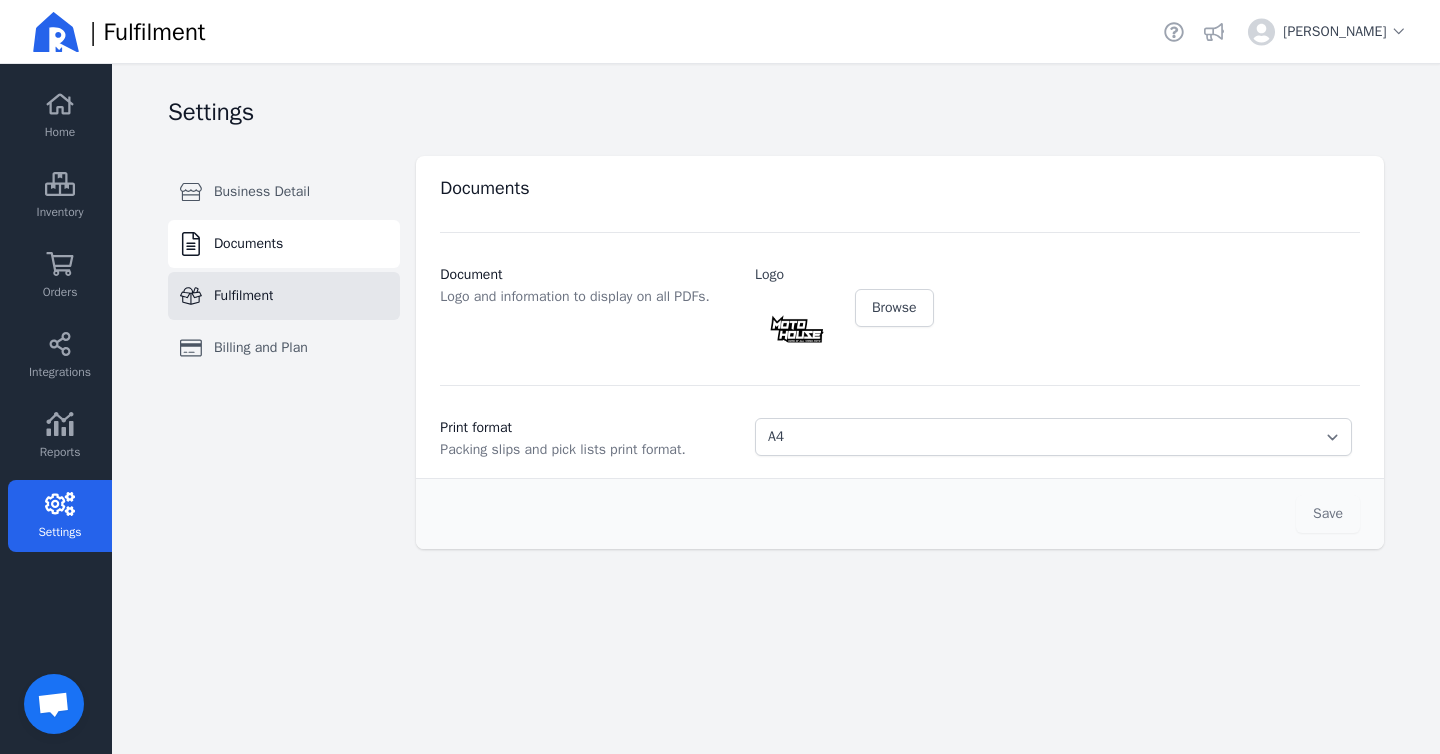 click on "Fulfilment" 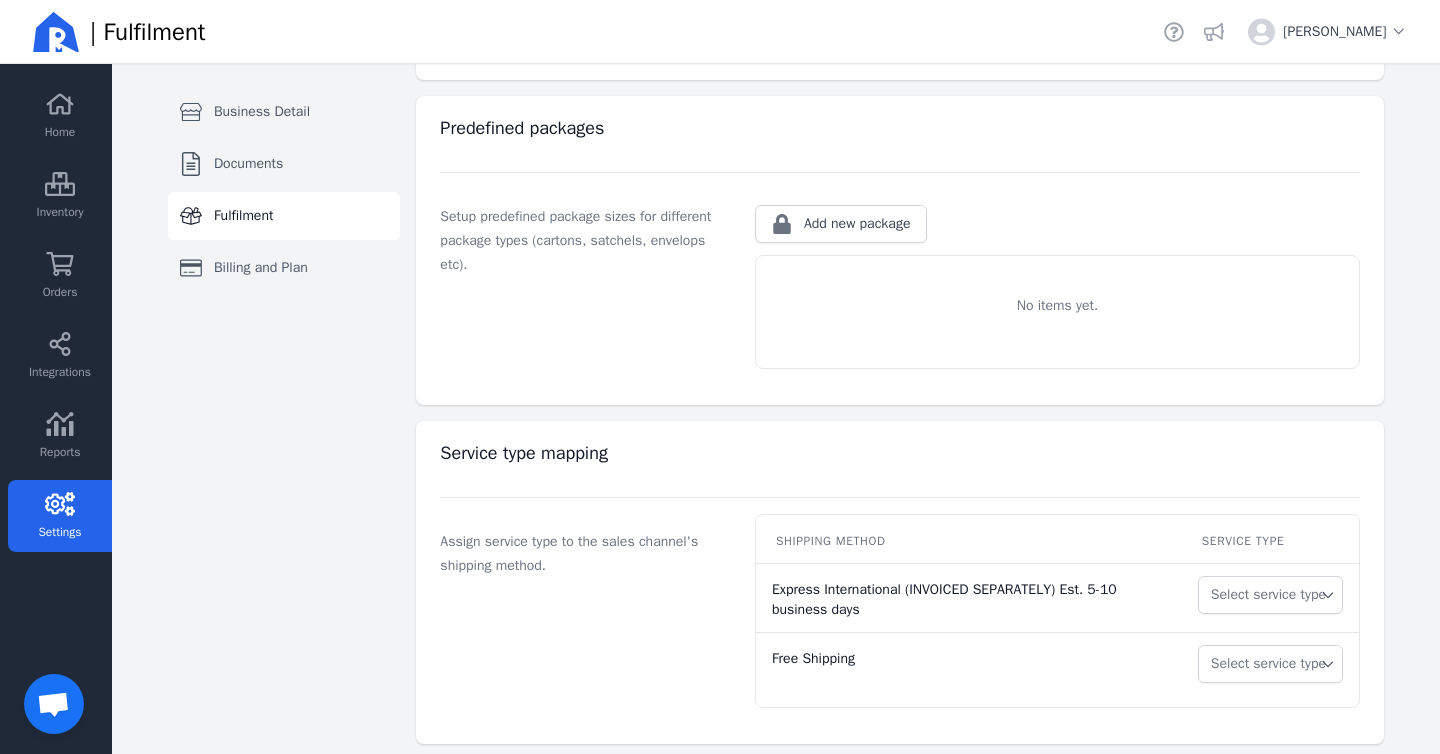 scroll, scrollTop: 802, scrollLeft: 0, axis: vertical 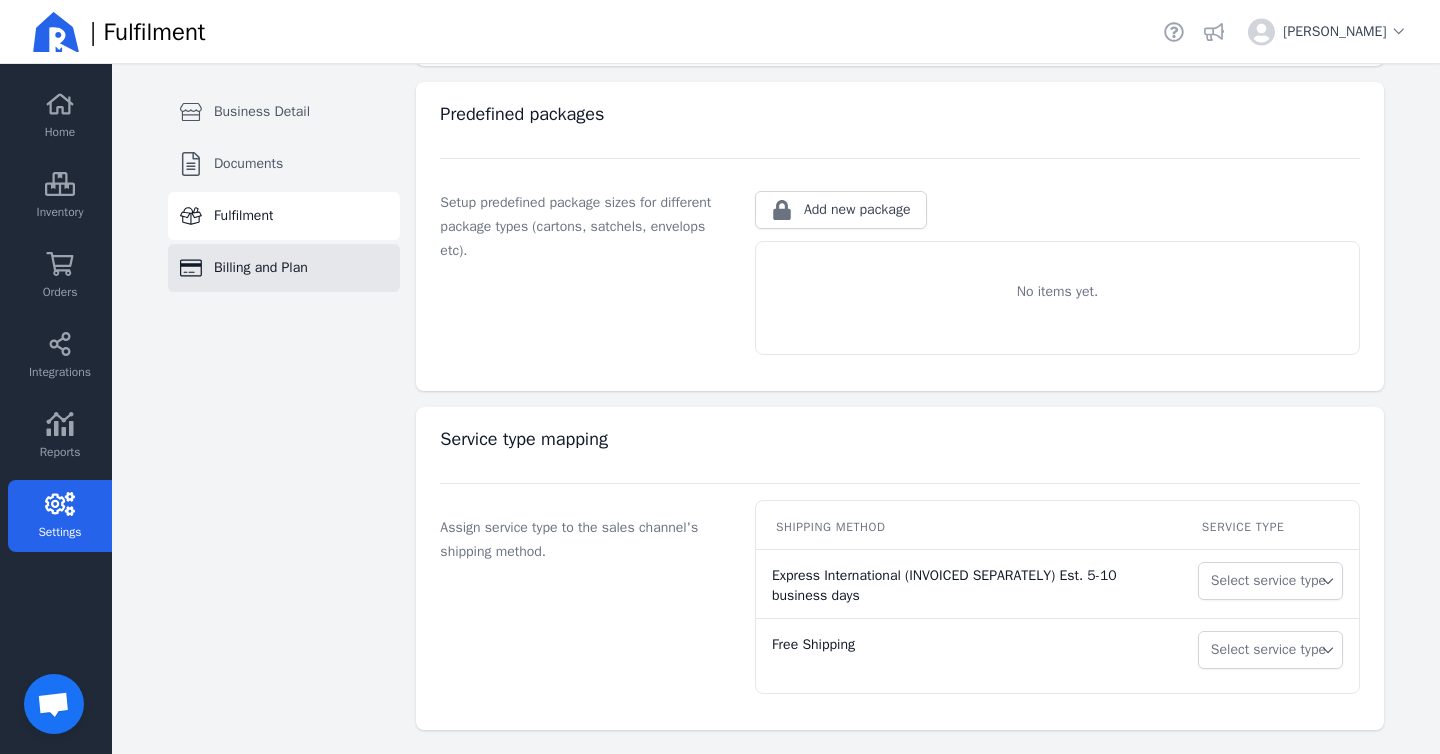 click on "Billing and Plan" 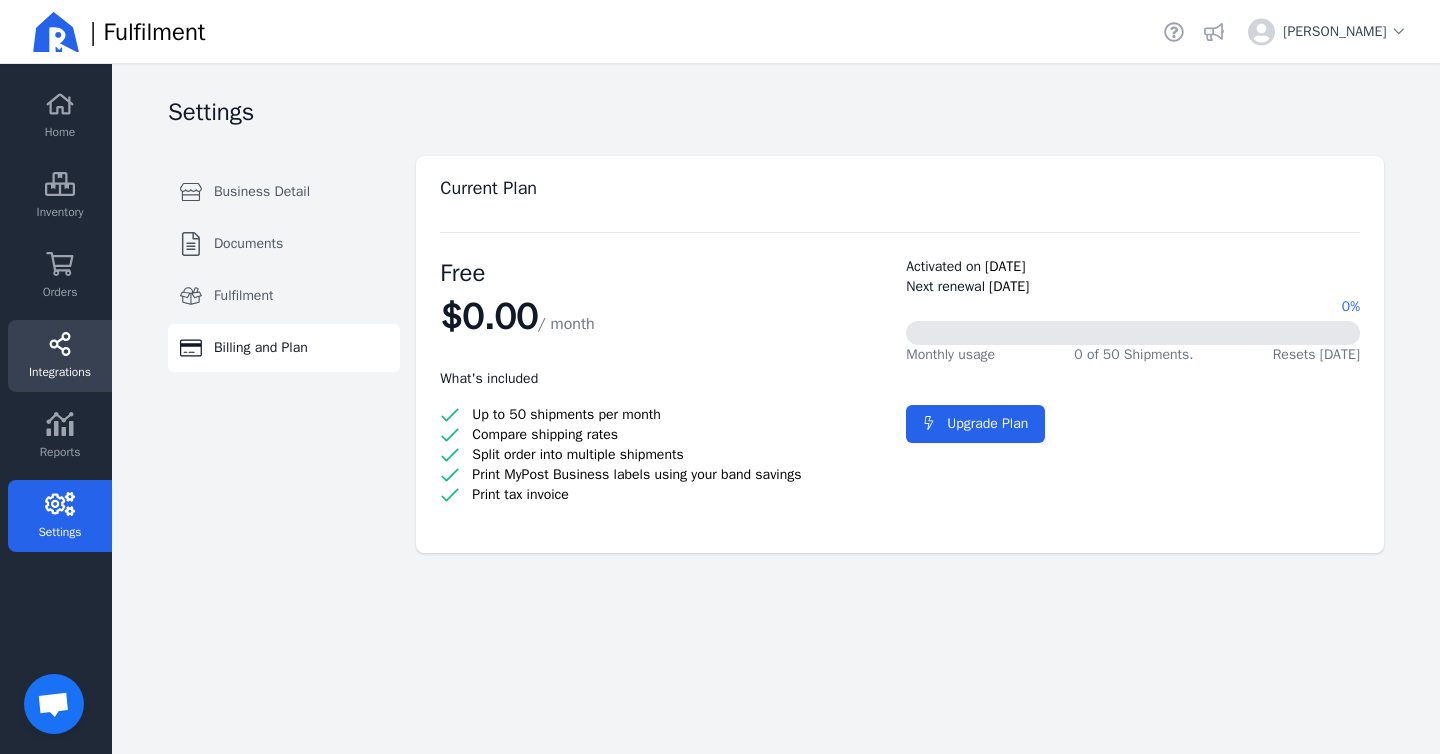 click on "Integrations" 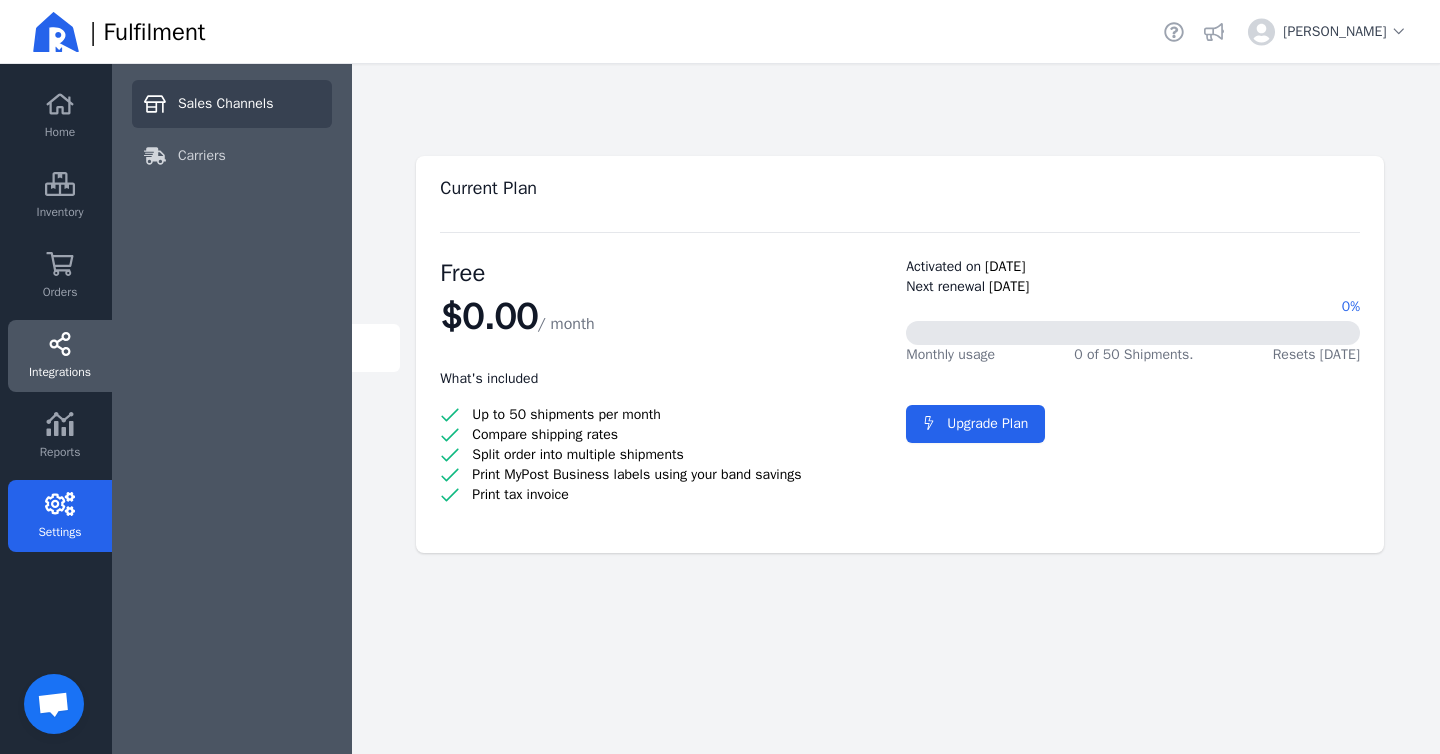 click on "Sales Channels" at bounding box center [226, 104] 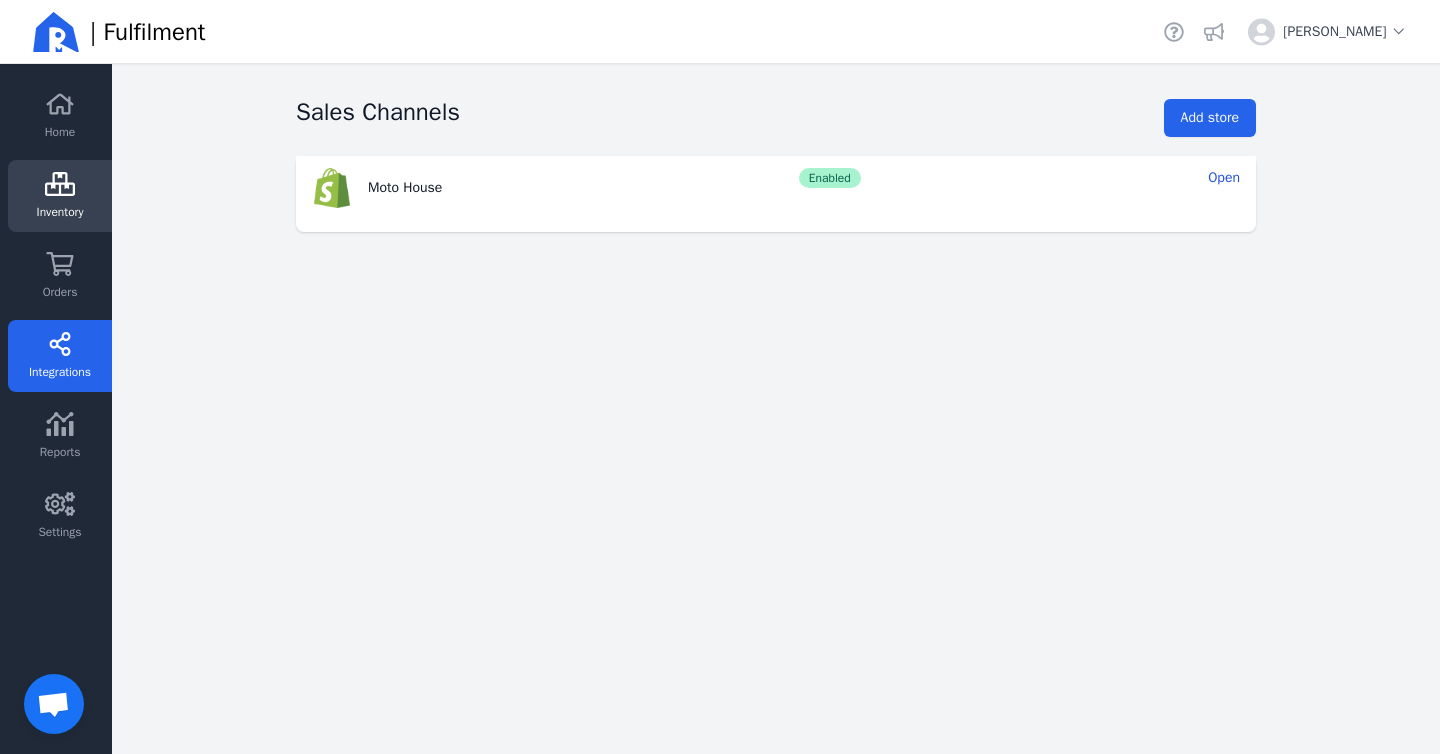 click on "Inventory" at bounding box center (60, 212) 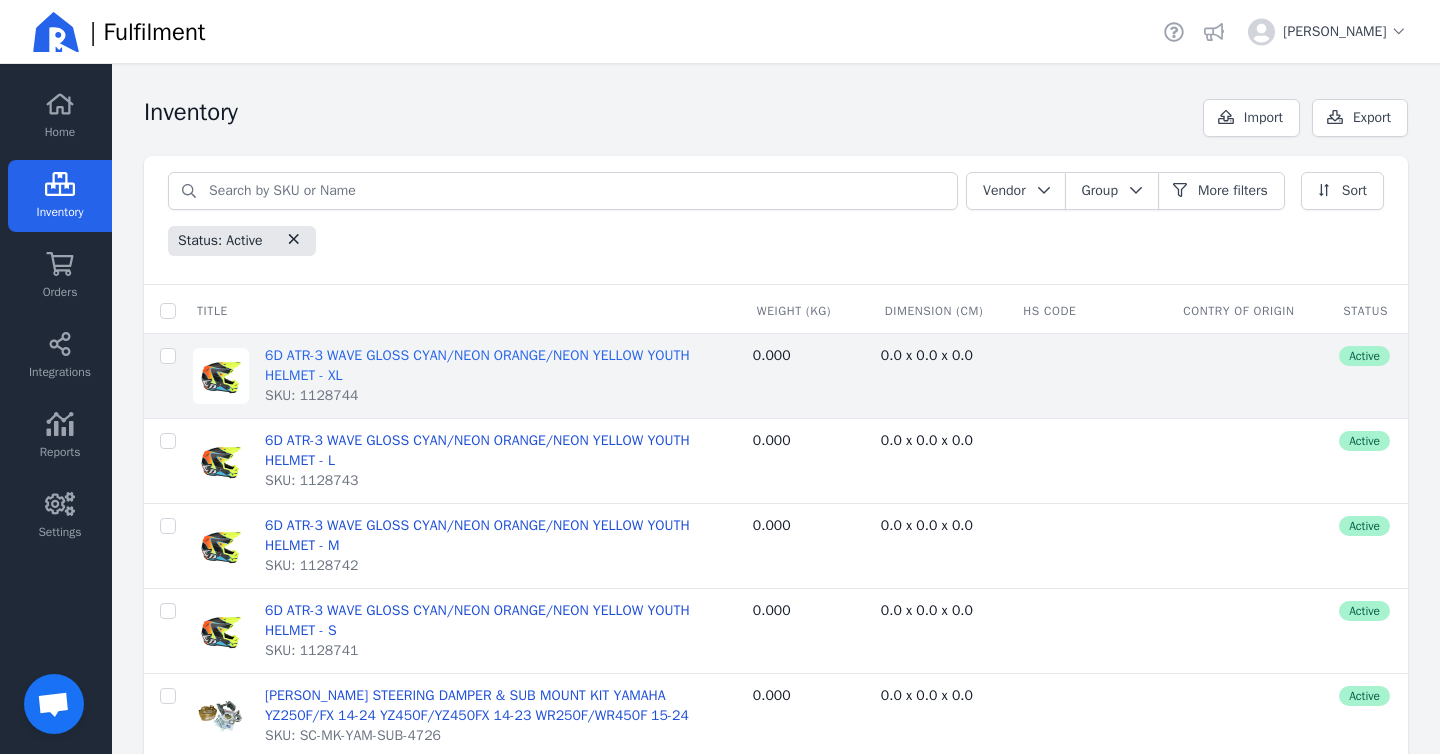 click on "6D ATR-3 WAVE GLOSS CYAN/NEON ORANGE/NEON YELLOW YOUTH HELMET - XL" 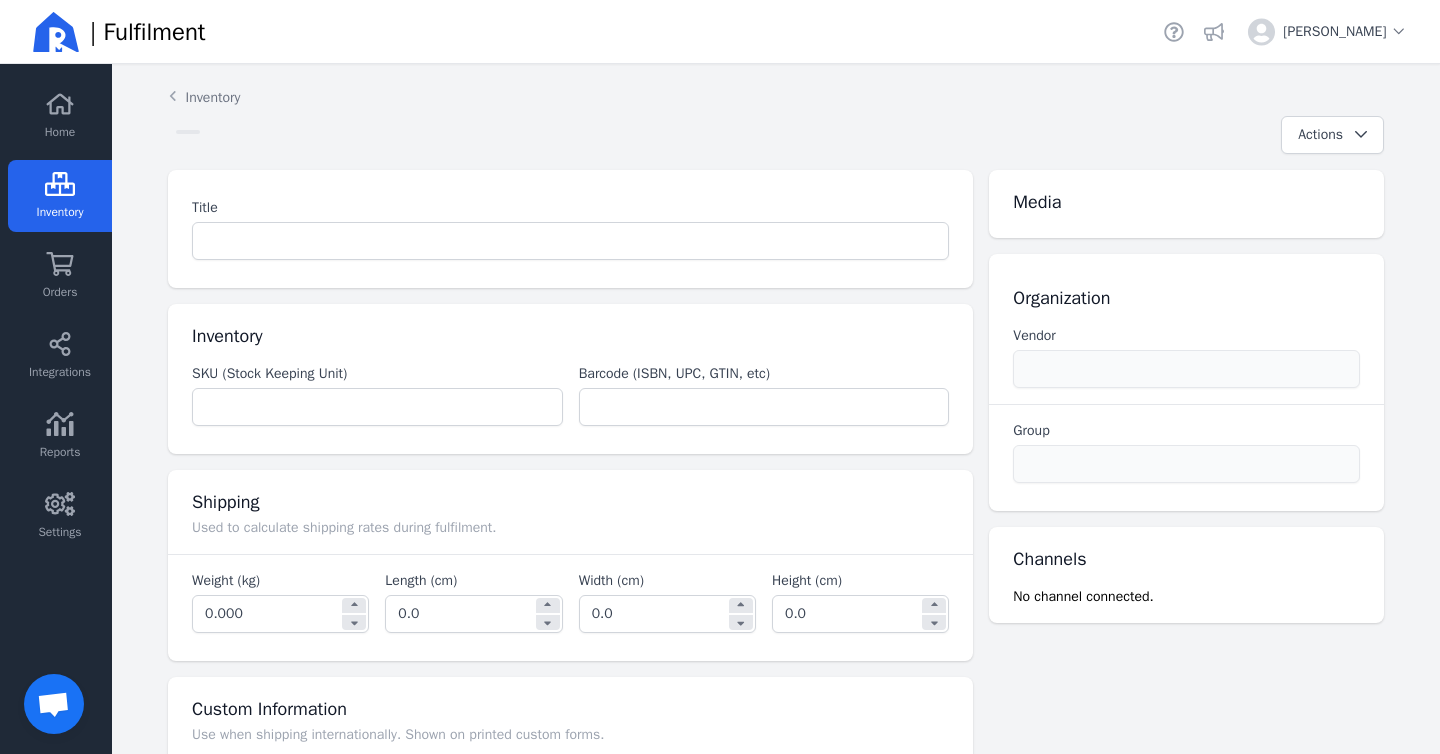 type on "6D ATR-3 WAVE GLOSS CYAN/NEON ORANGE/NEON YELLOW YOUTH HELMET - XL" 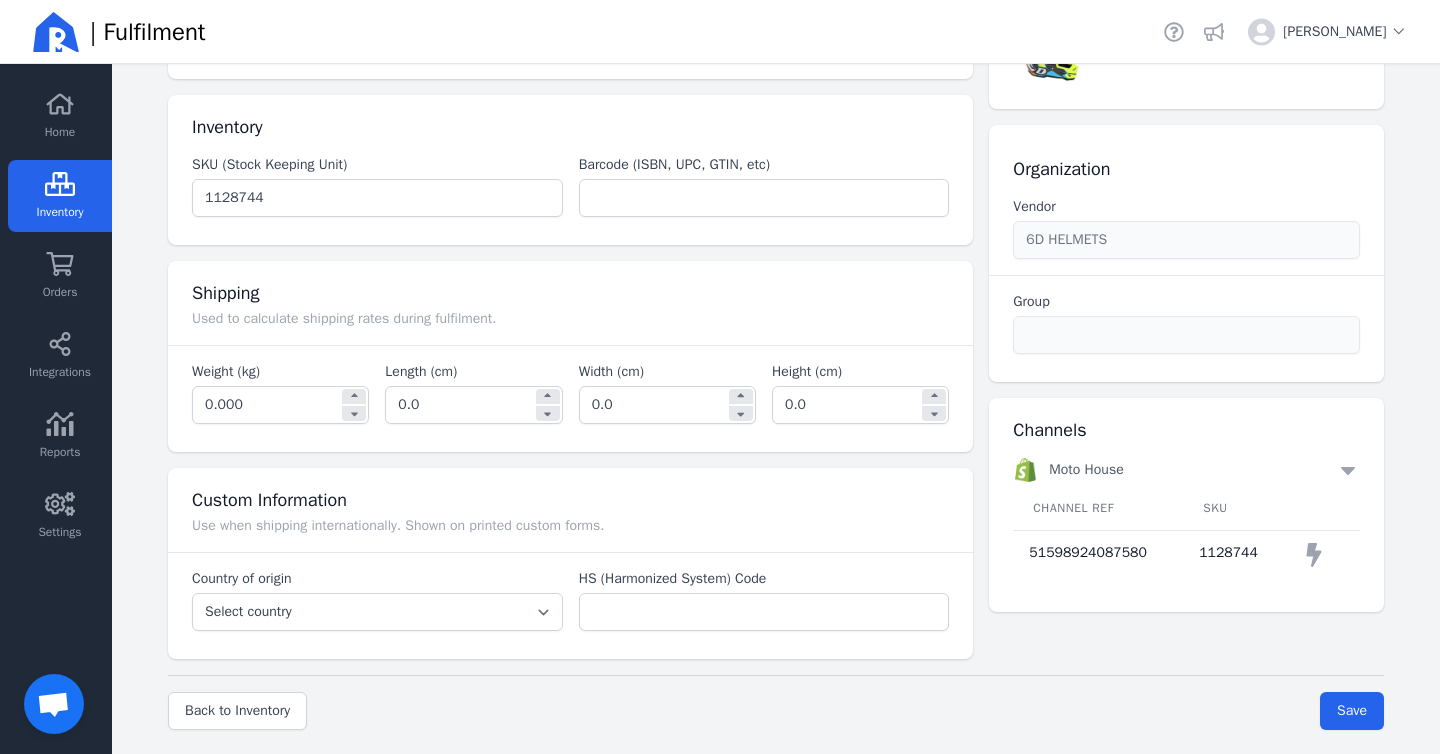 scroll, scrollTop: 0, scrollLeft: 0, axis: both 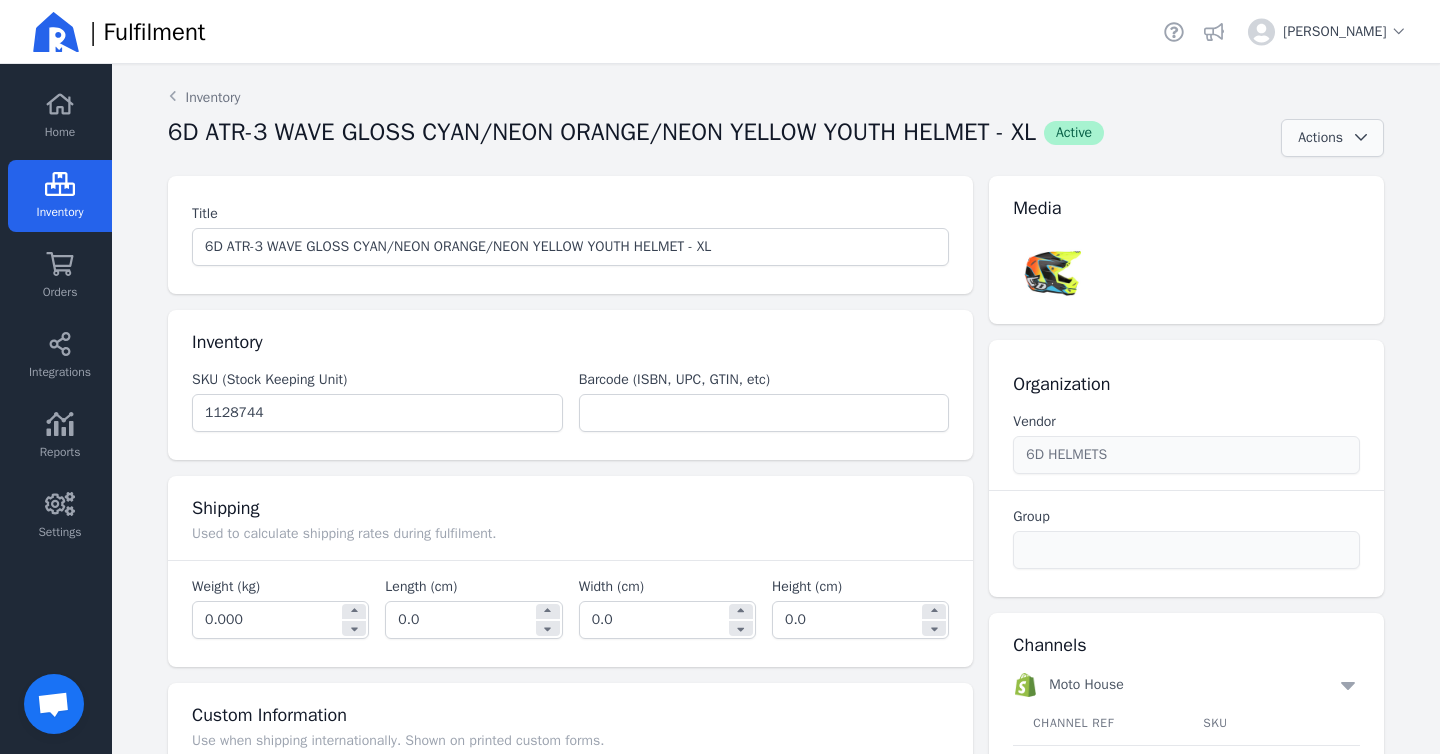 click on "Actions" at bounding box center [1320, 138] 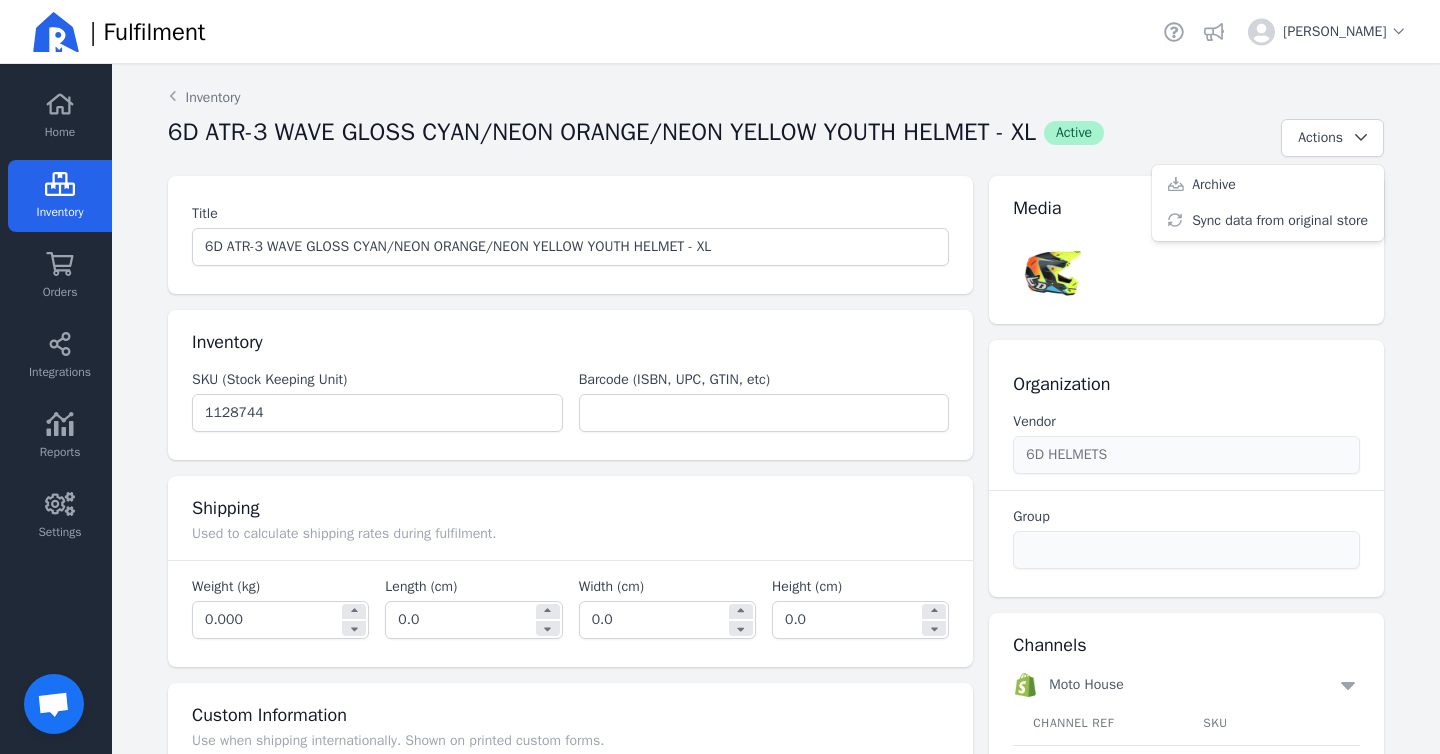 click on "Inventory" 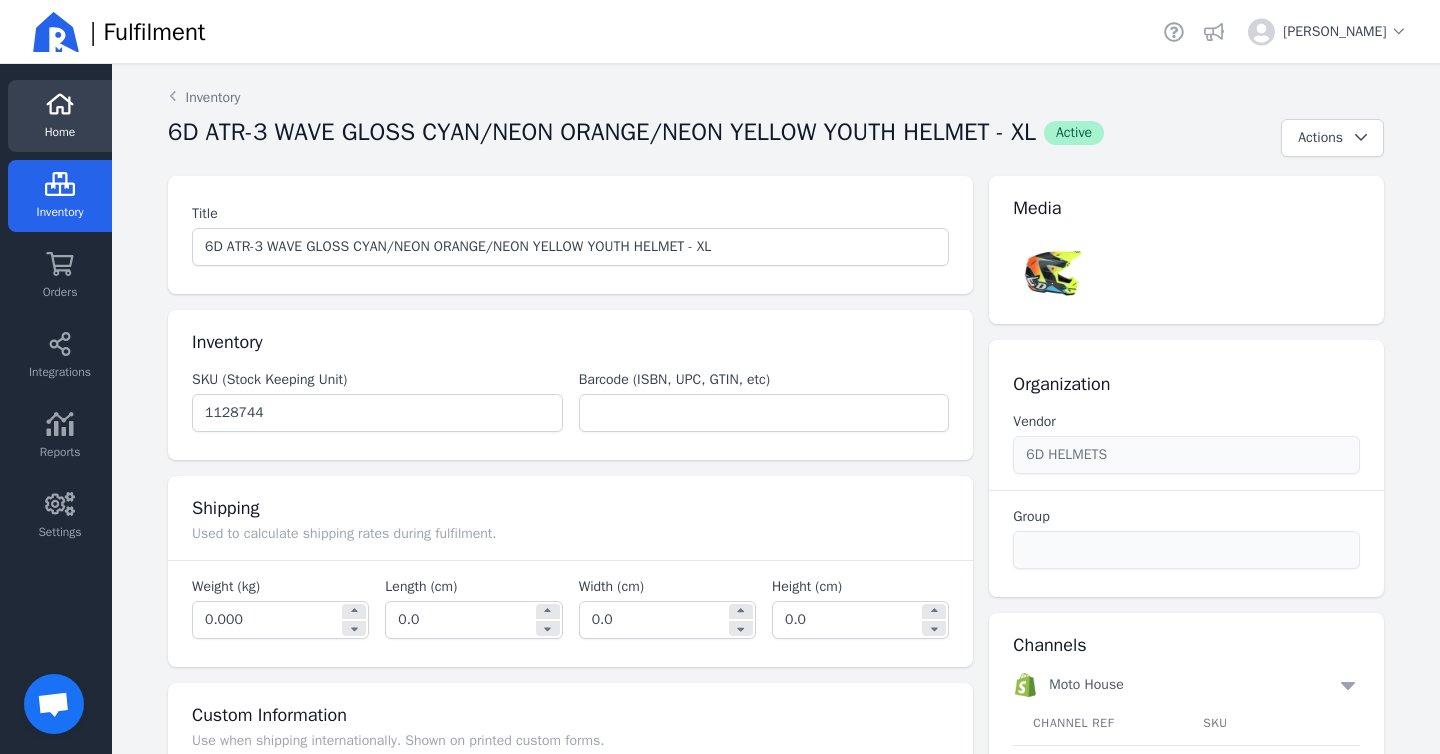 click on "Home" at bounding box center [60, 132] 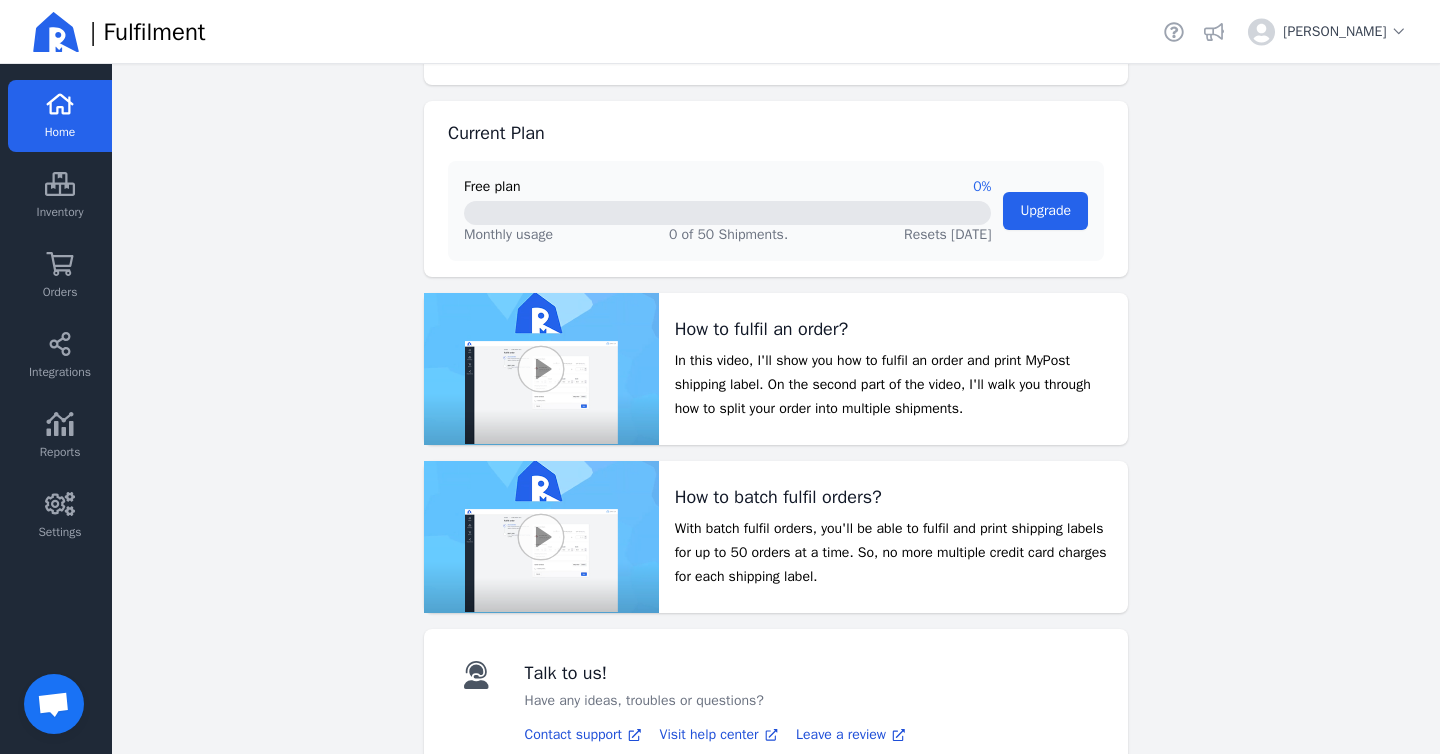 scroll, scrollTop: 776, scrollLeft: 0, axis: vertical 